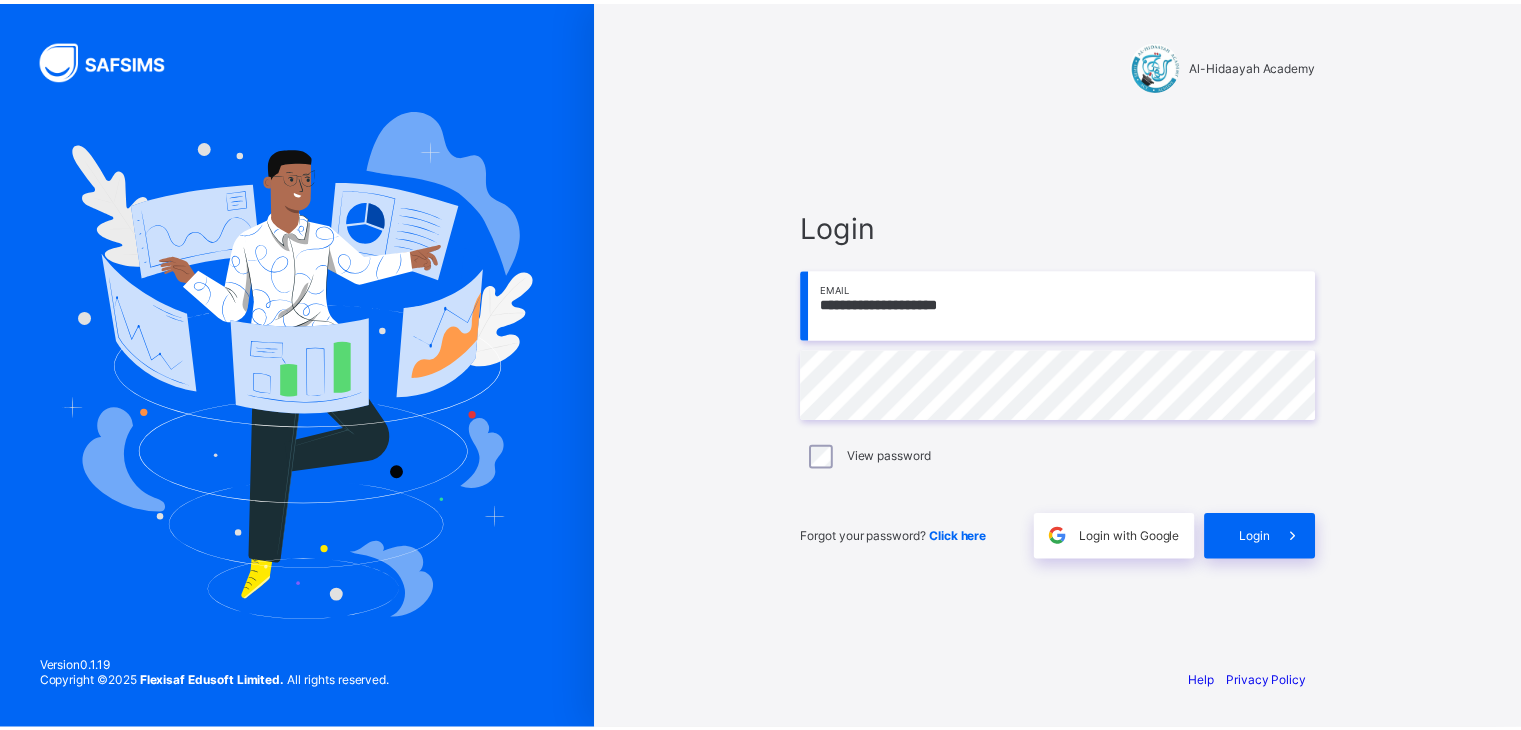 scroll, scrollTop: 0, scrollLeft: 0, axis: both 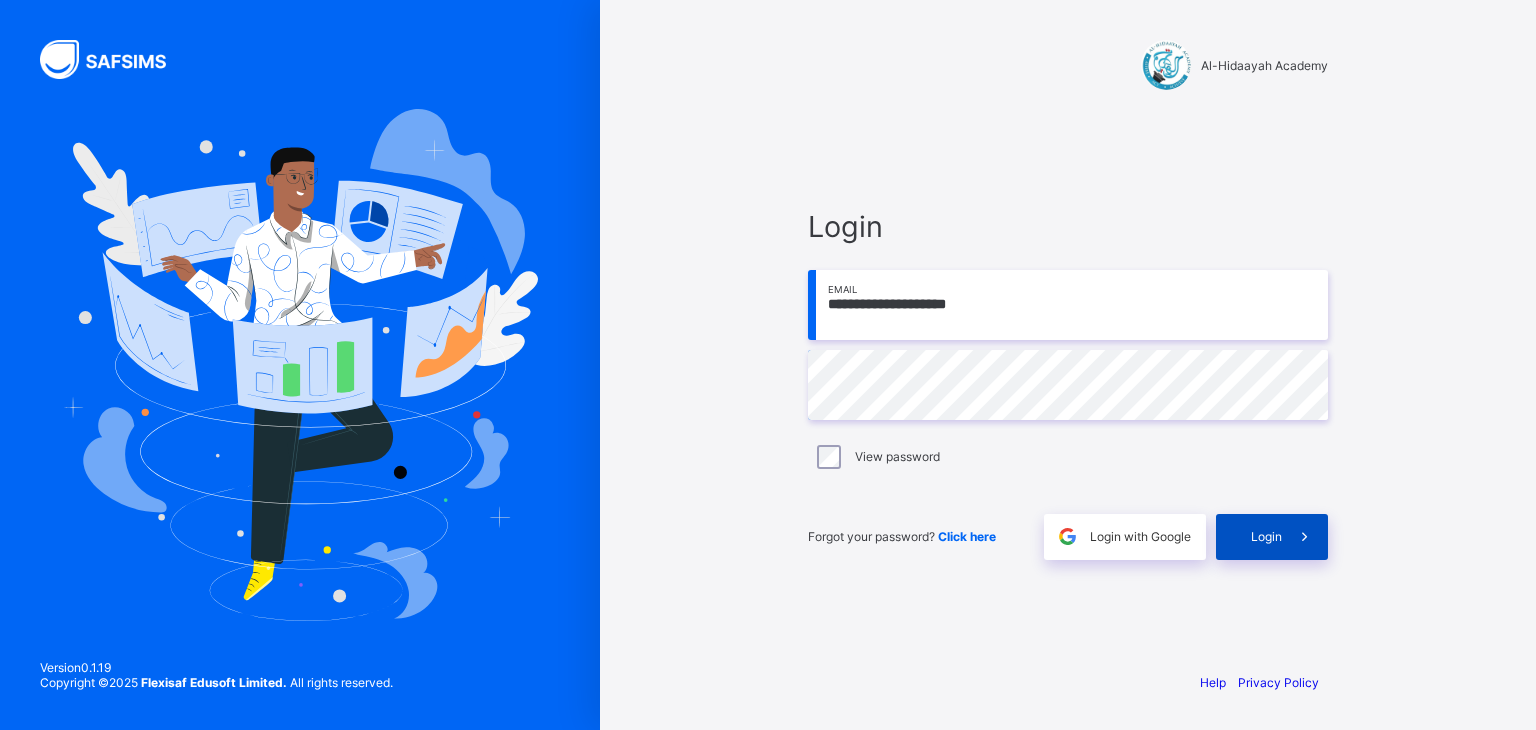 click on "Login" at bounding box center [1266, 536] 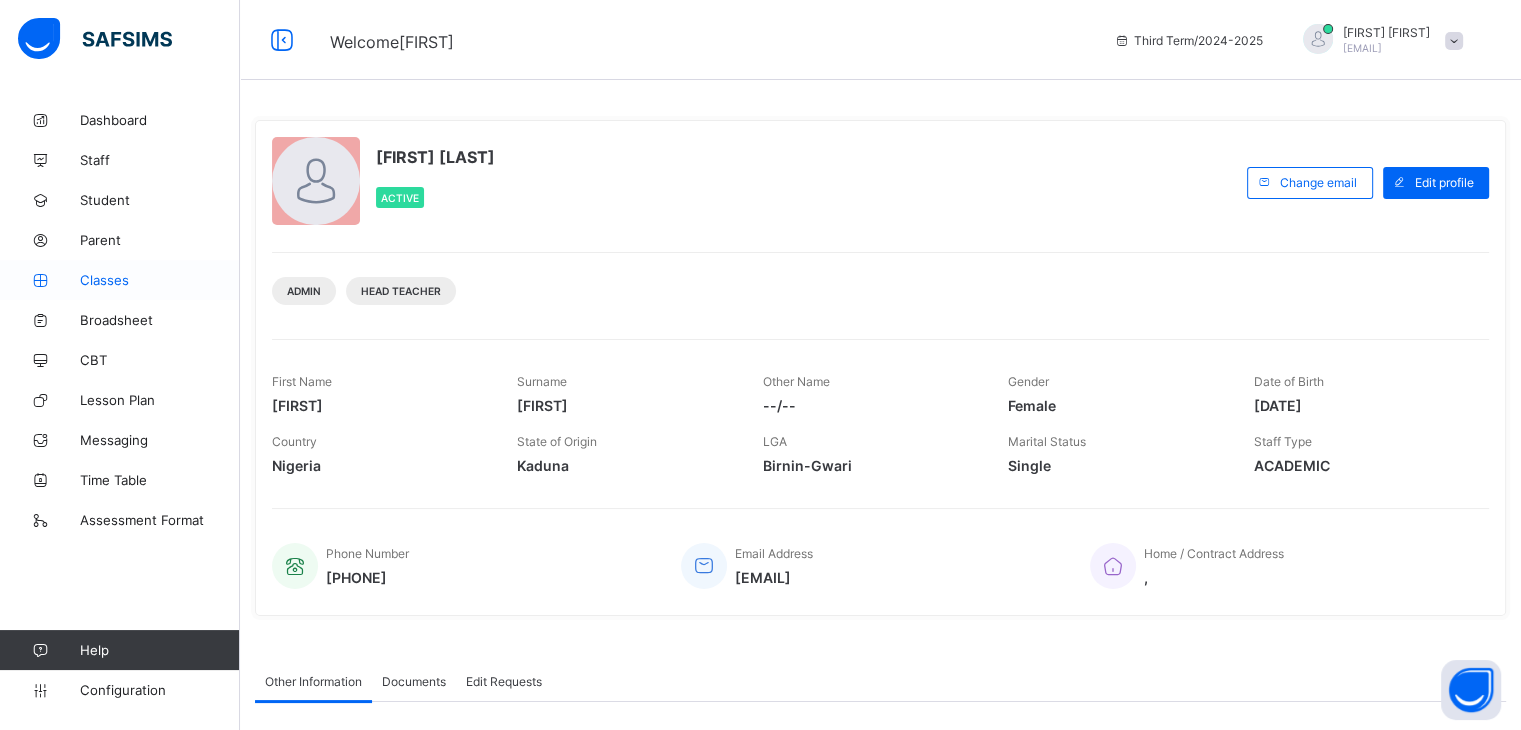 click on "Classes" at bounding box center [120, 280] 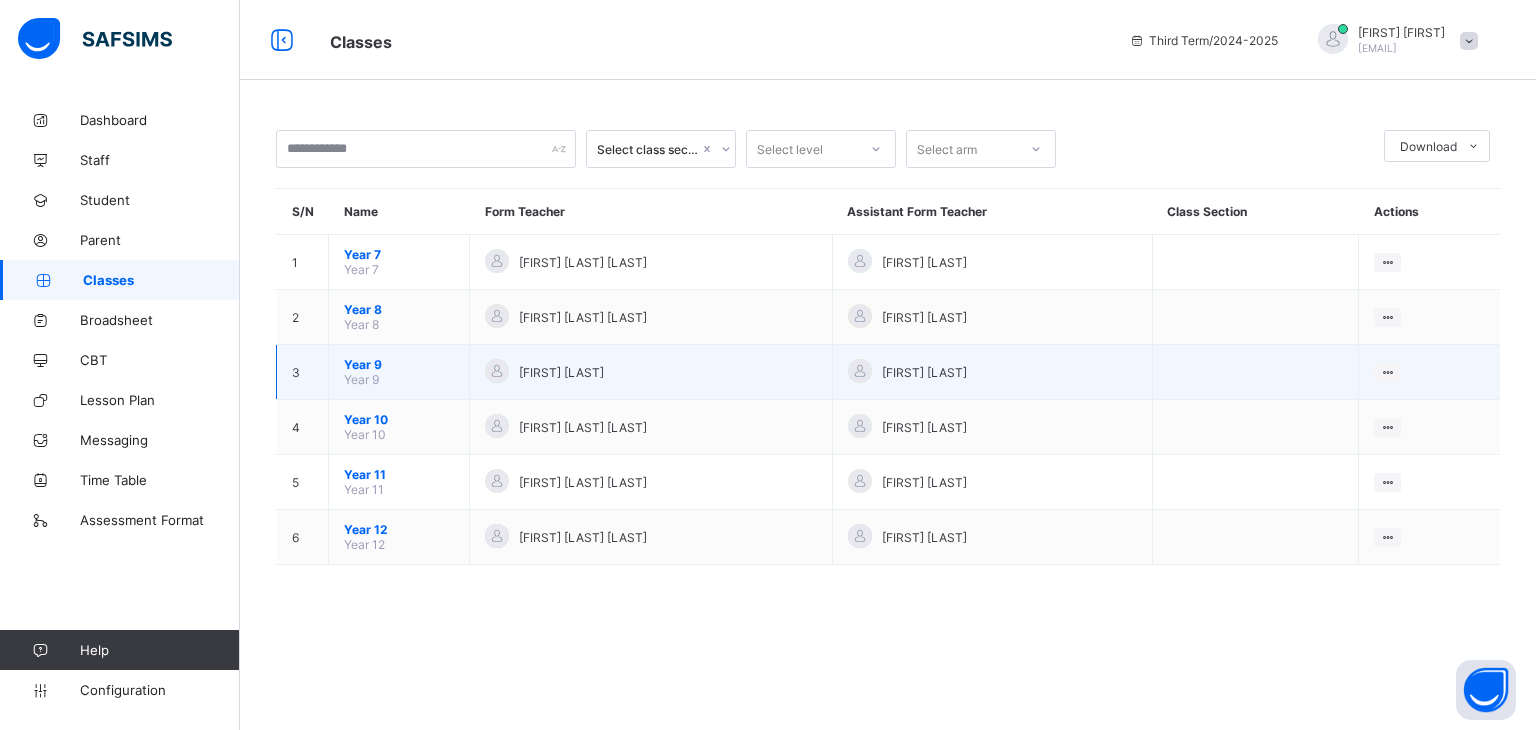 click on "Year 9" at bounding box center [361, 379] 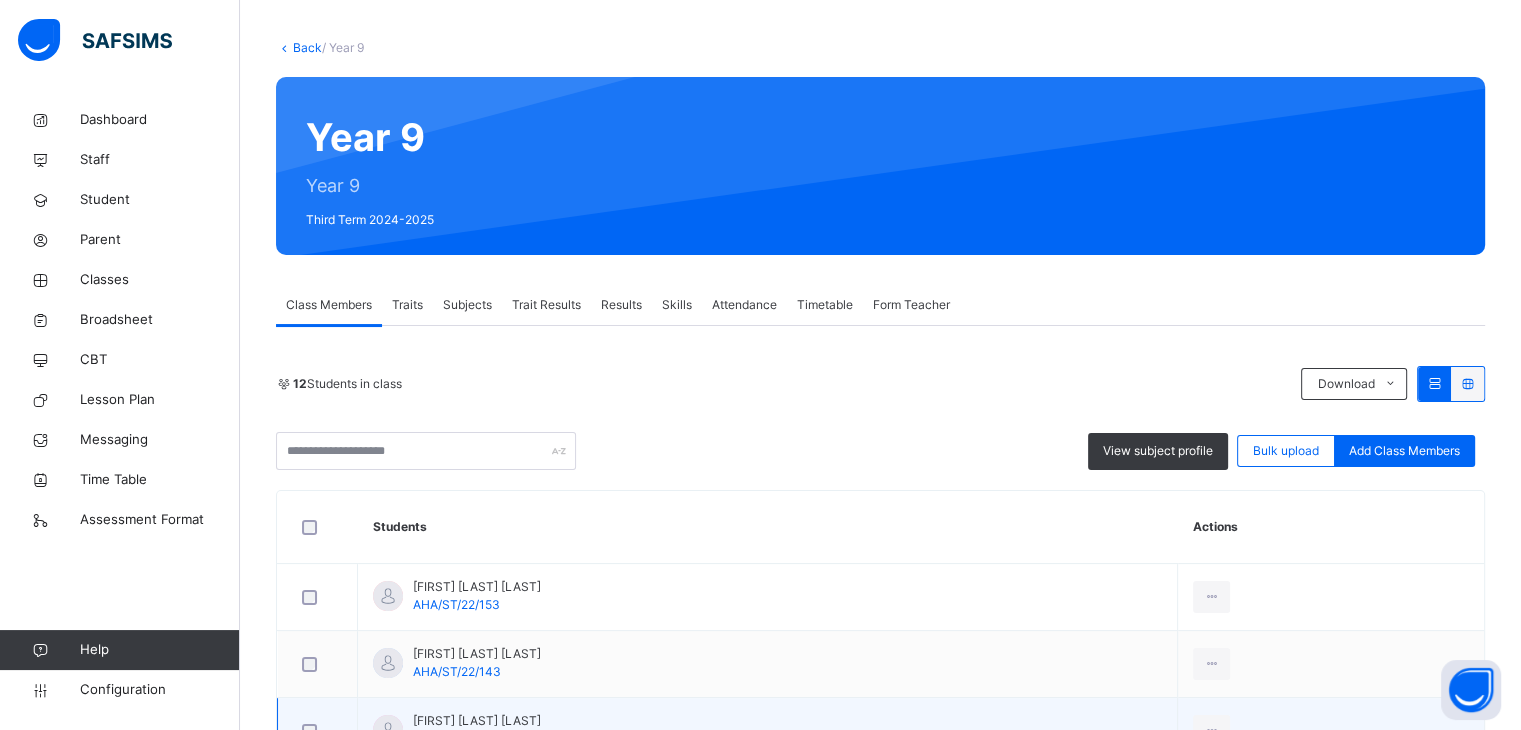 scroll, scrollTop: 56, scrollLeft: 0, axis: vertical 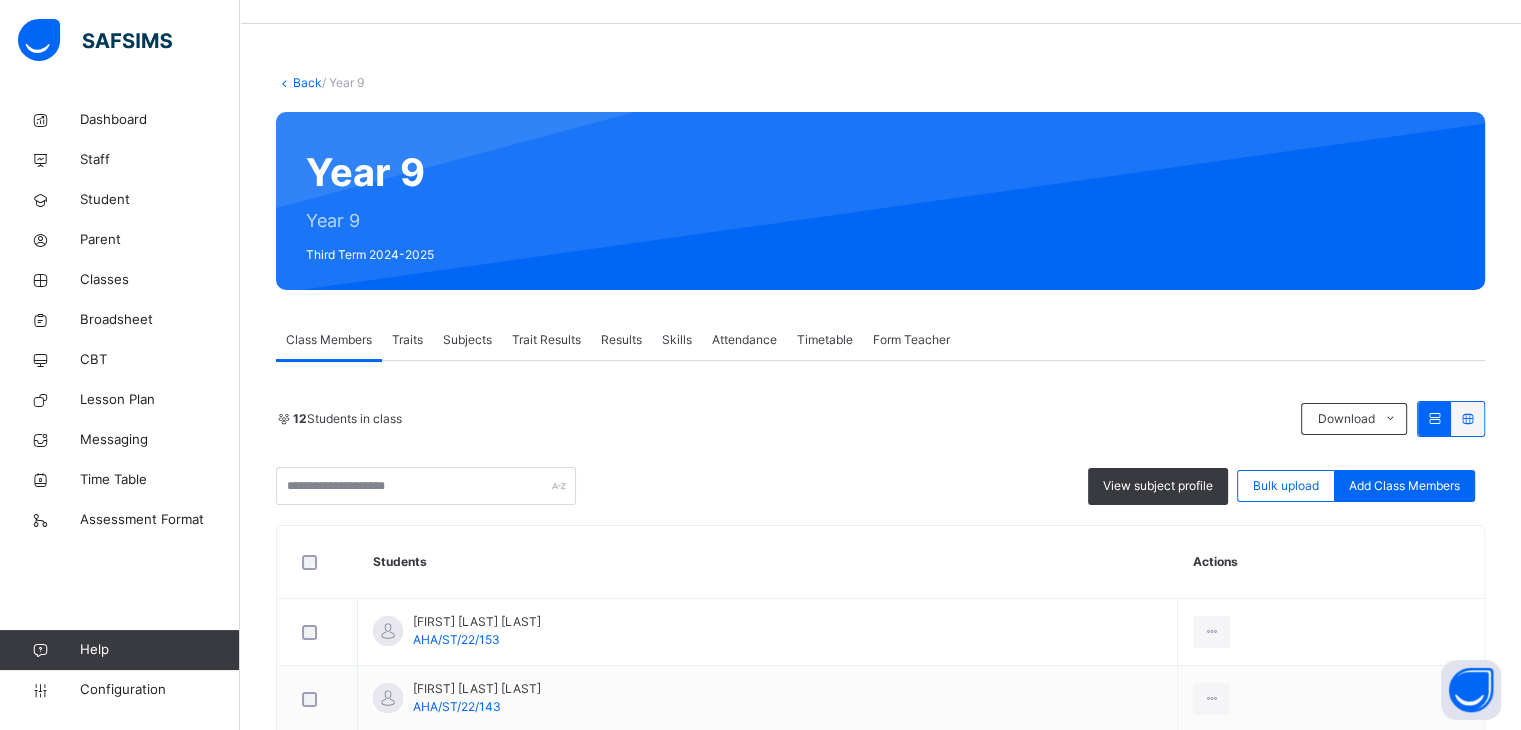 click on "Results" at bounding box center [621, 340] 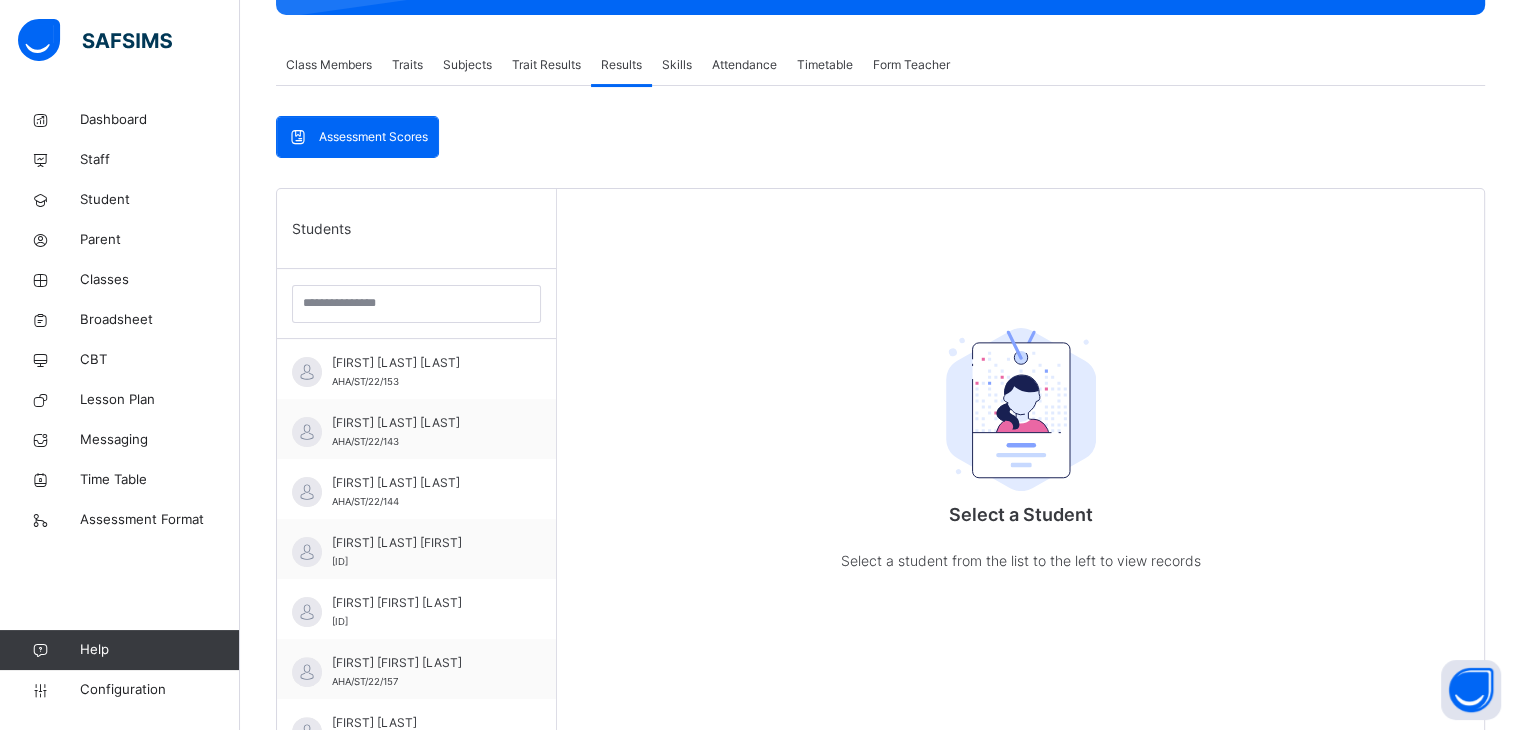 scroll, scrollTop: 391, scrollLeft: 0, axis: vertical 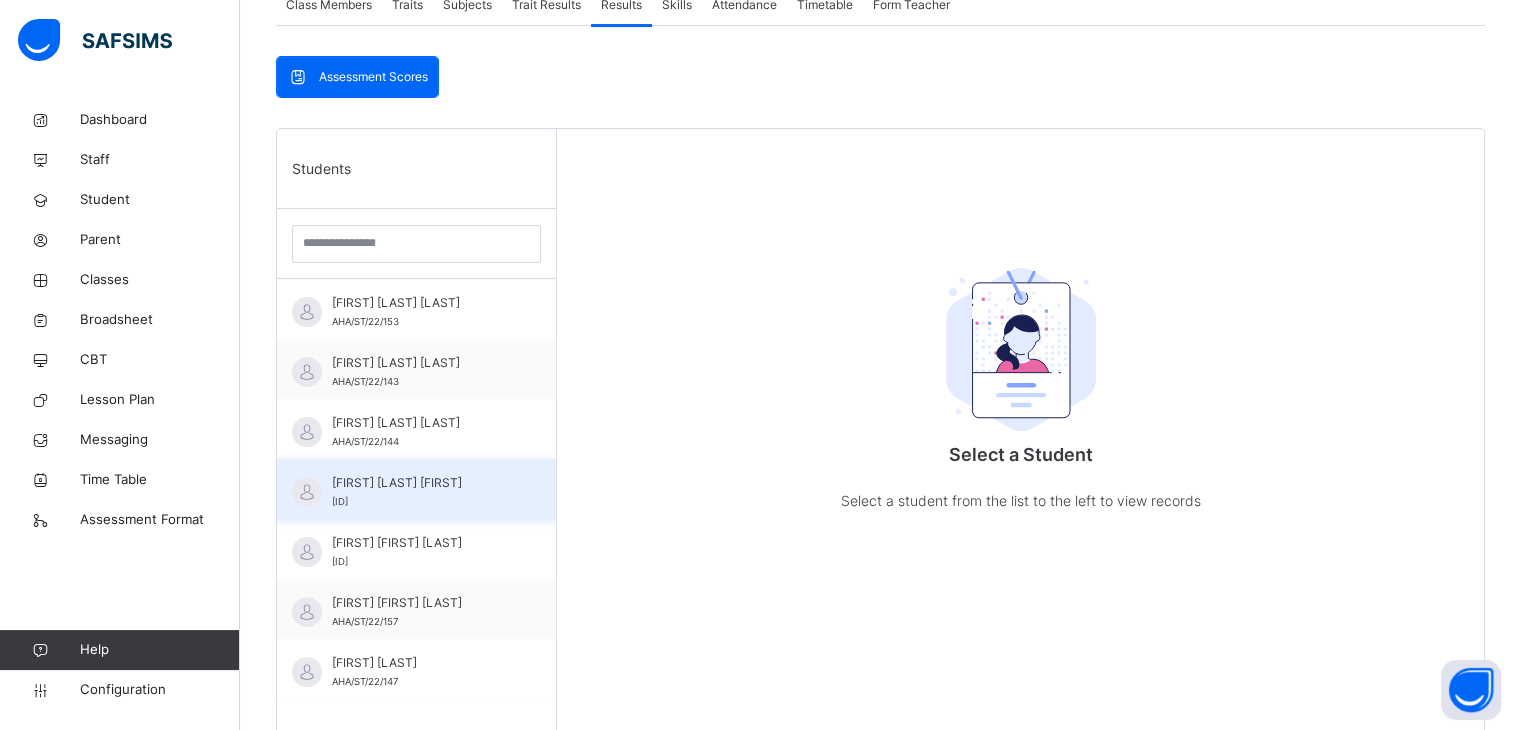 click on "[FIRST] [LAST] [FIRST]" at bounding box center [421, 483] 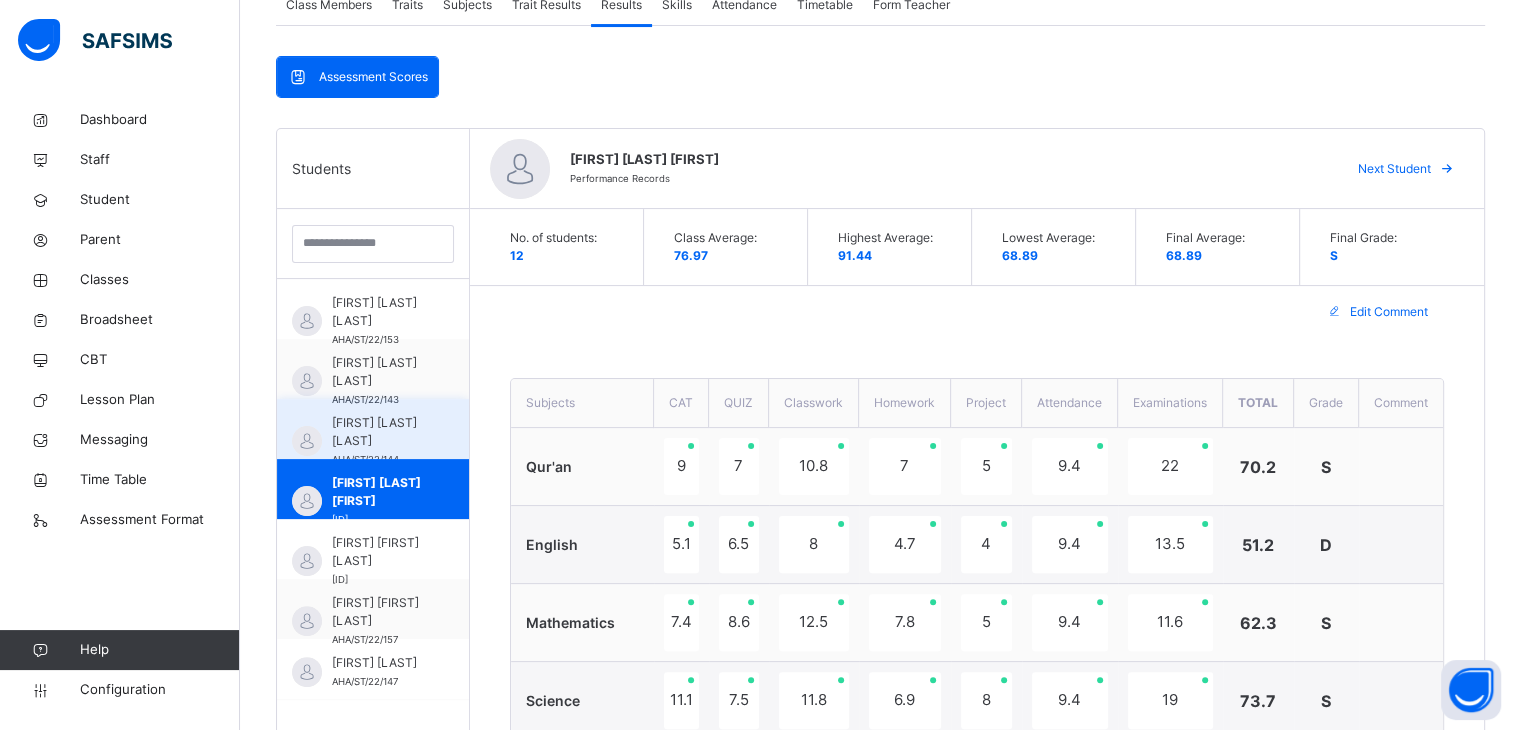 click on "[FIRST] [LAST] [LAST]" at bounding box center [378, 432] 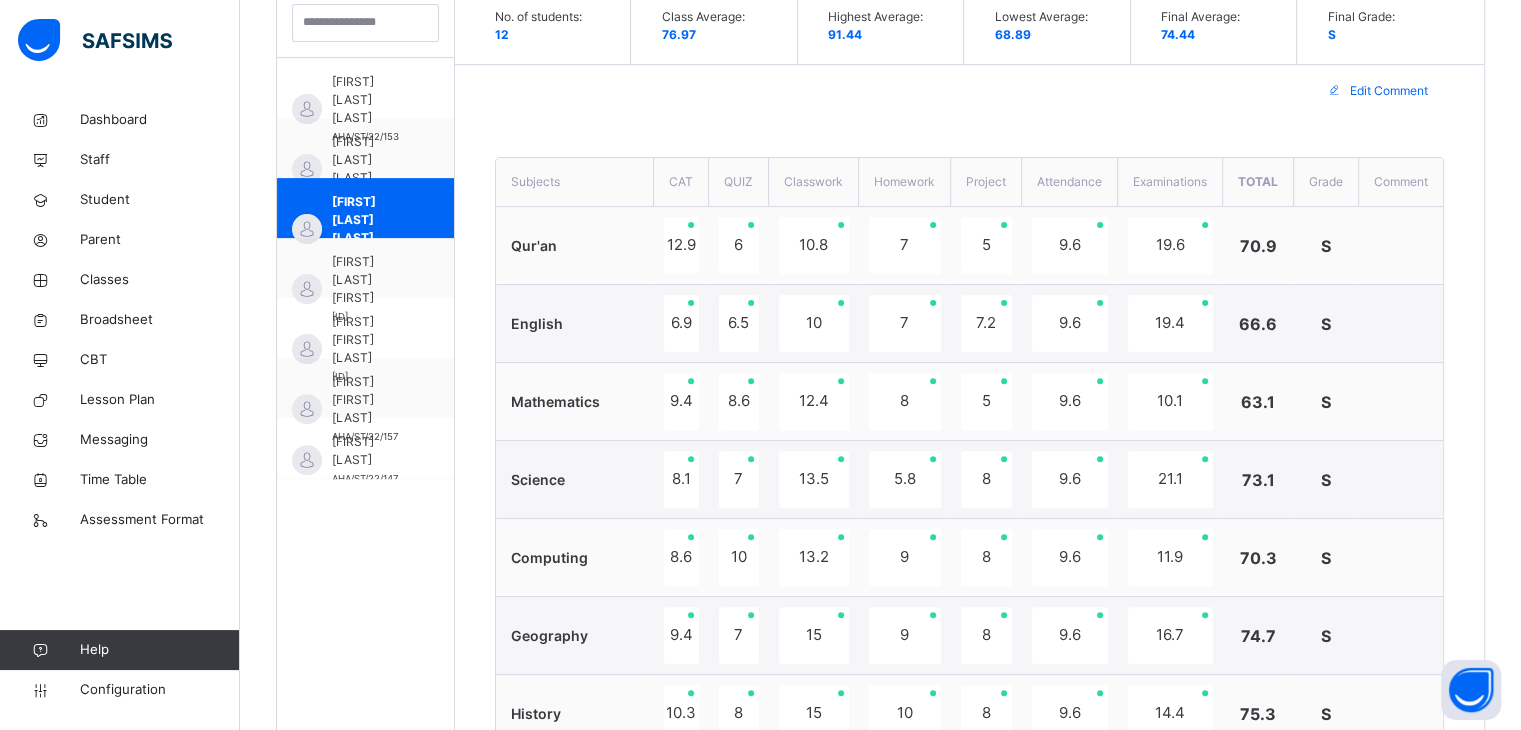 scroll, scrollTop: 484, scrollLeft: 0, axis: vertical 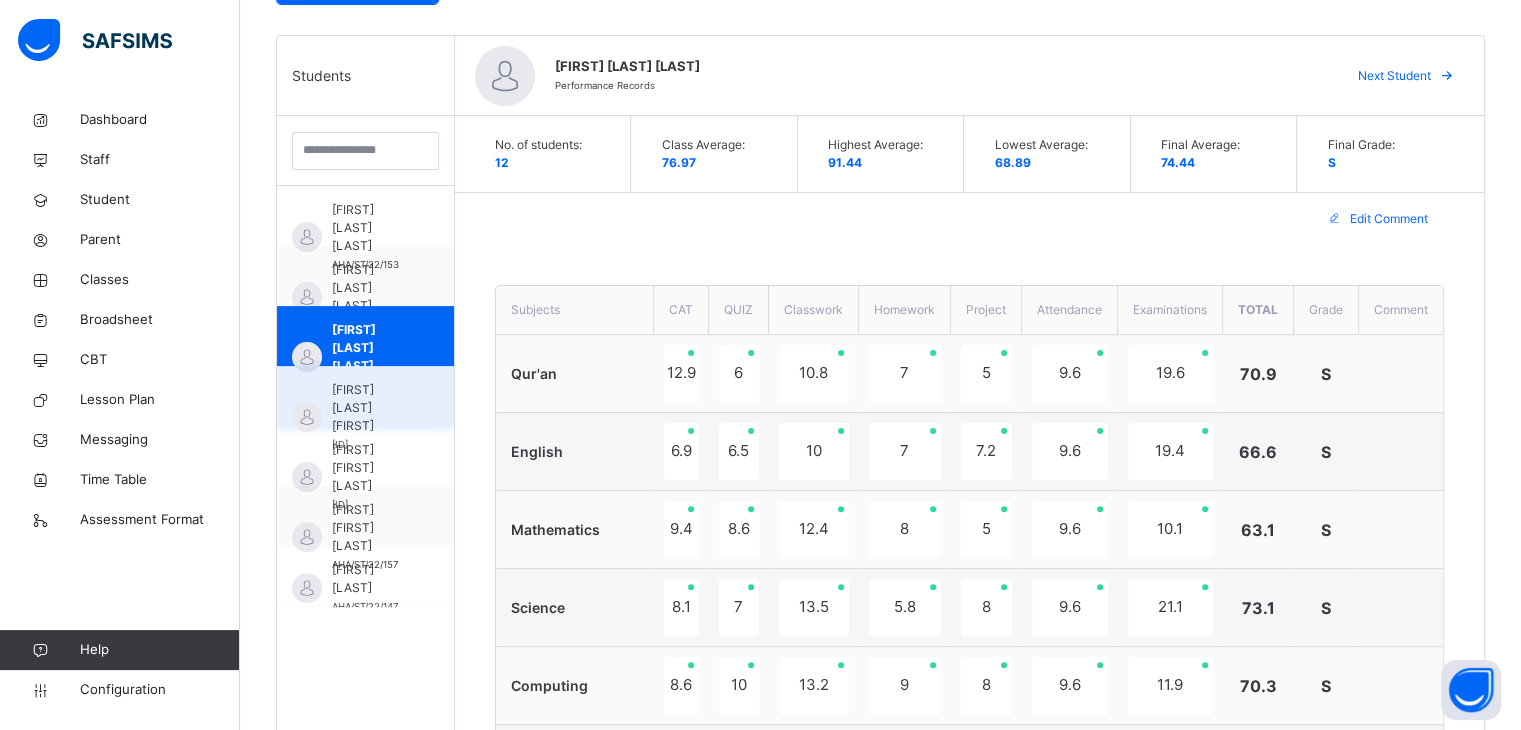 click on "[FIRST] [LAST] [FIRST]" at bounding box center (370, 408) 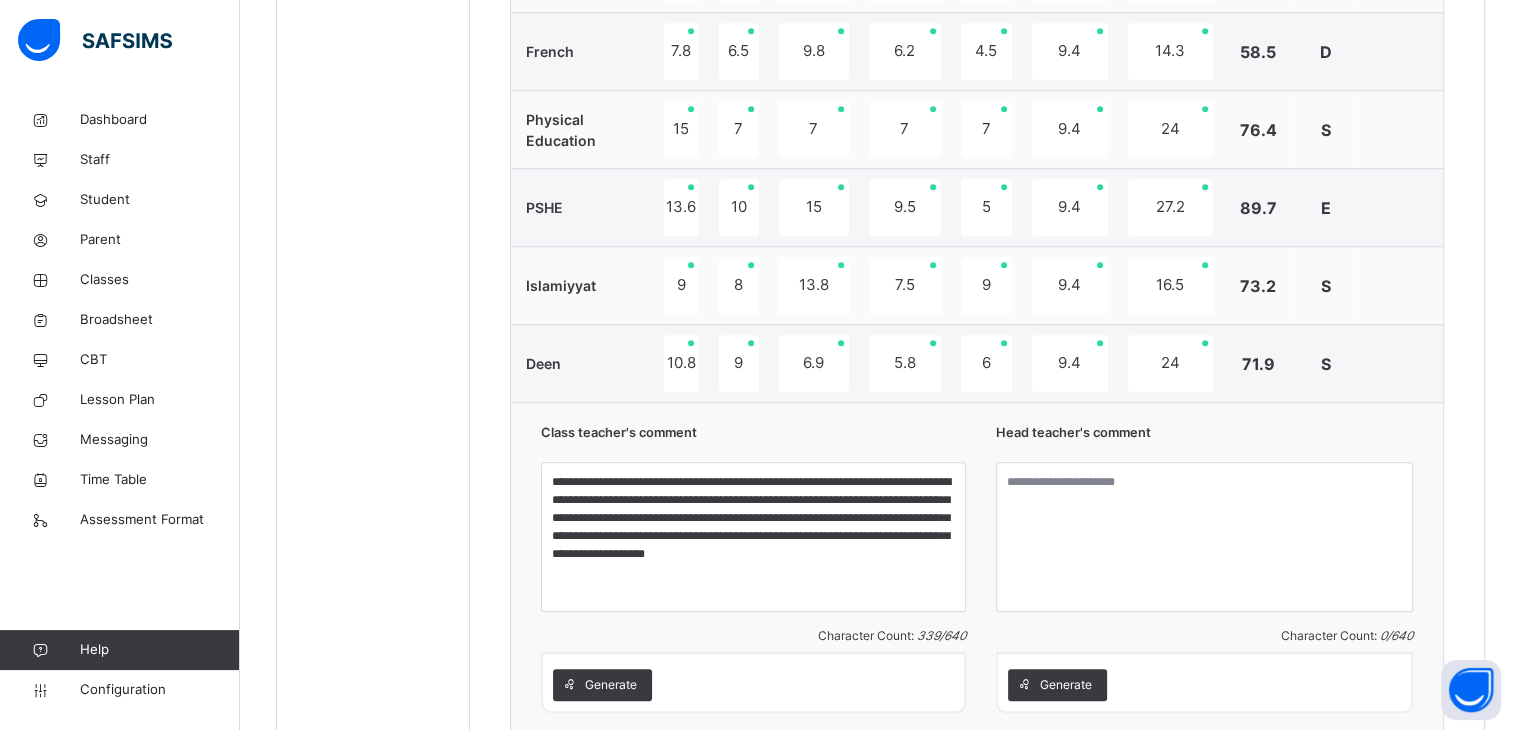 scroll, scrollTop: 1612, scrollLeft: 0, axis: vertical 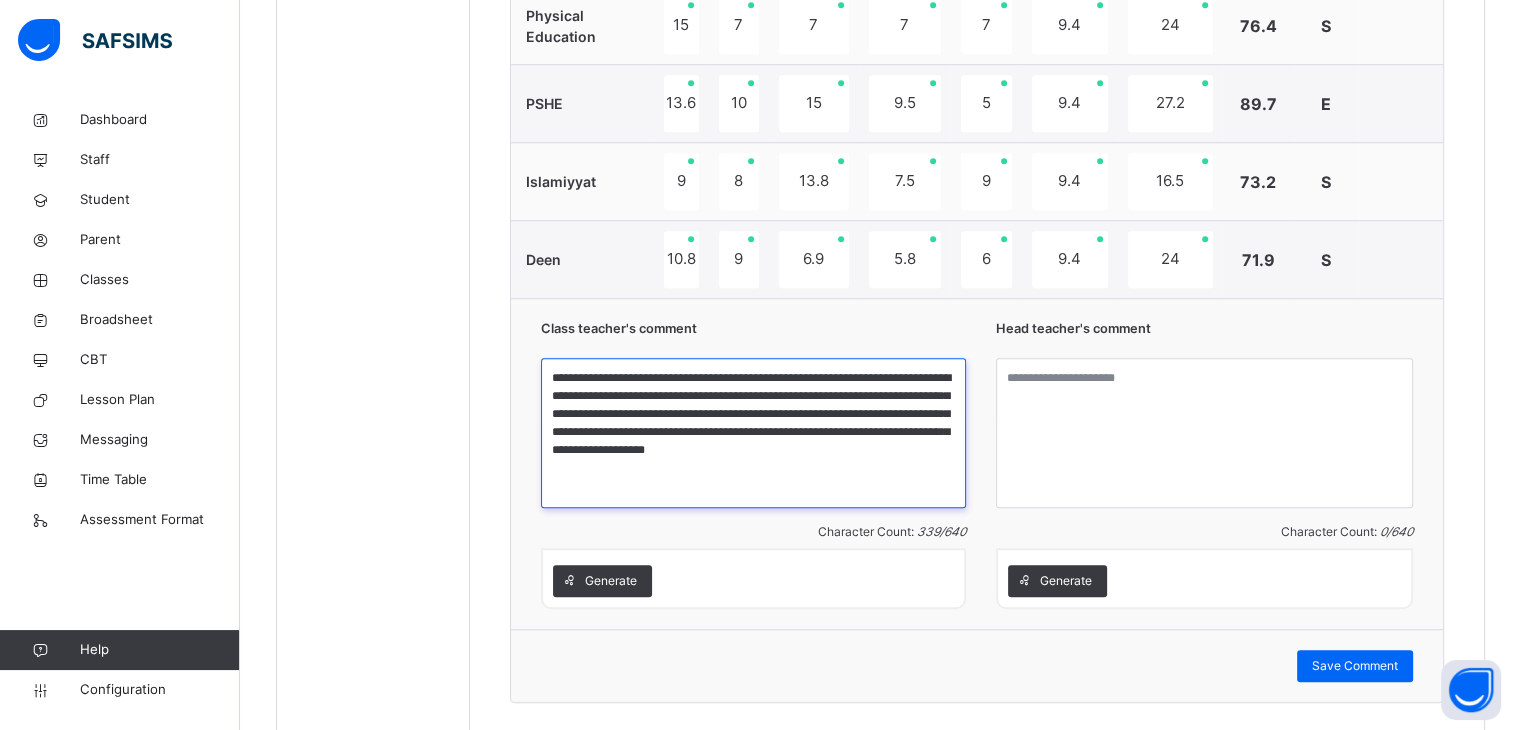 click on "**********" at bounding box center [753, 433] 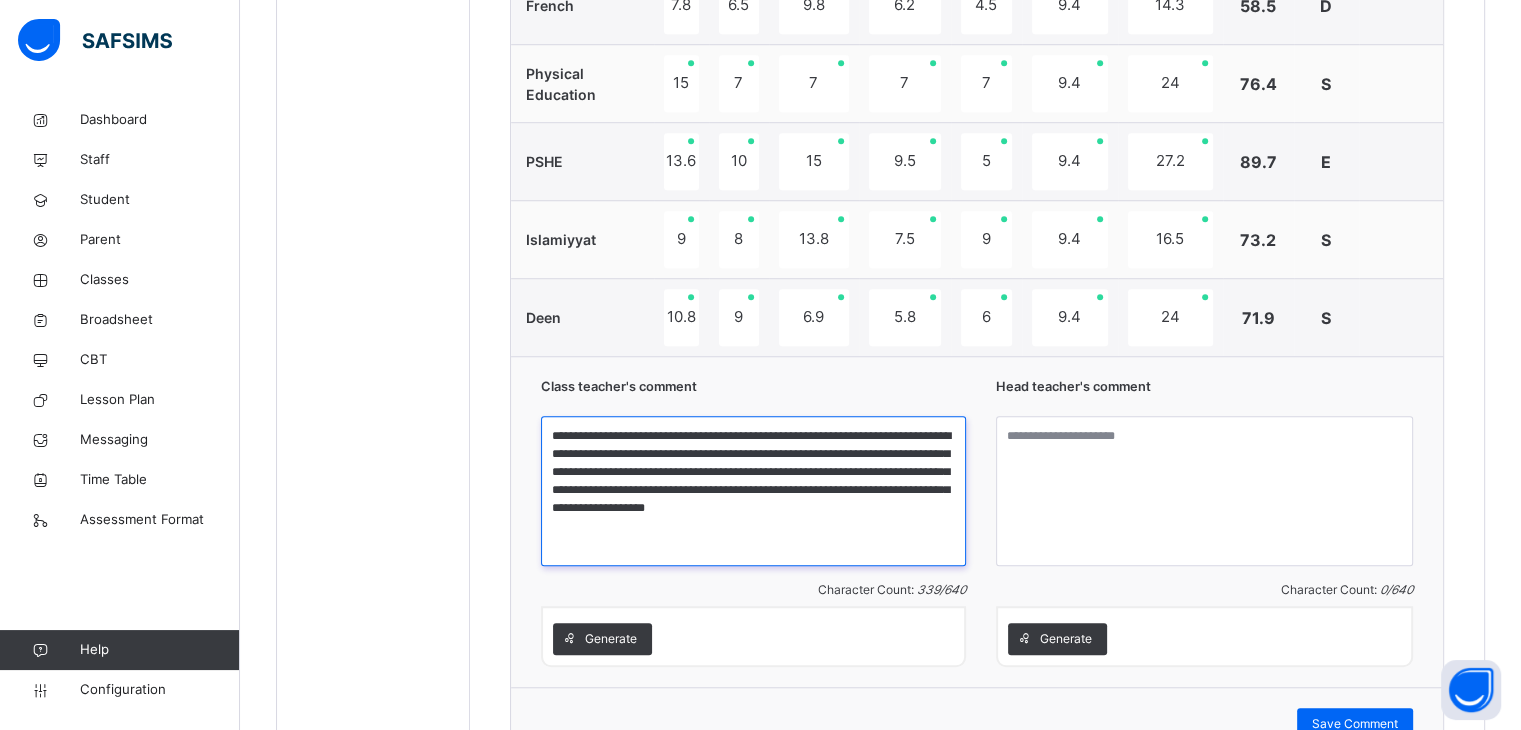 scroll, scrollTop: 1550, scrollLeft: 0, axis: vertical 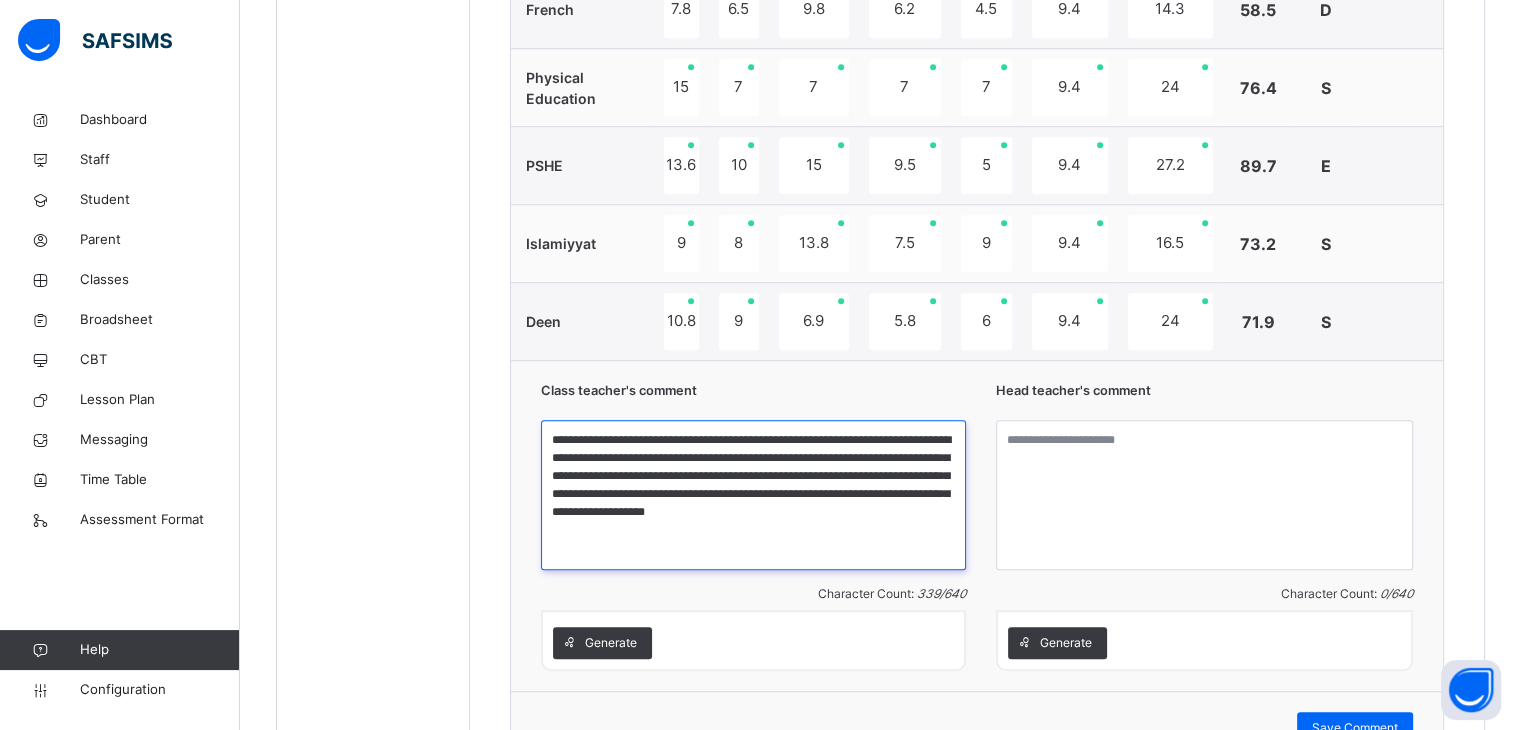 type on "**********" 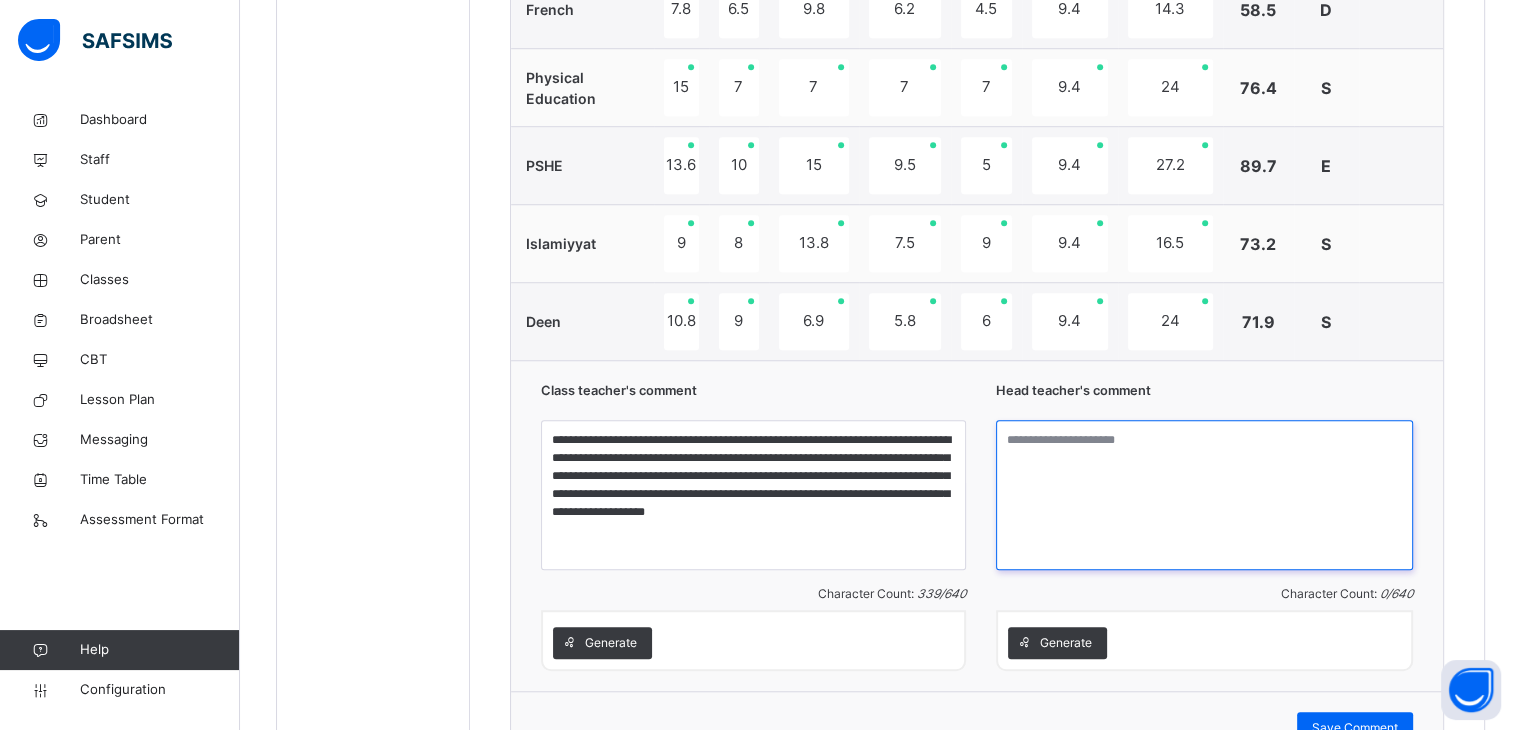 click at bounding box center [1204, 495] 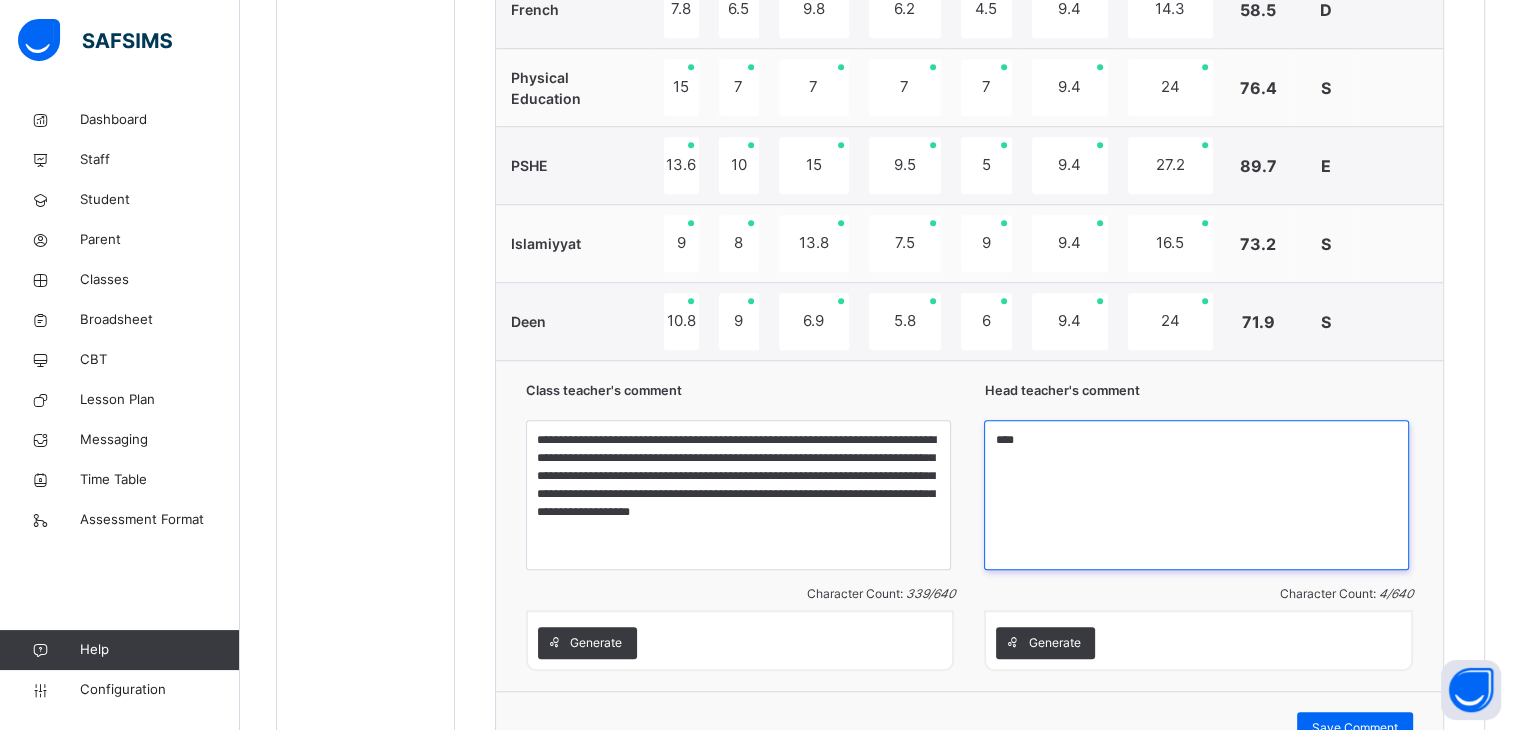 click on "***" at bounding box center (1196, 495) 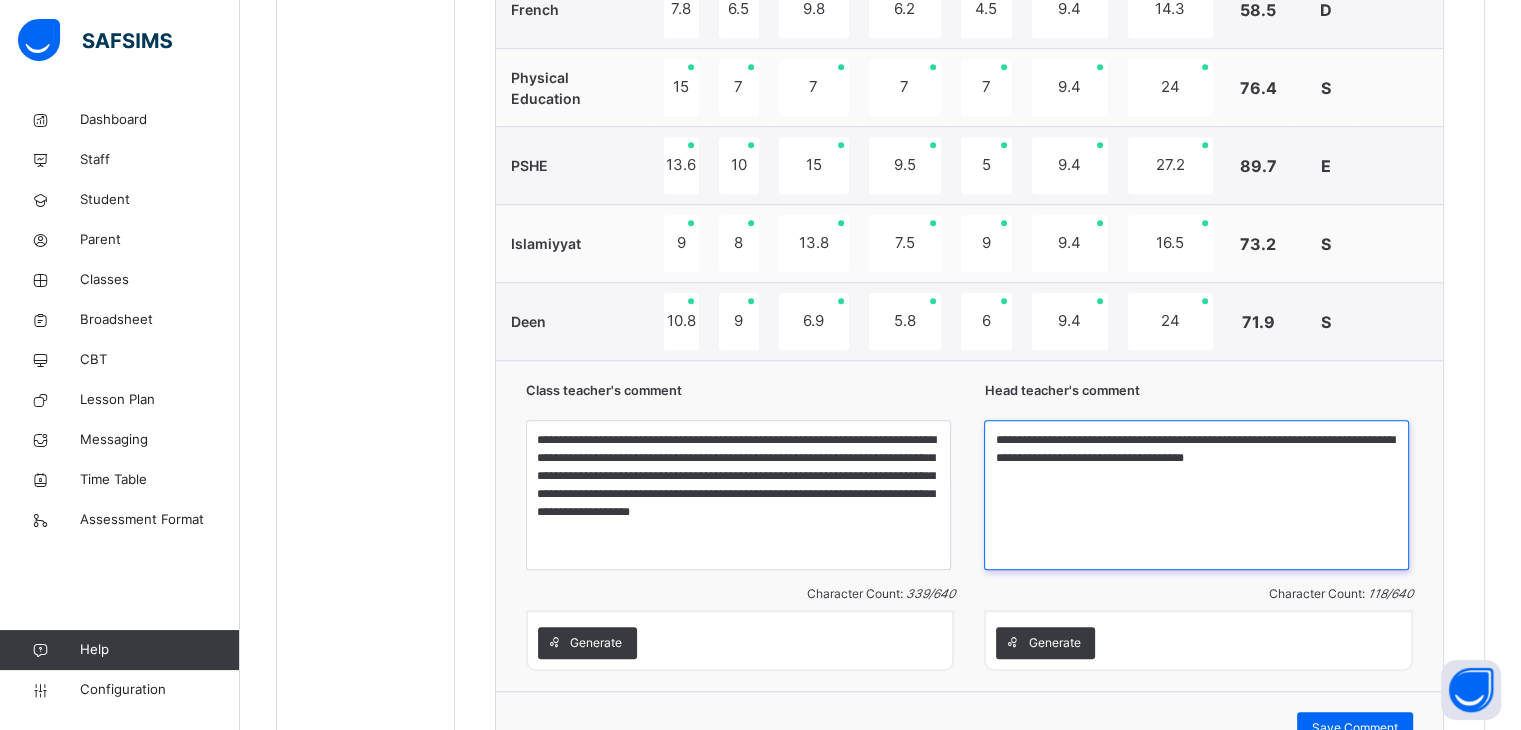 click on "**********" at bounding box center [1196, 495] 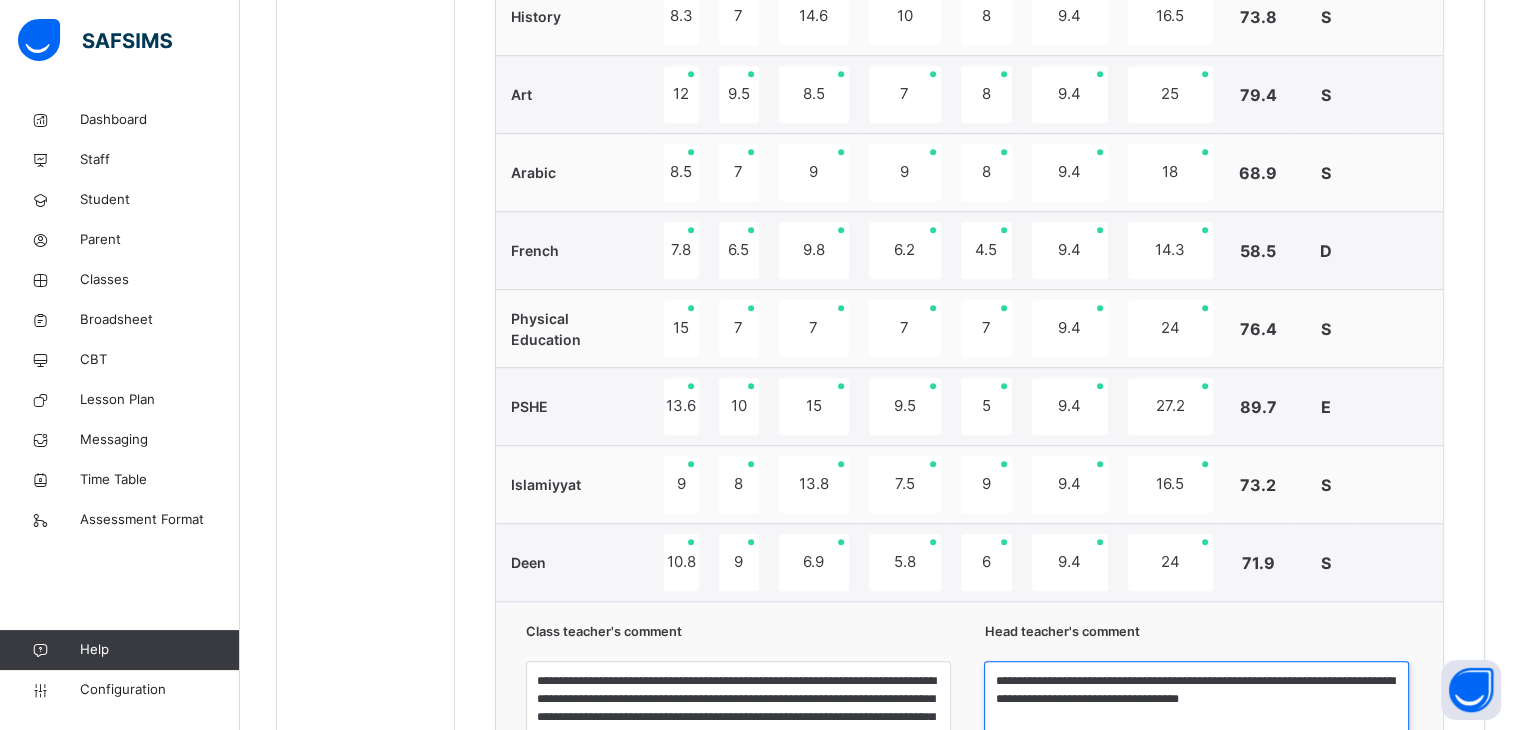 scroll, scrollTop: 1345, scrollLeft: 0, axis: vertical 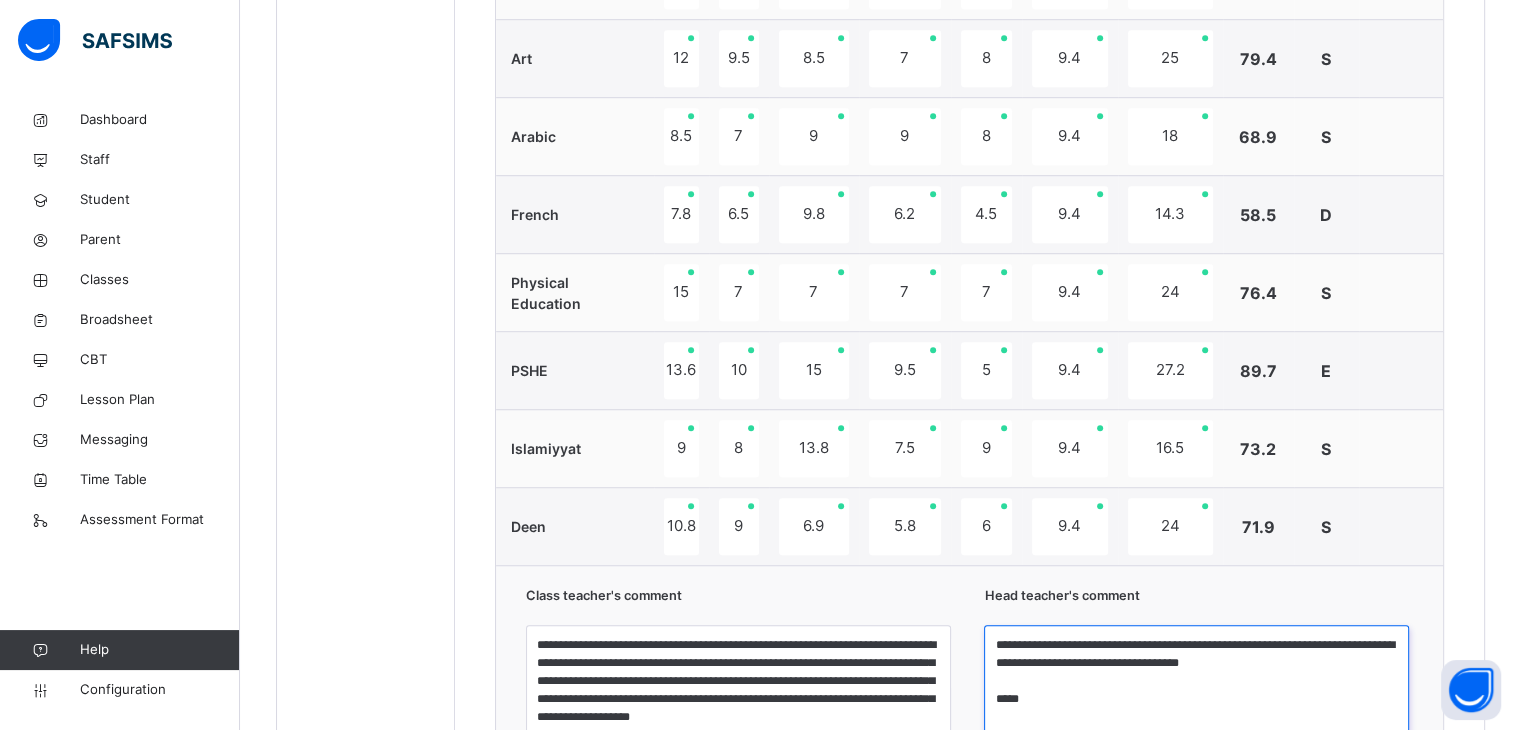 click on "**********" at bounding box center (1196, 700) 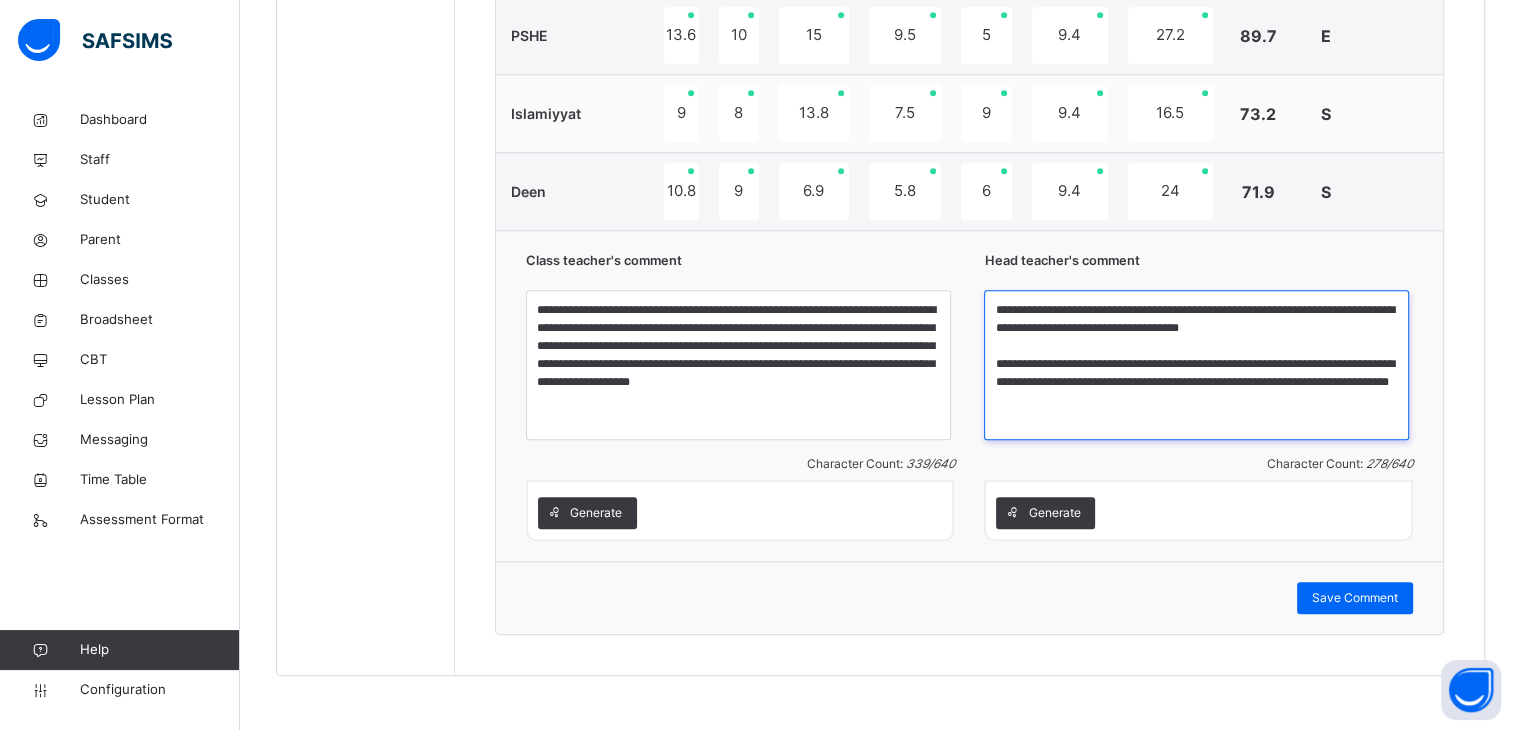 scroll, scrollTop: 1681, scrollLeft: 0, axis: vertical 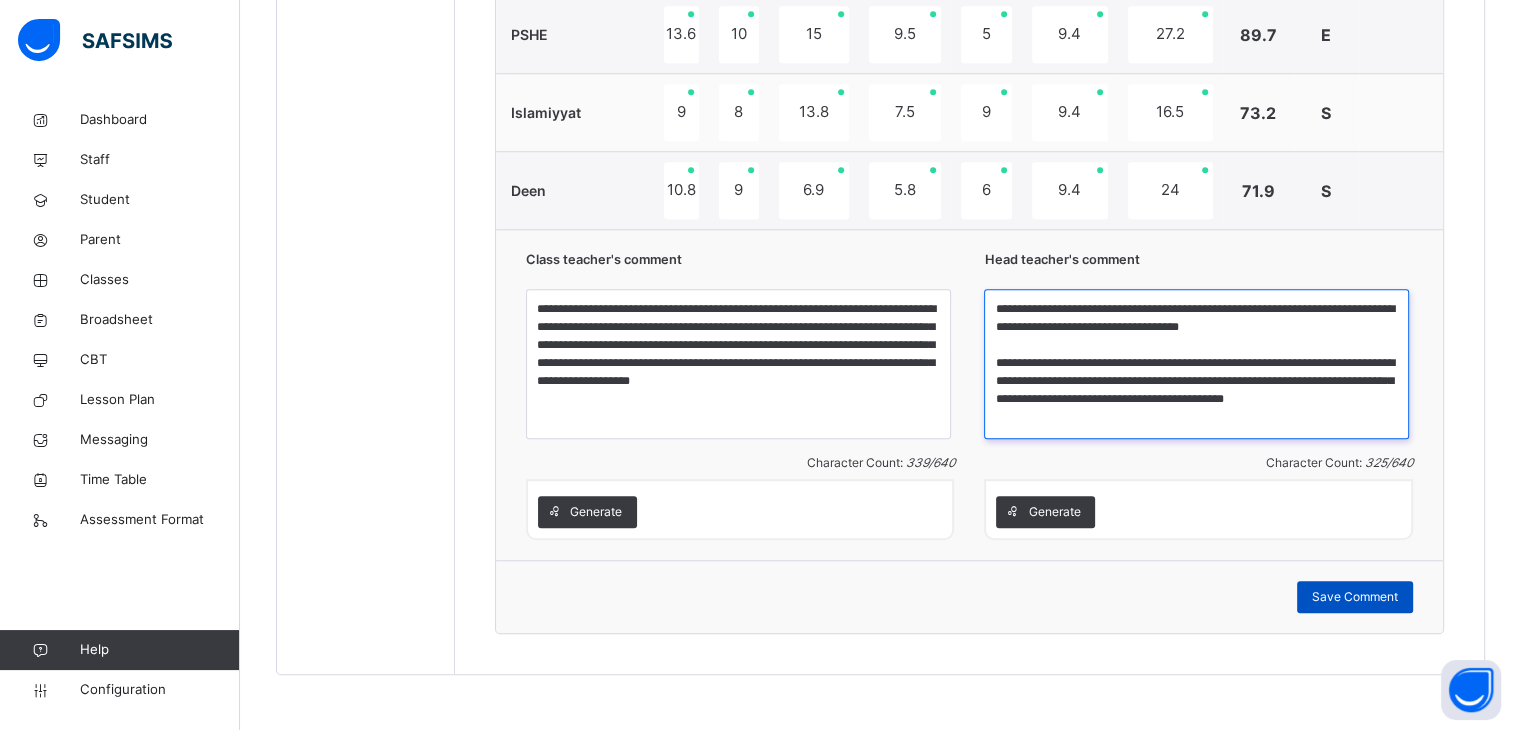 type on "**********" 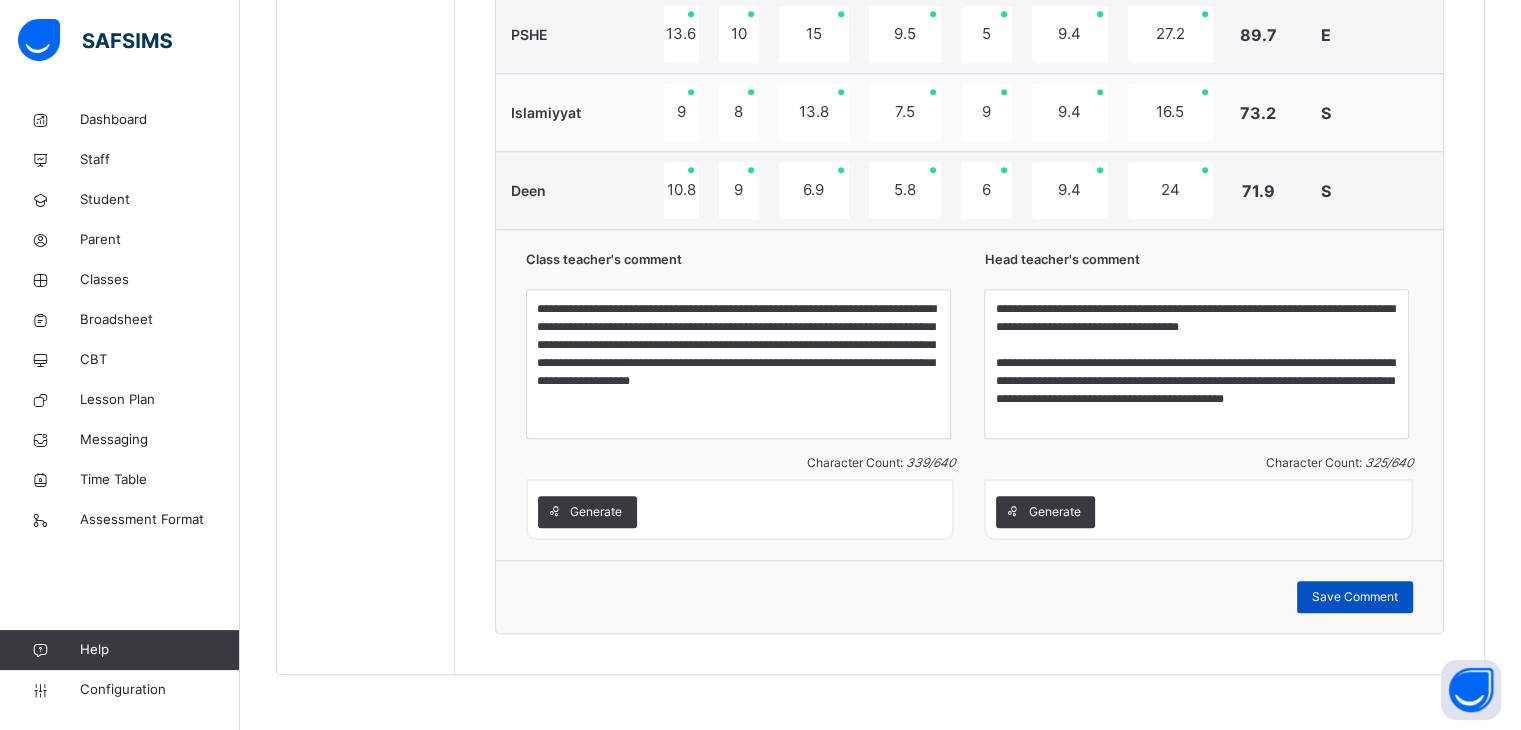 click on "Save Comment" at bounding box center (1355, 597) 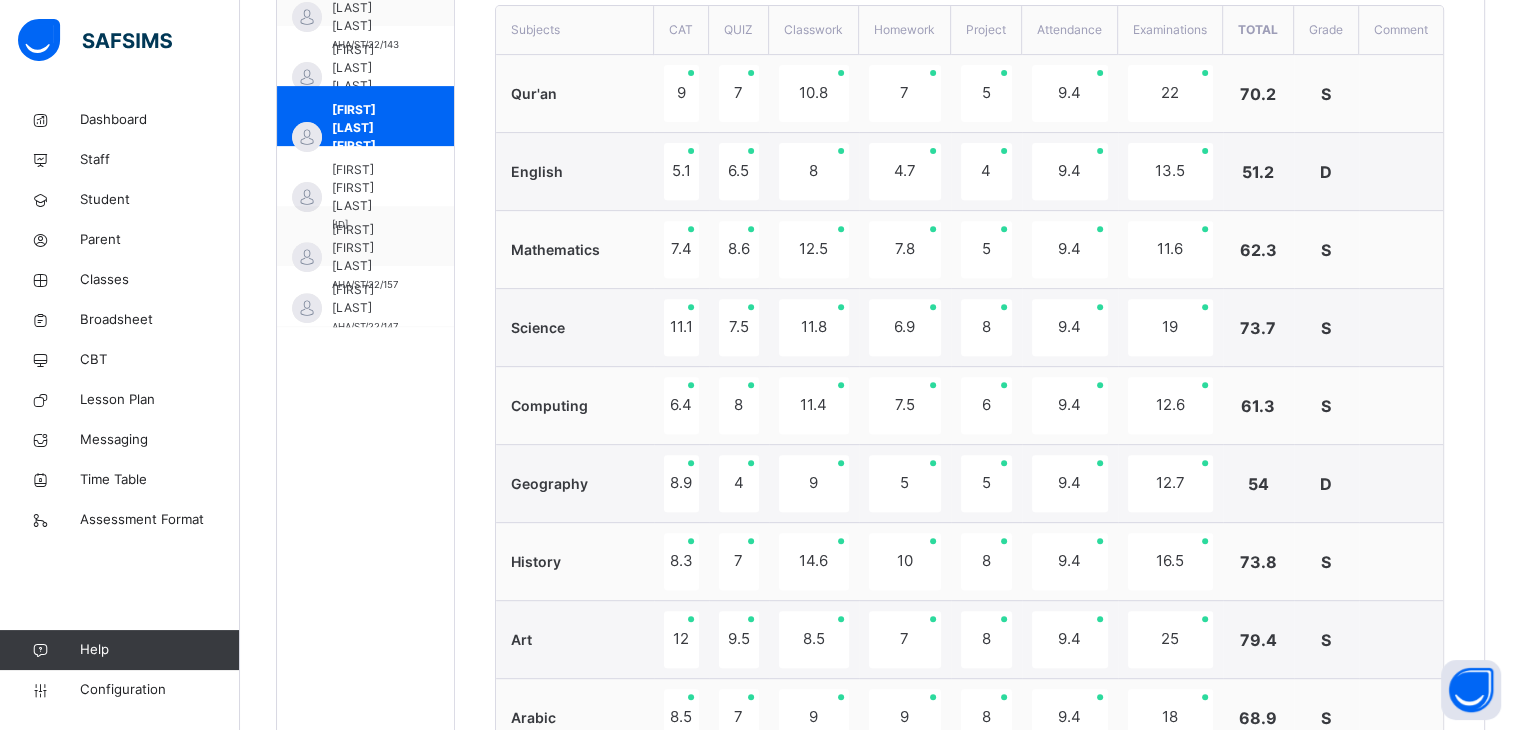 scroll, scrollTop: 705, scrollLeft: 0, axis: vertical 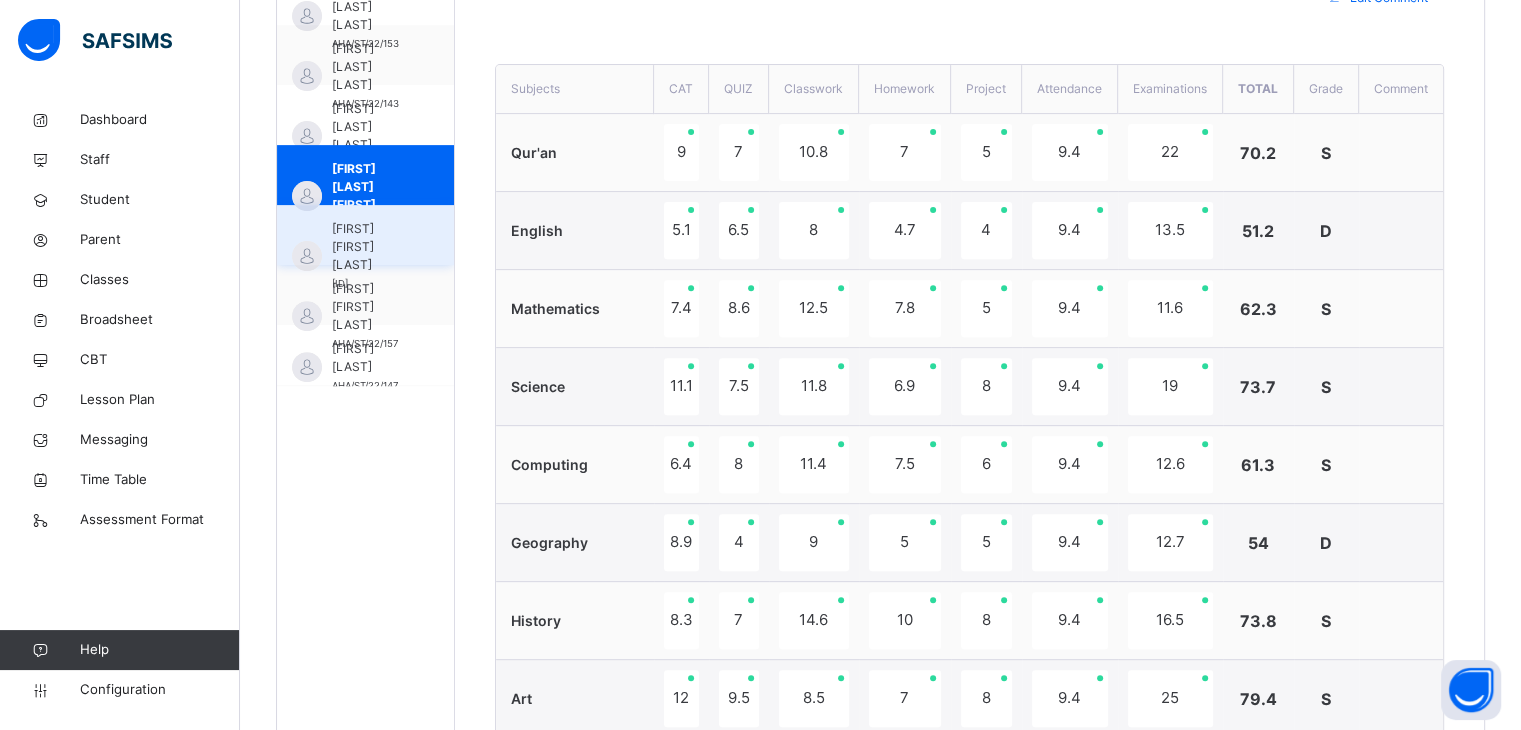 click on "[FIRST] [FIRST] [LAST]" at bounding box center [370, 247] 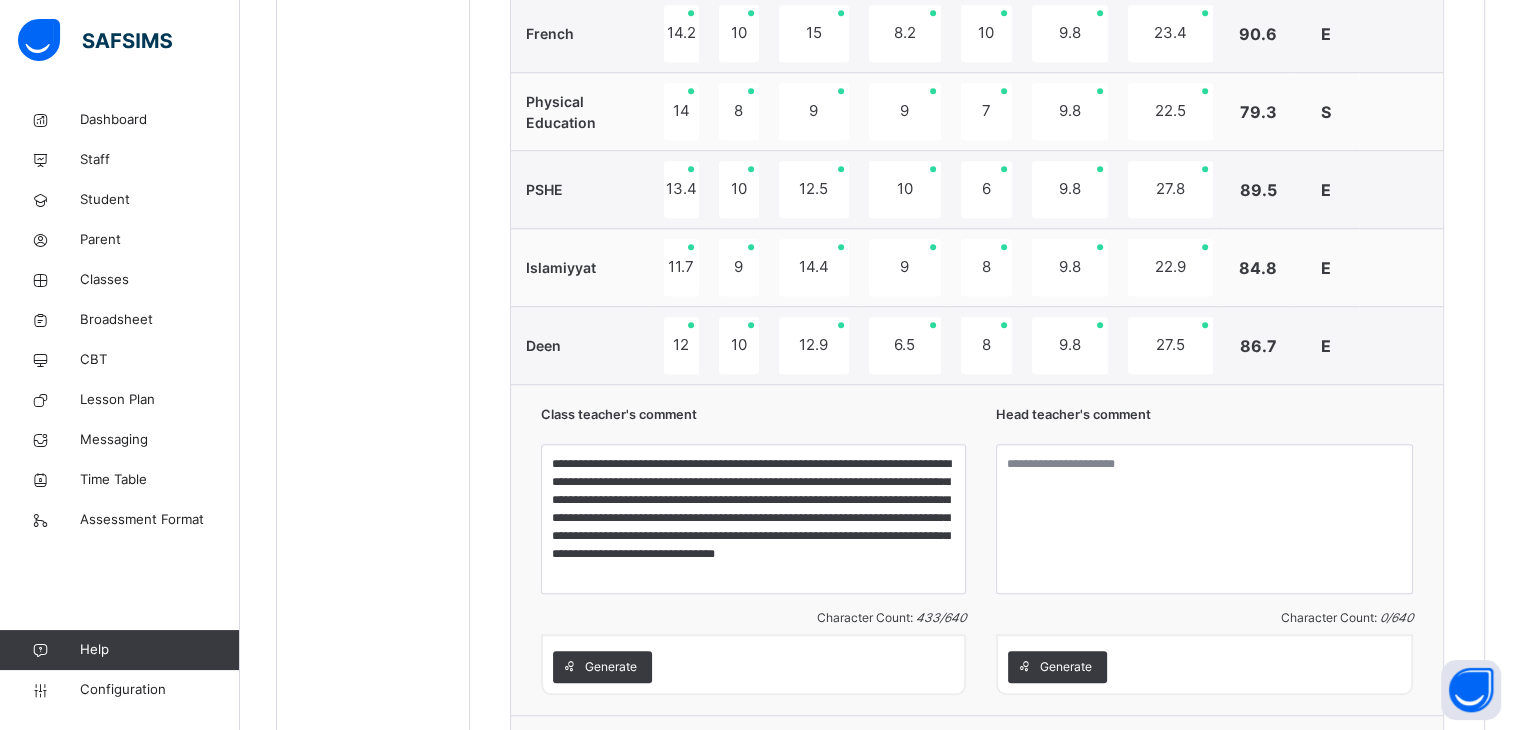 scroll, scrollTop: 1681, scrollLeft: 0, axis: vertical 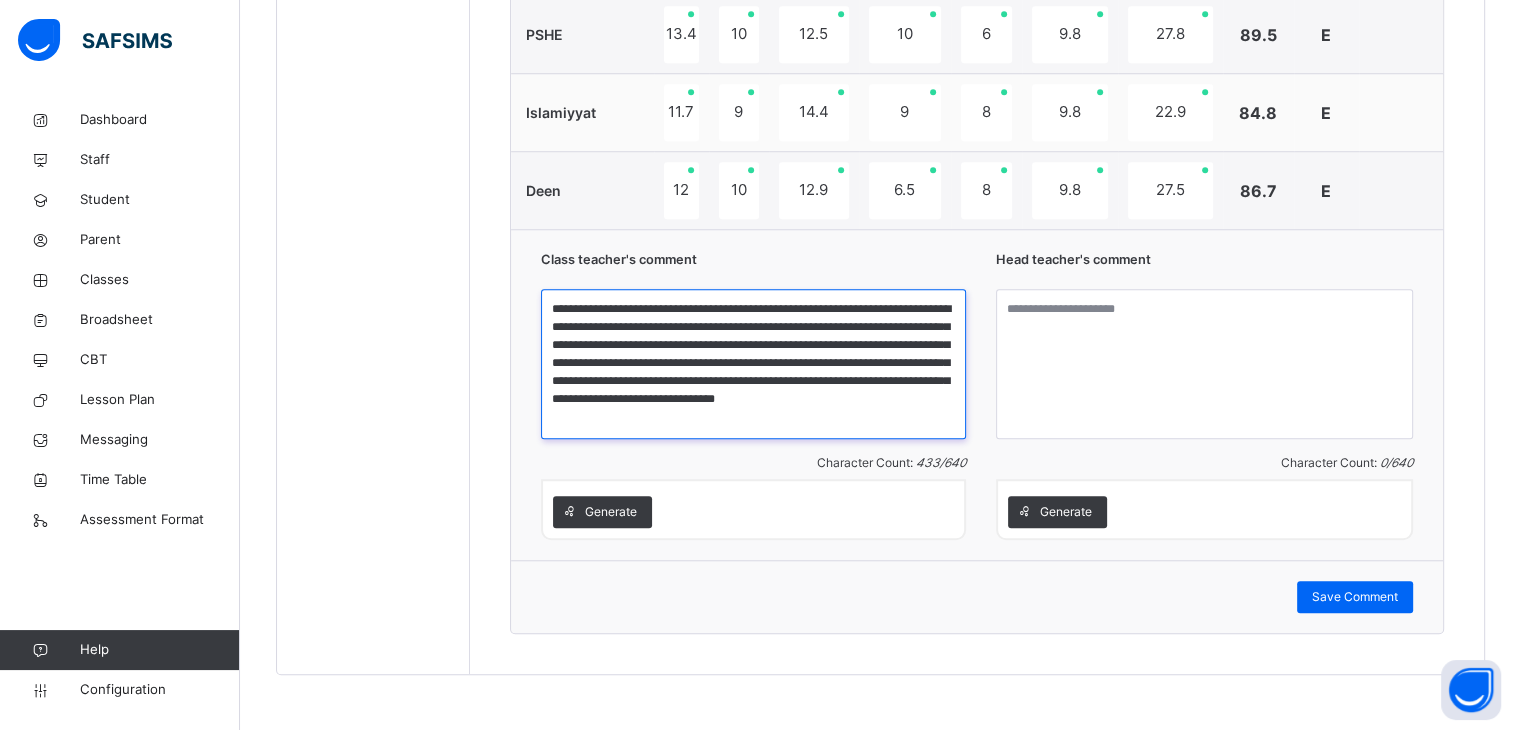 click on "**********" at bounding box center (753, 364) 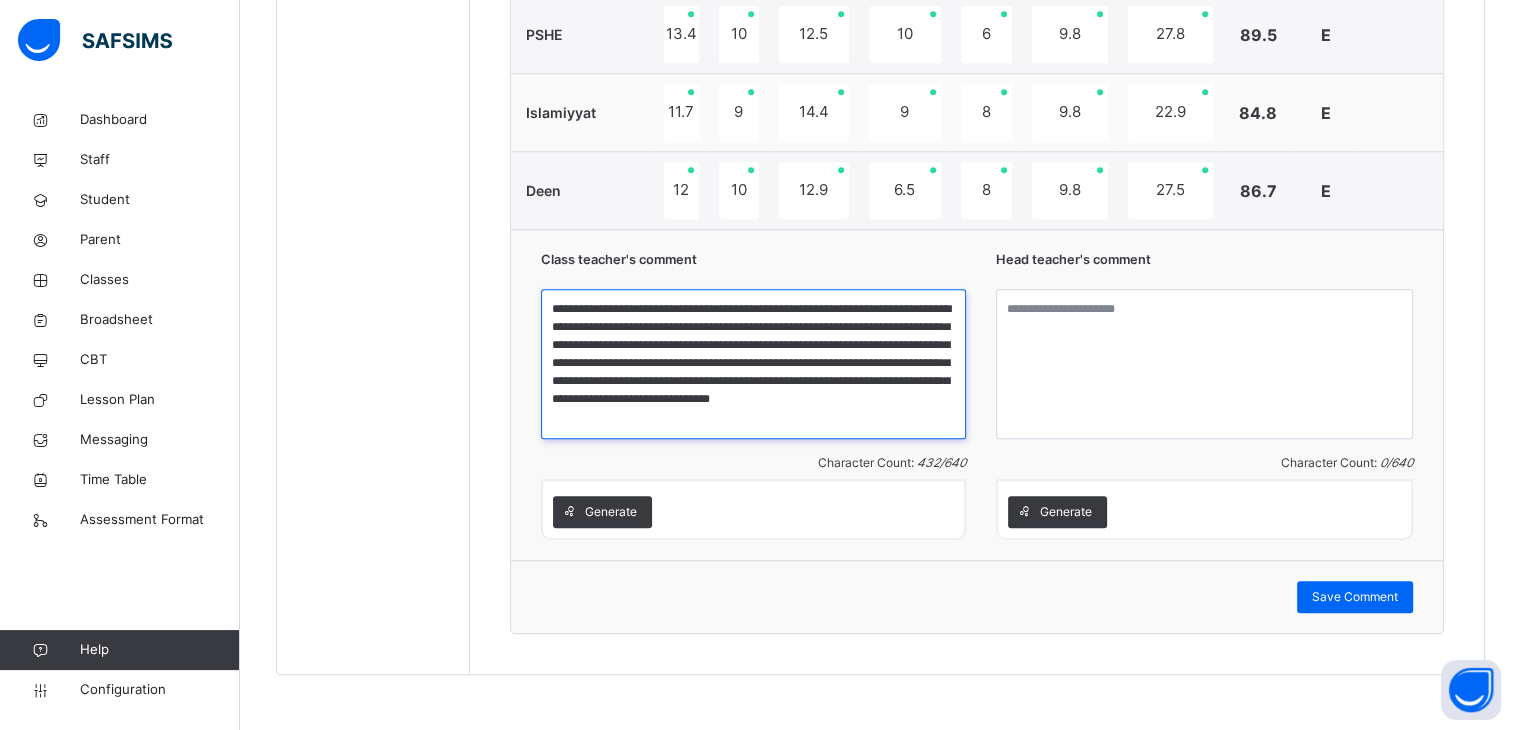 click on "**********" at bounding box center (753, 364) 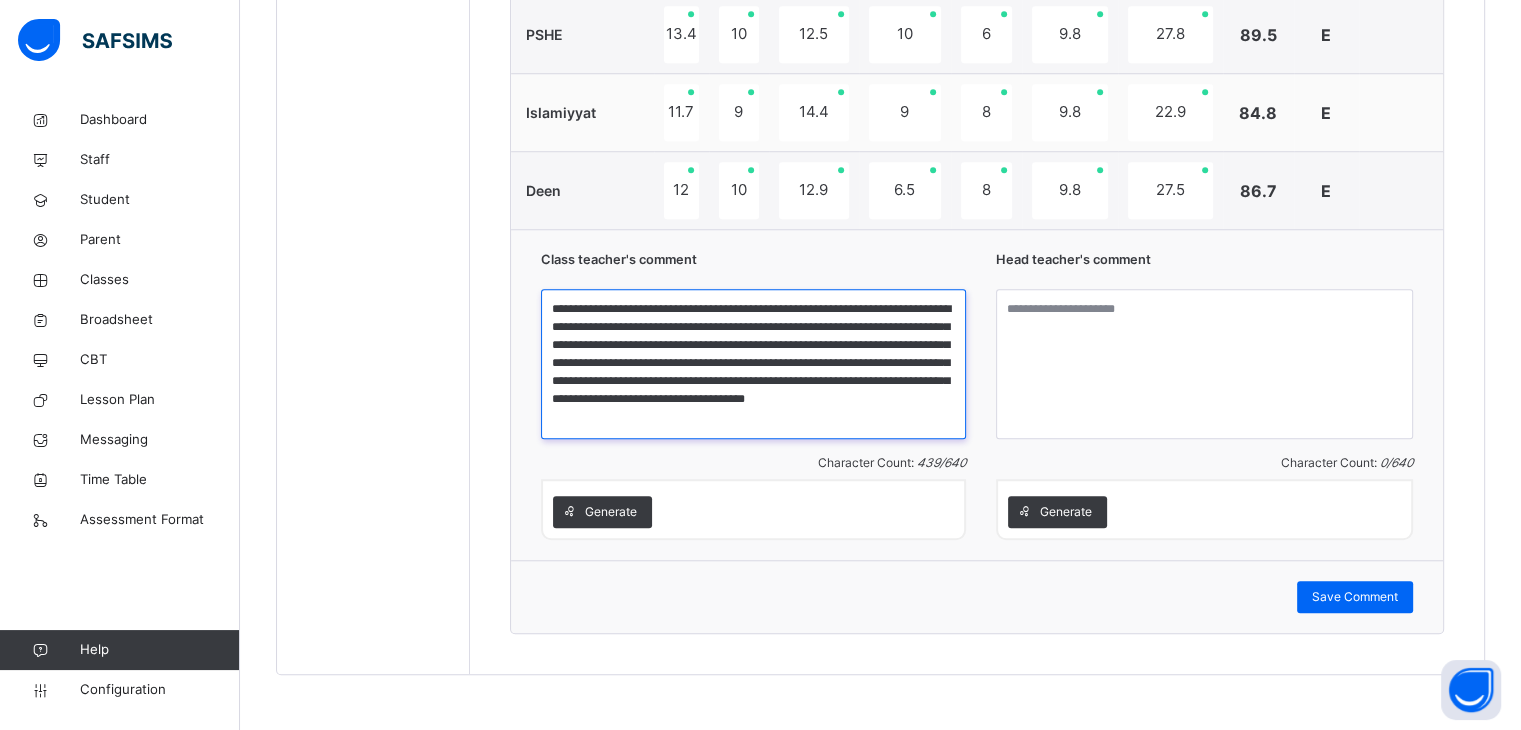 click on "**********" at bounding box center (753, 364) 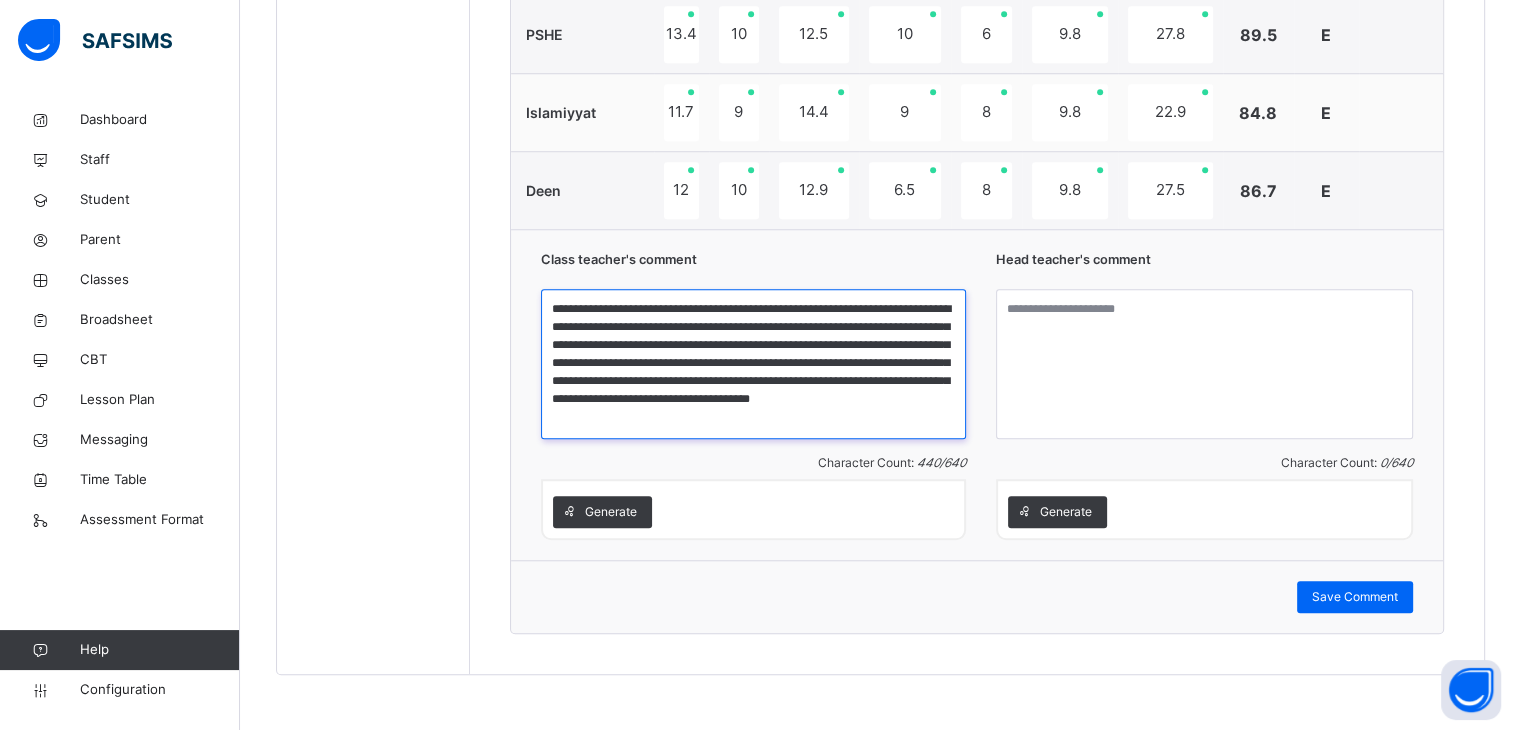 type on "**********" 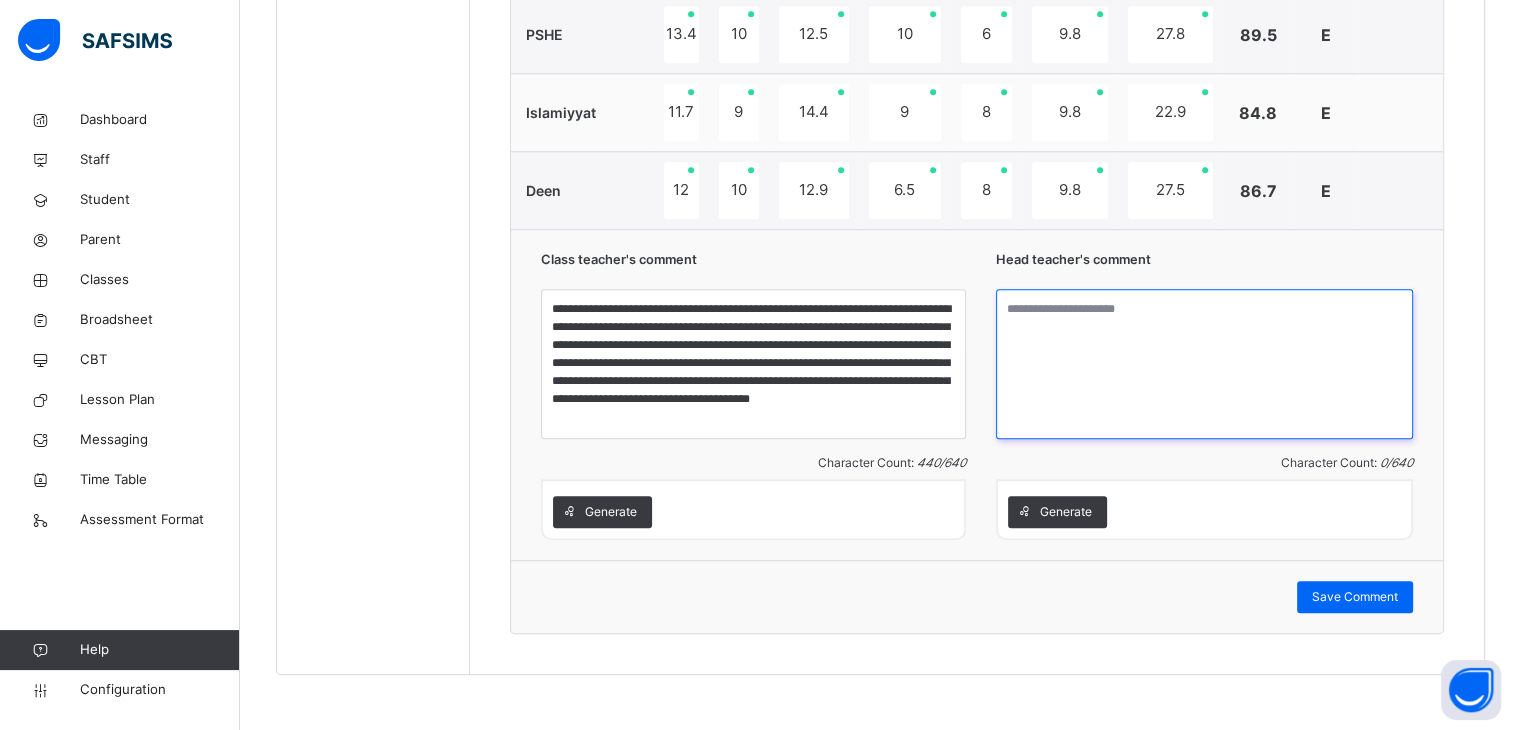 click at bounding box center [1204, 364] 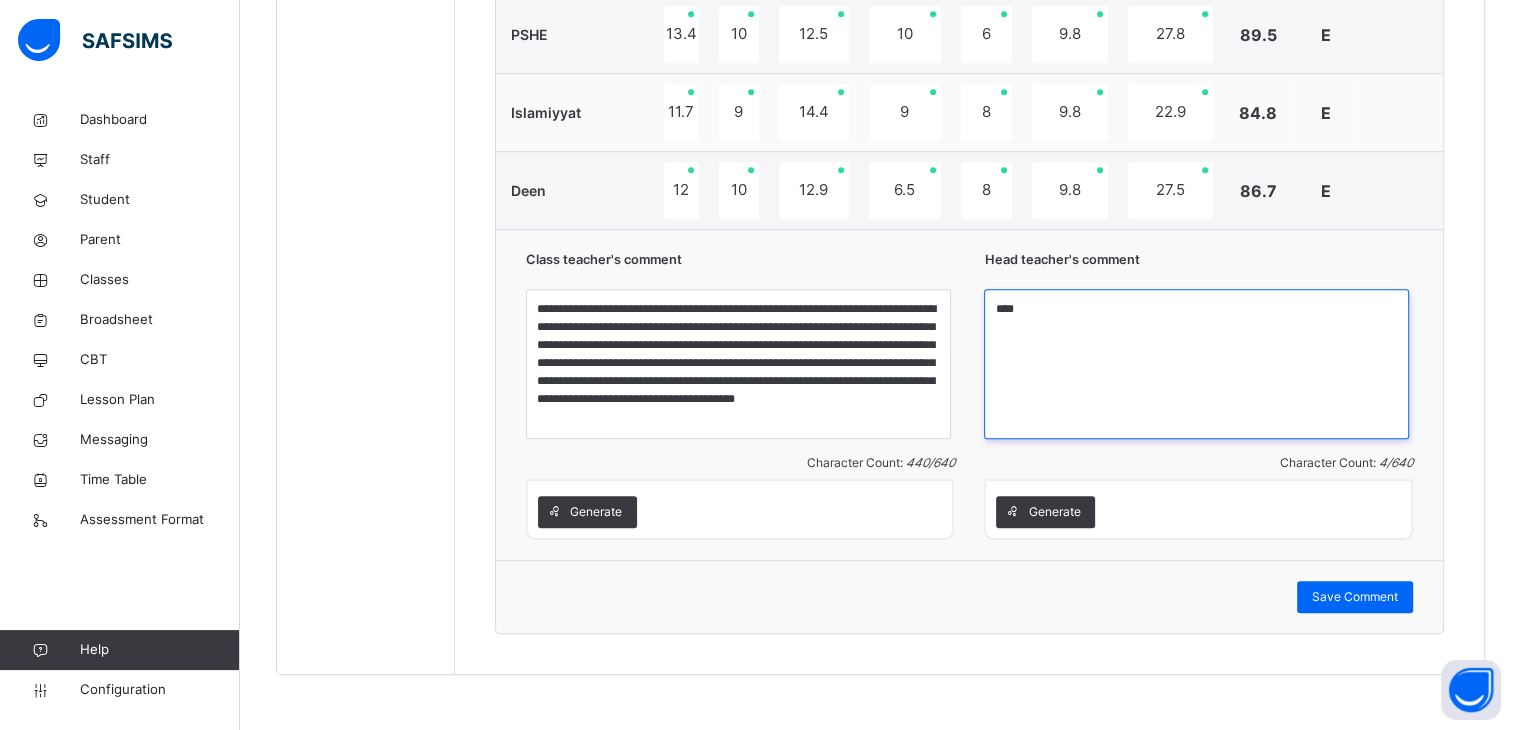 click on "***" at bounding box center (1196, 364) 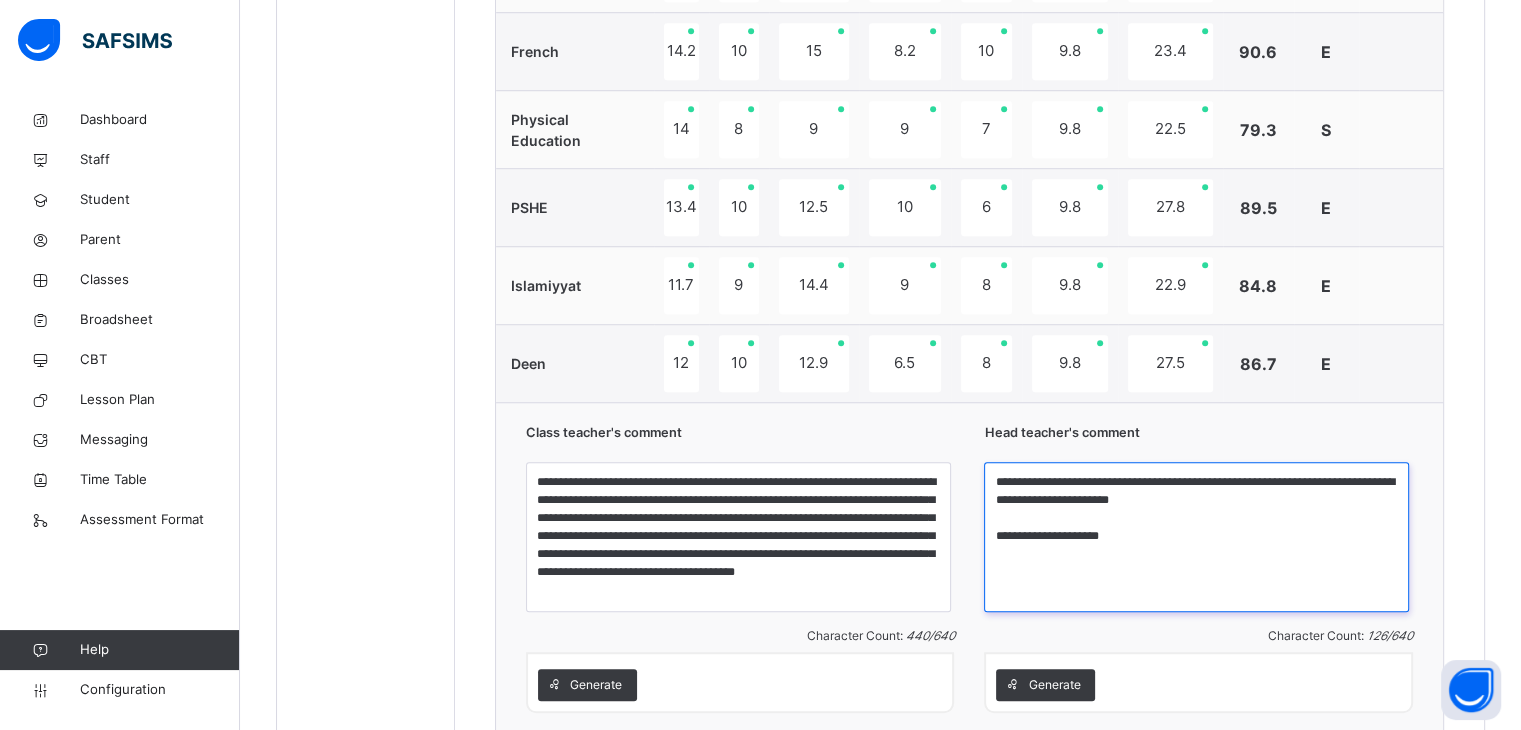 scroll, scrollTop: 1530, scrollLeft: 0, axis: vertical 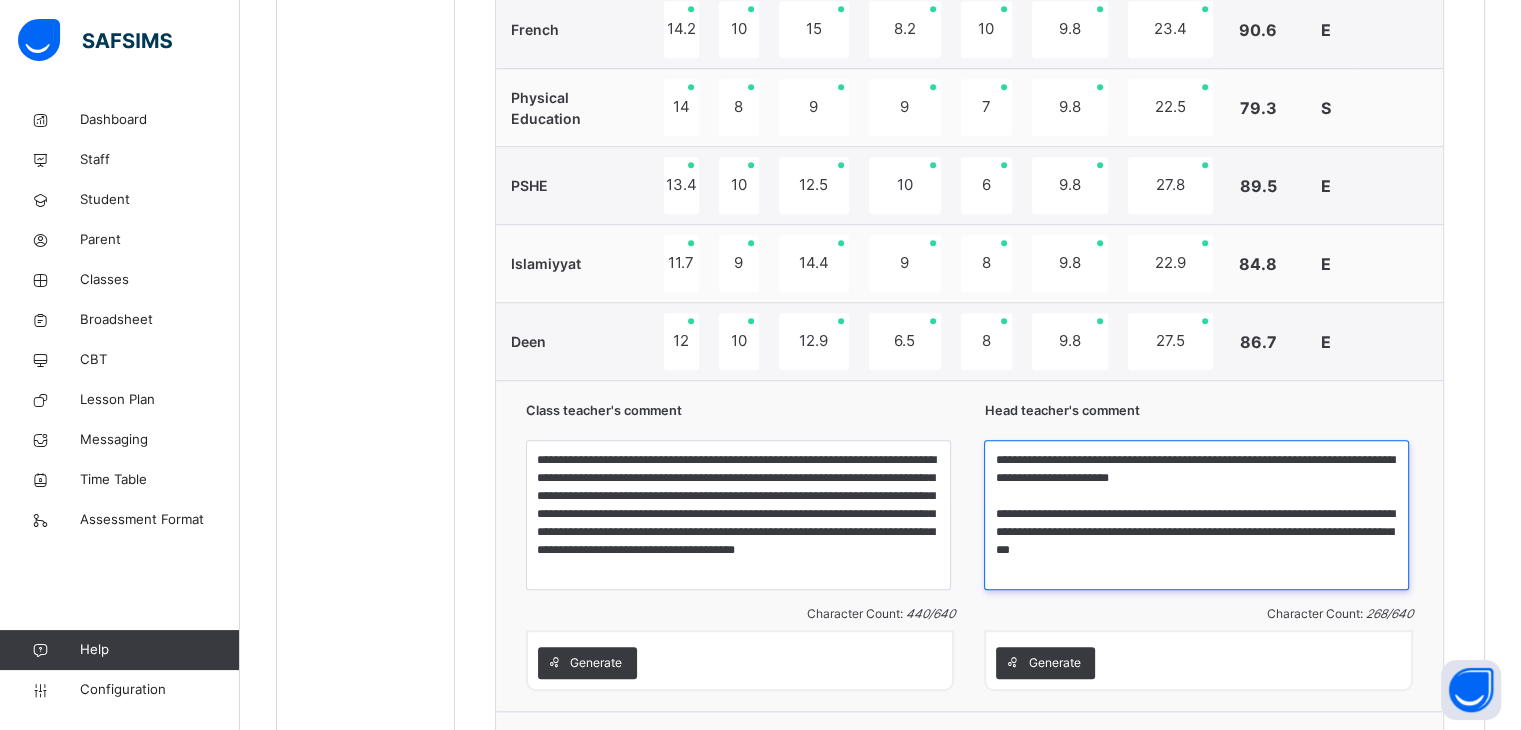 click on "**********" at bounding box center [1196, 515] 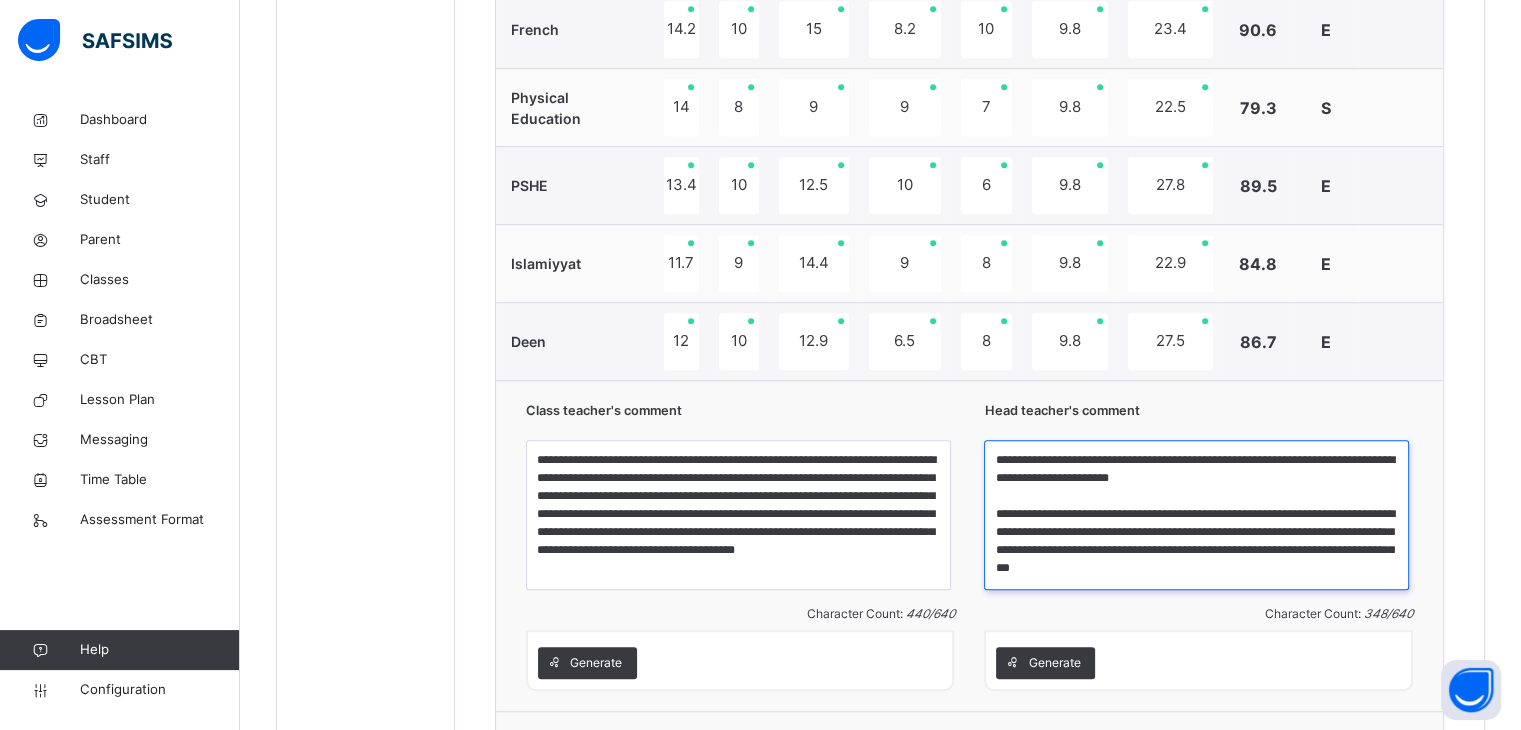 scroll, scrollTop: 1681, scrollLeft: 0, axis: vertical 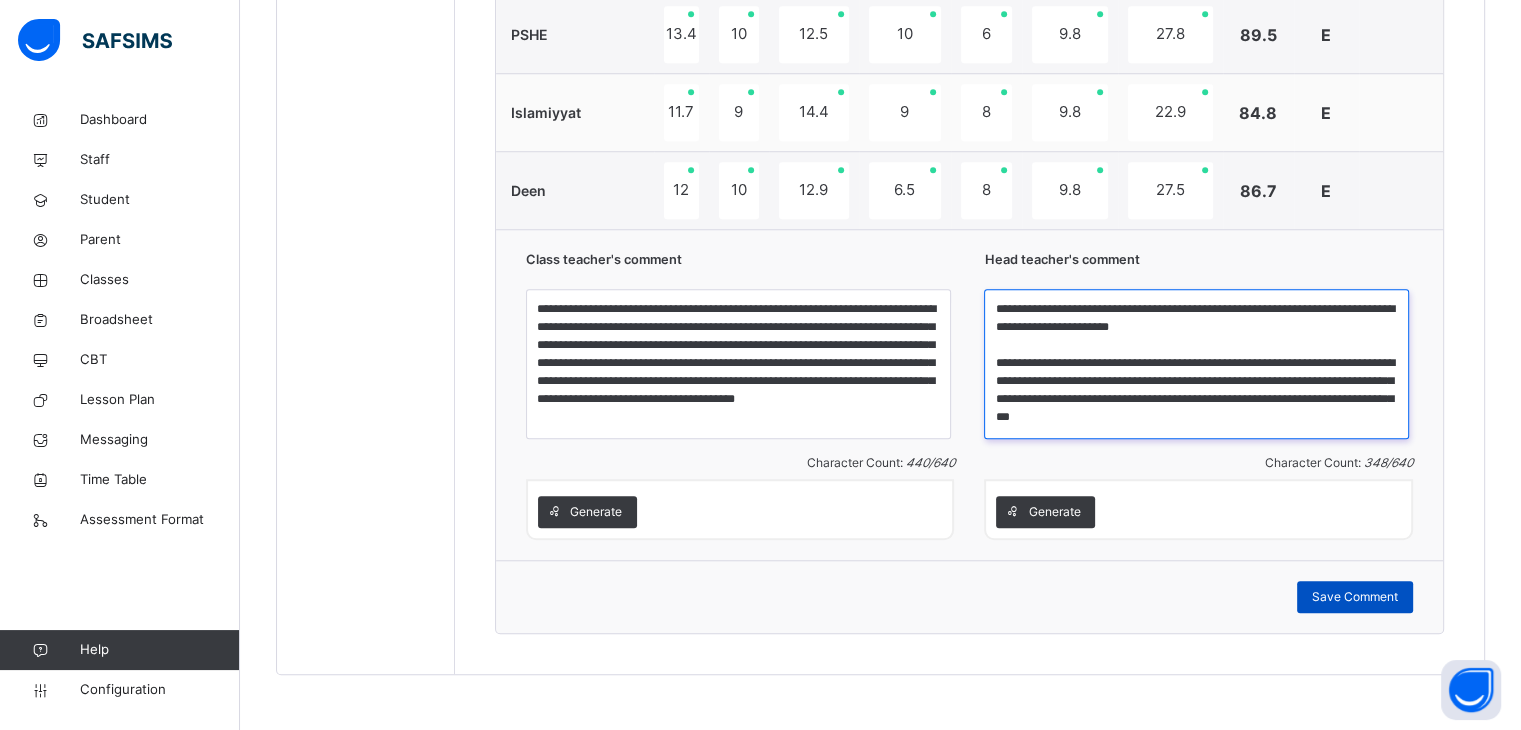 type on "**********" 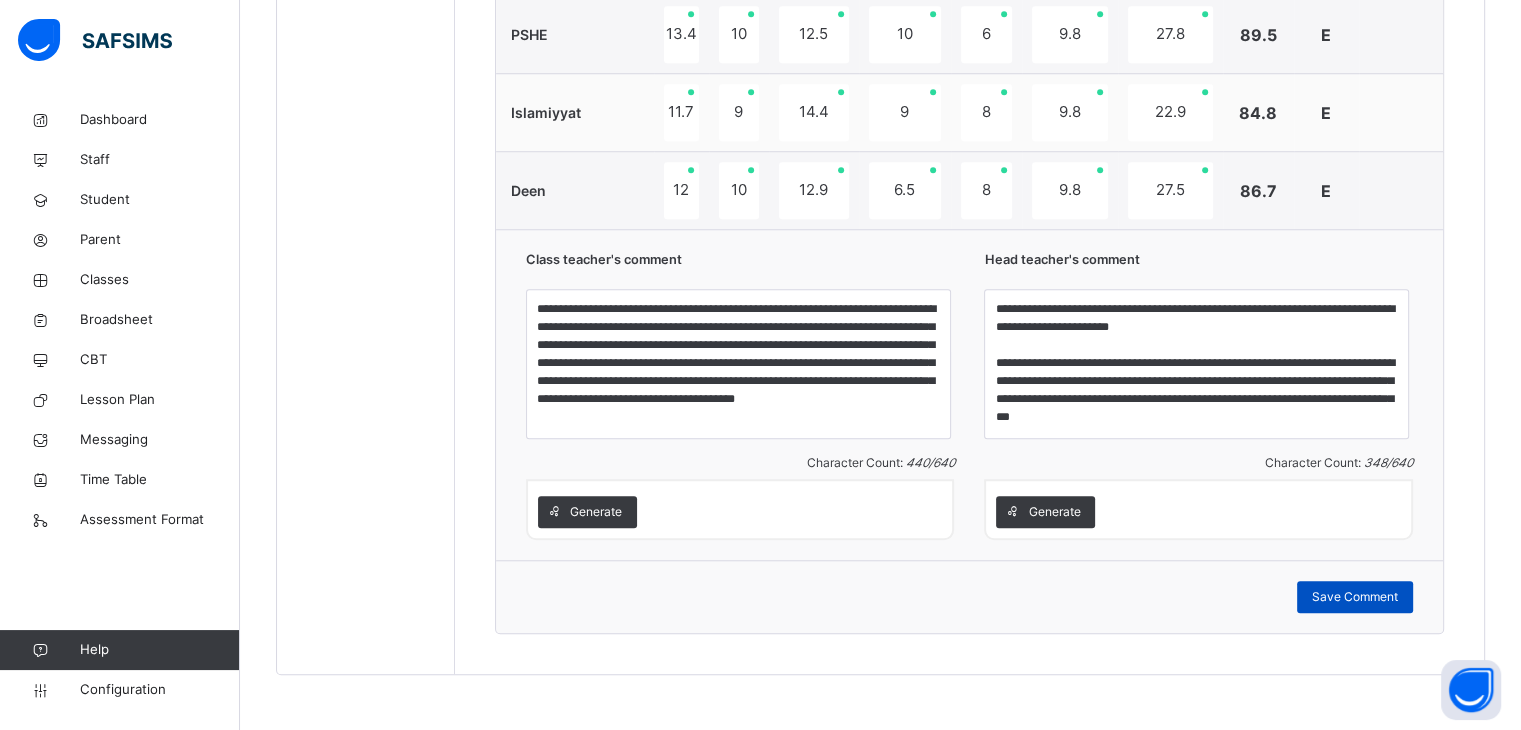 click on "Save Comment" at bounding box center [1355, 597] 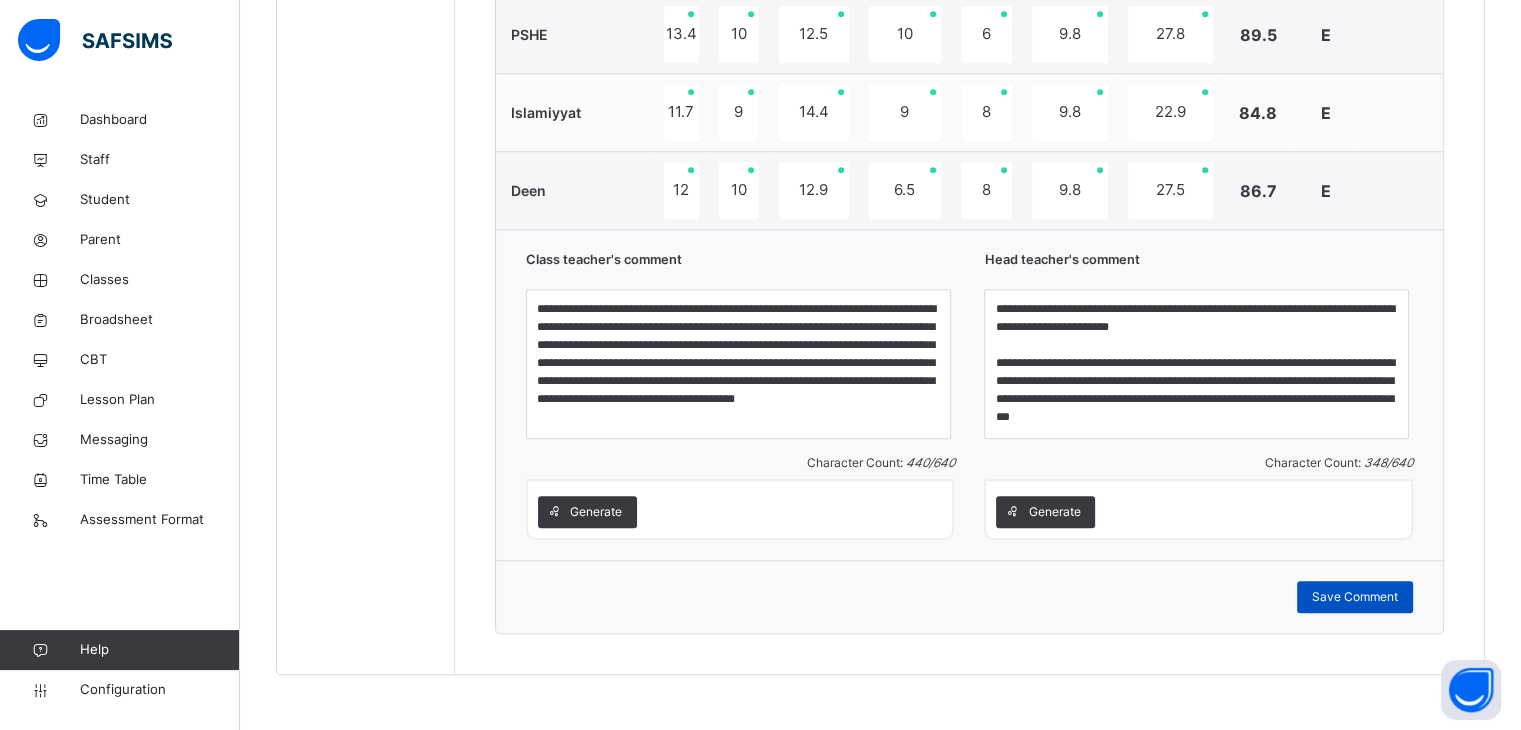 click on "Save Comment" at bounding box center (1355, 597) 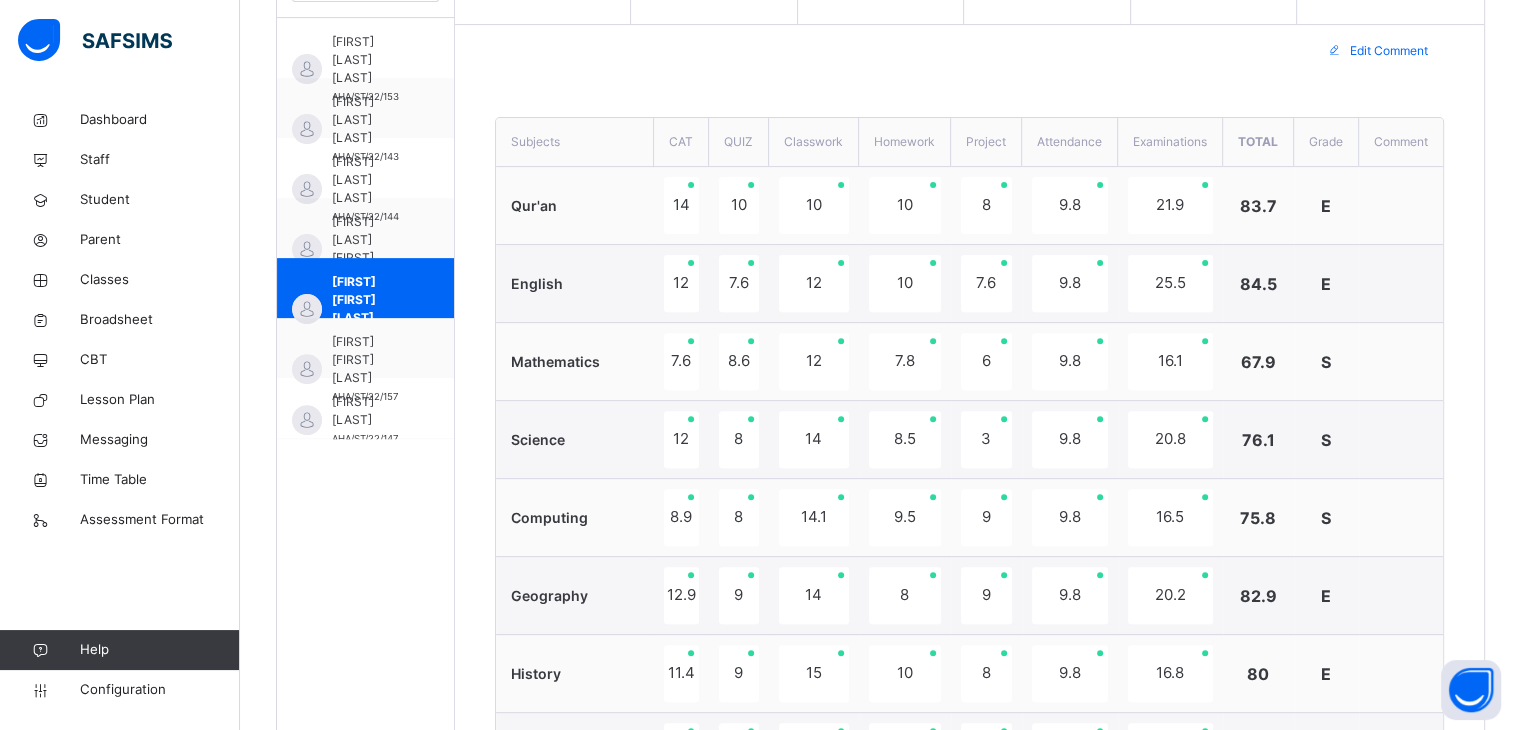 scroll, scrollTop: 653, scrollLeft: 0, axis: vertical 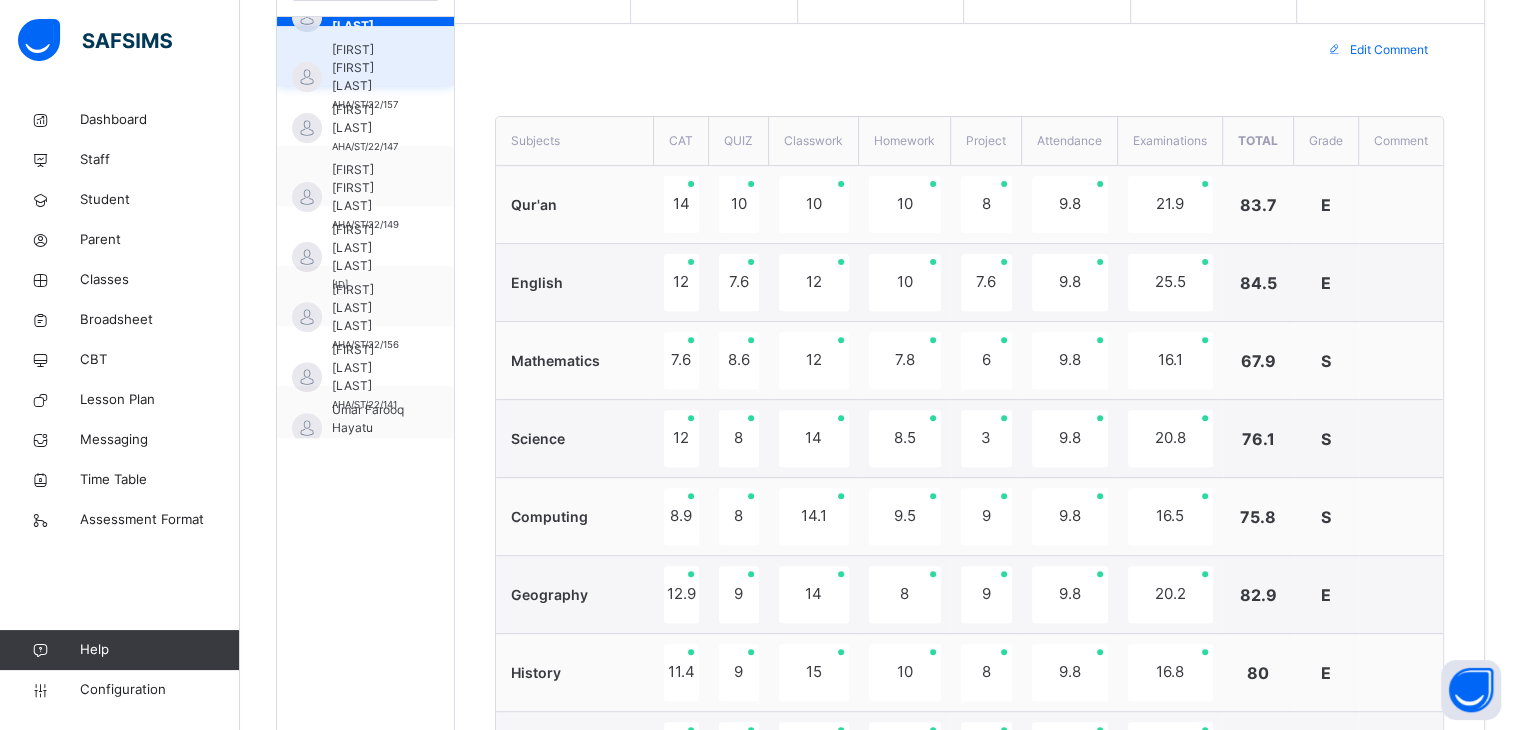click on "[FIRST] [FIRST] [LAST] [ID]" at bounding box center [370, 77] 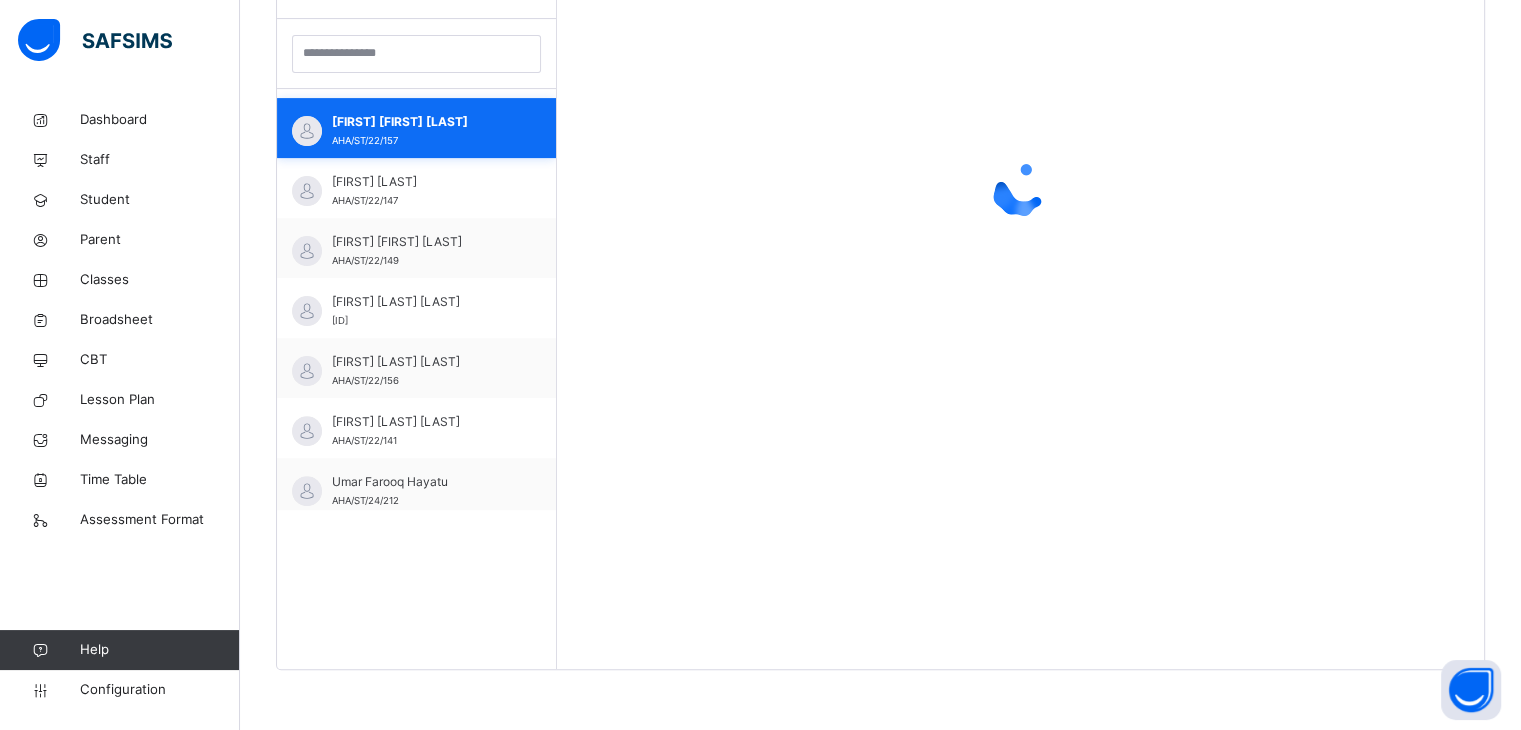 scroll, scrollTop: 580, scrollLeft: 0, axis: vertical 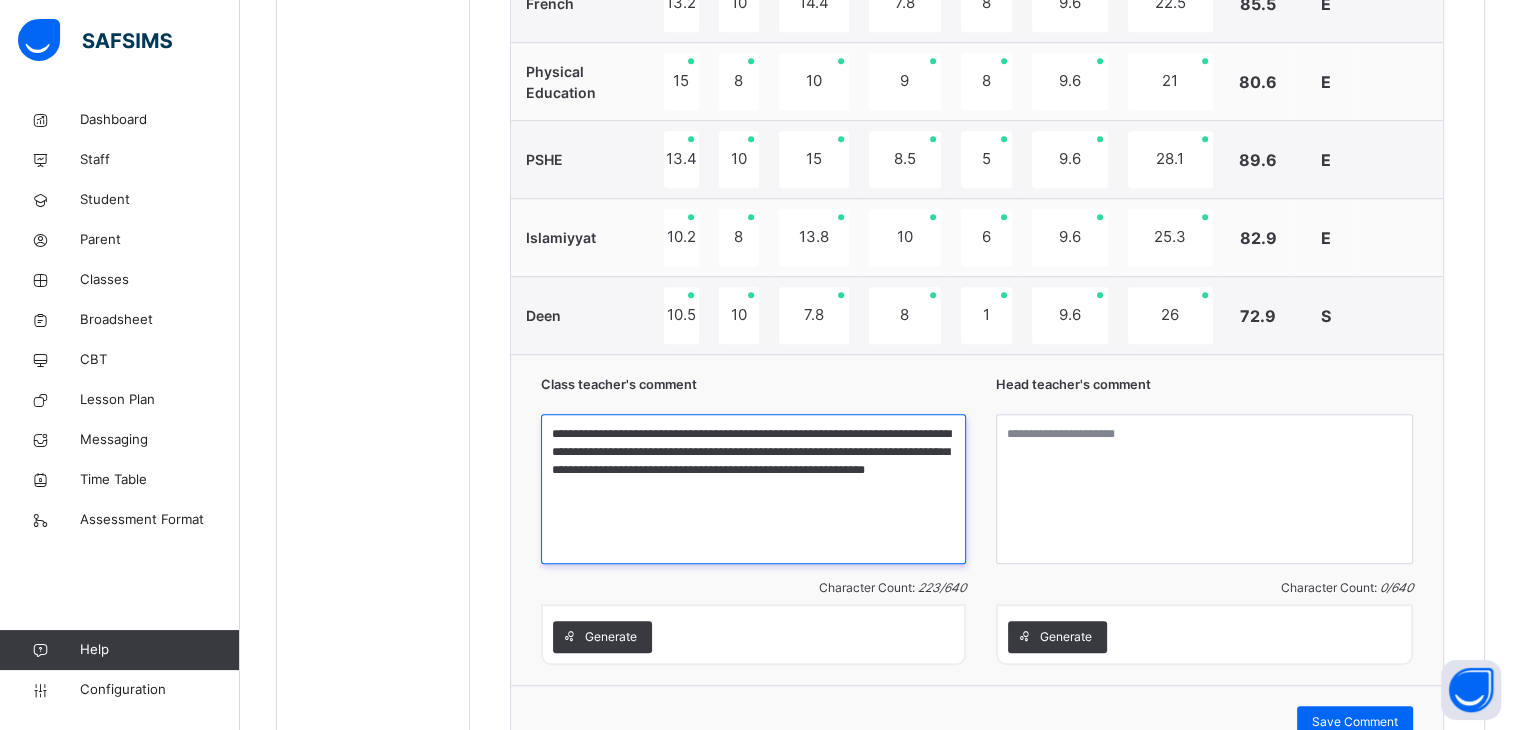 click on "**********" at bounding box center [753, 489] 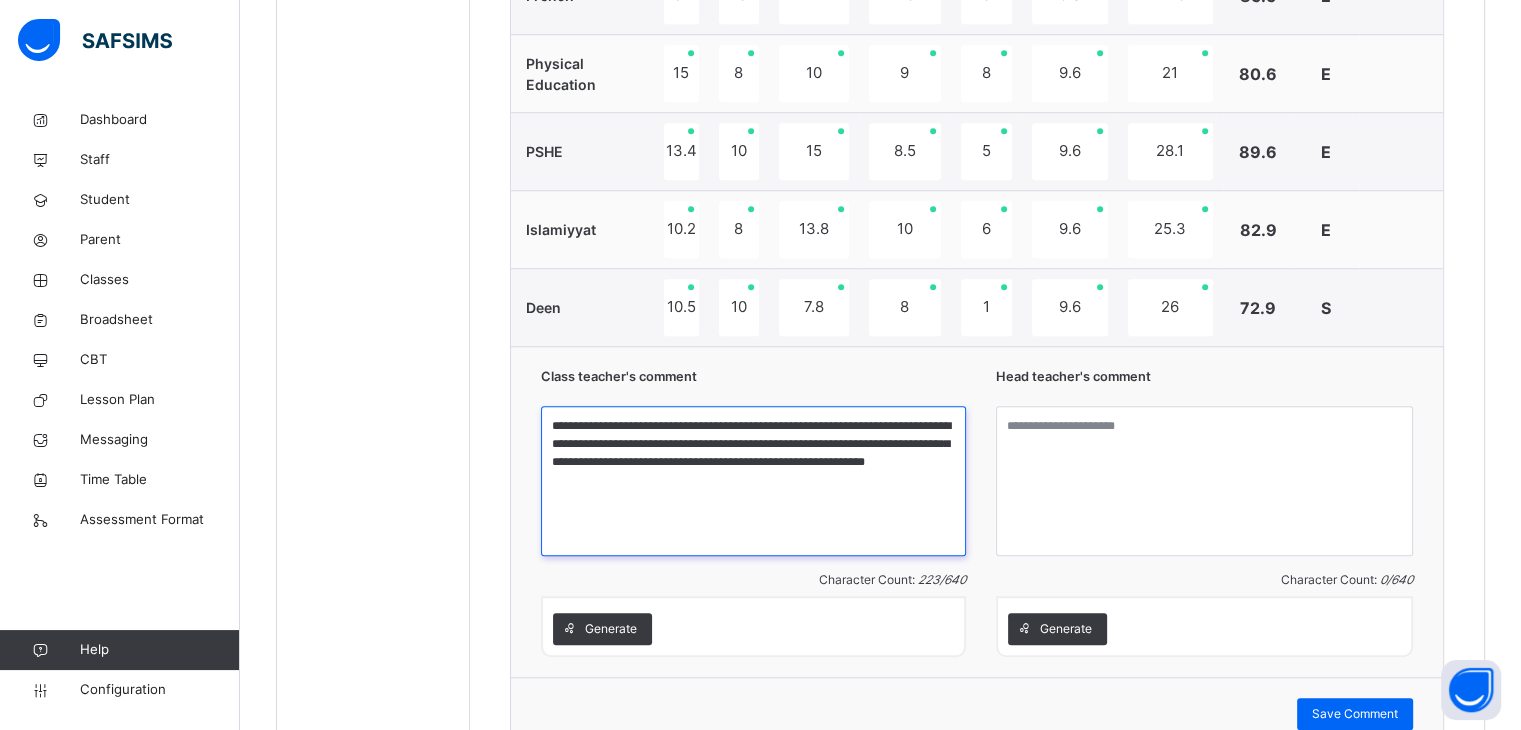 scroll, scrollTop: 1568, scrollLeft: 0, axis: vertical 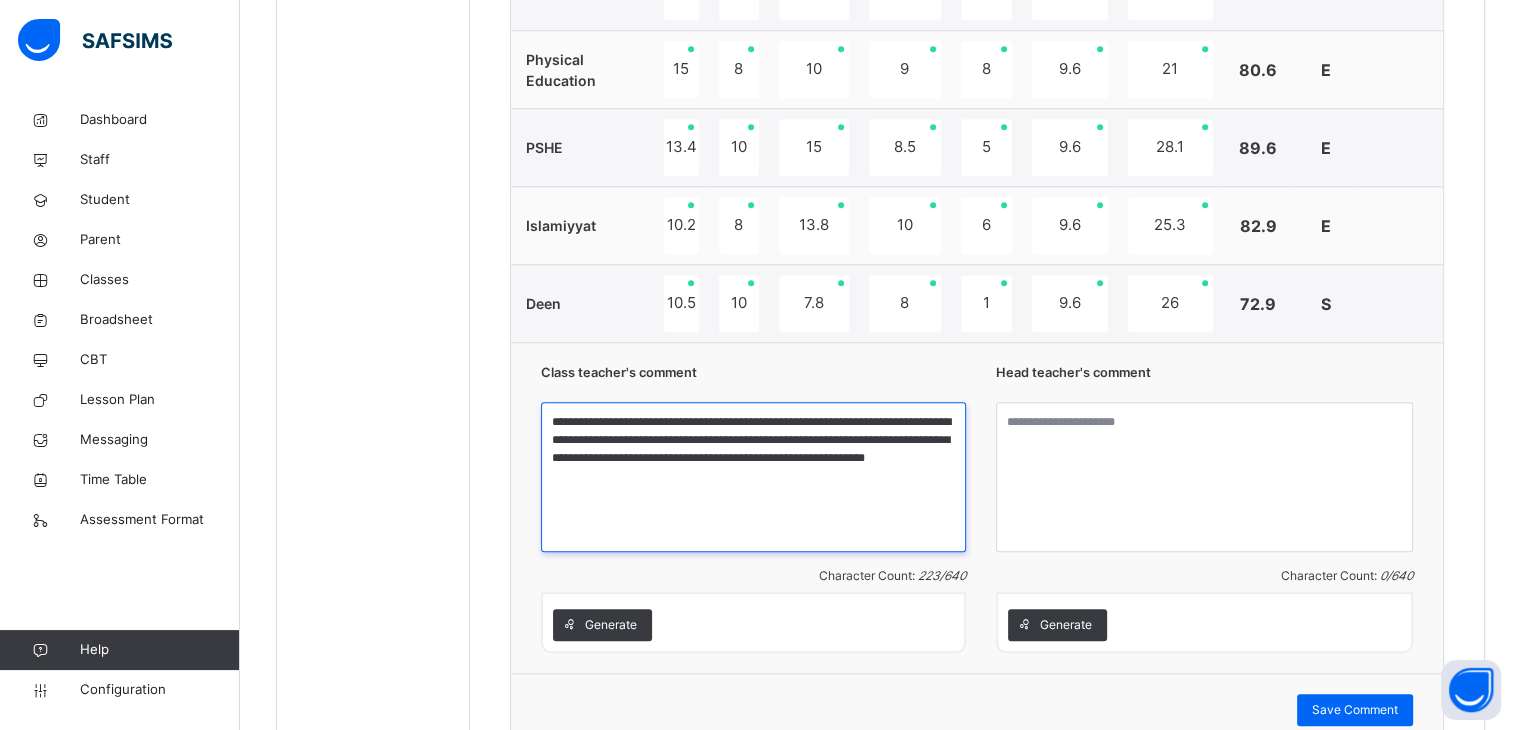 type on "**********" 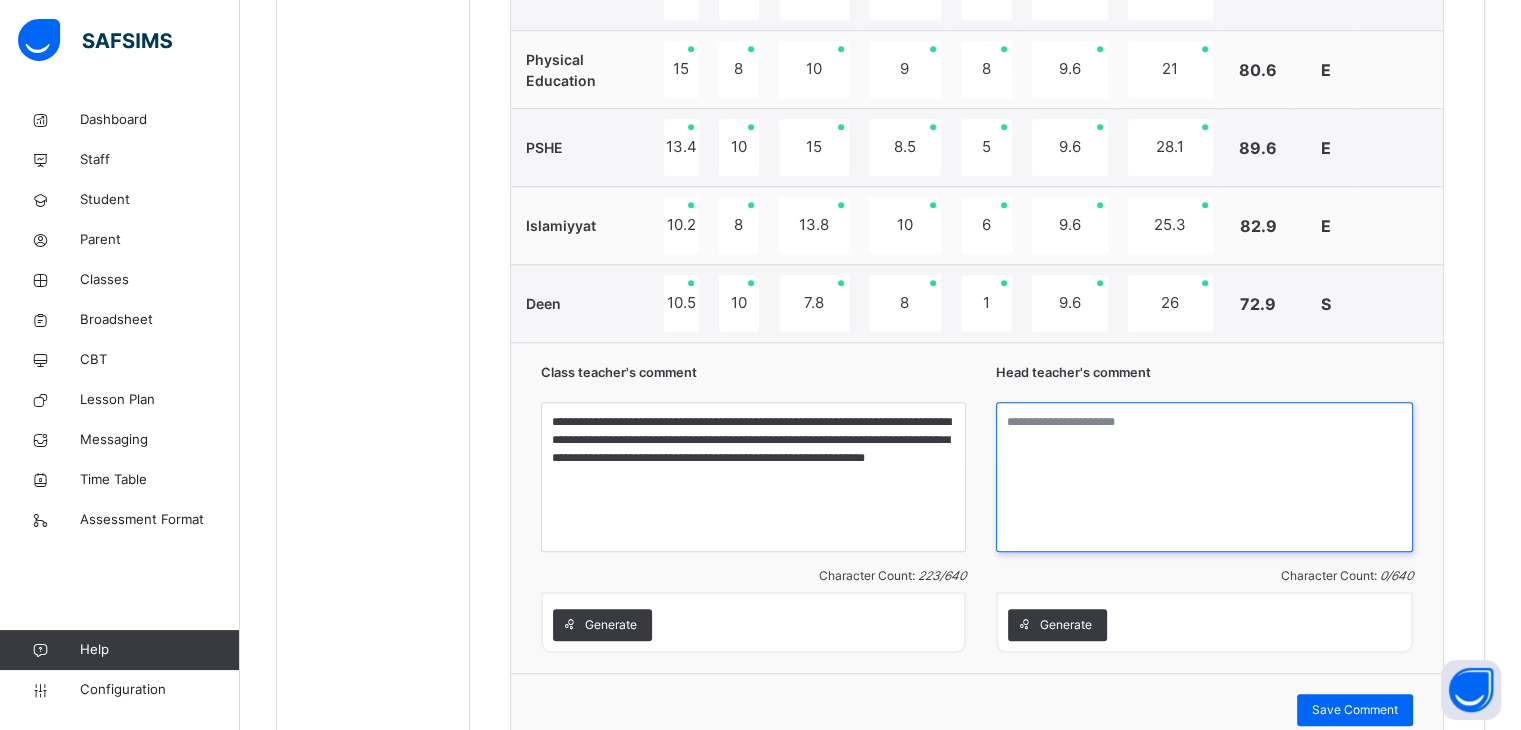 click at bounding box center (1204, 477) 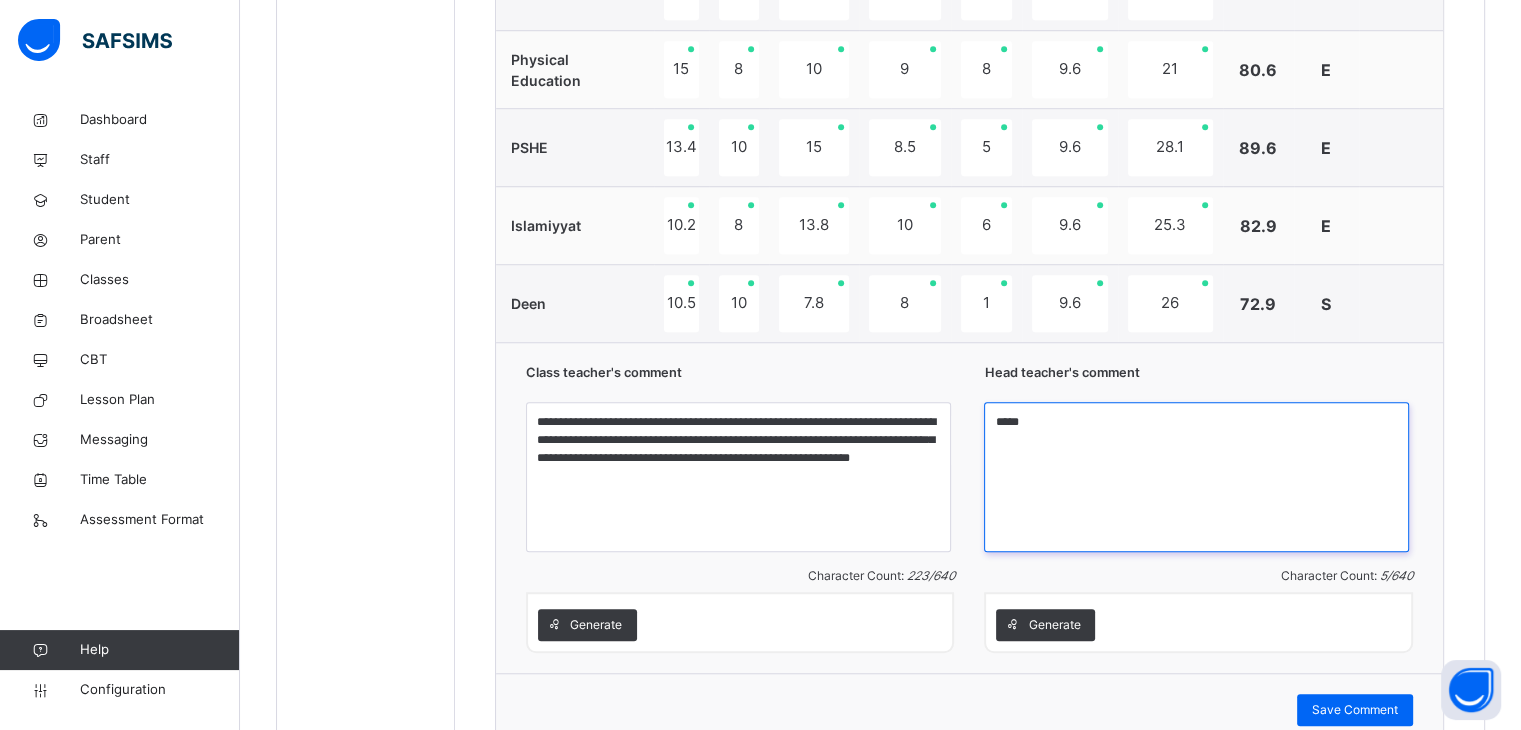 click on "***" at bounding box center [1196, 477] 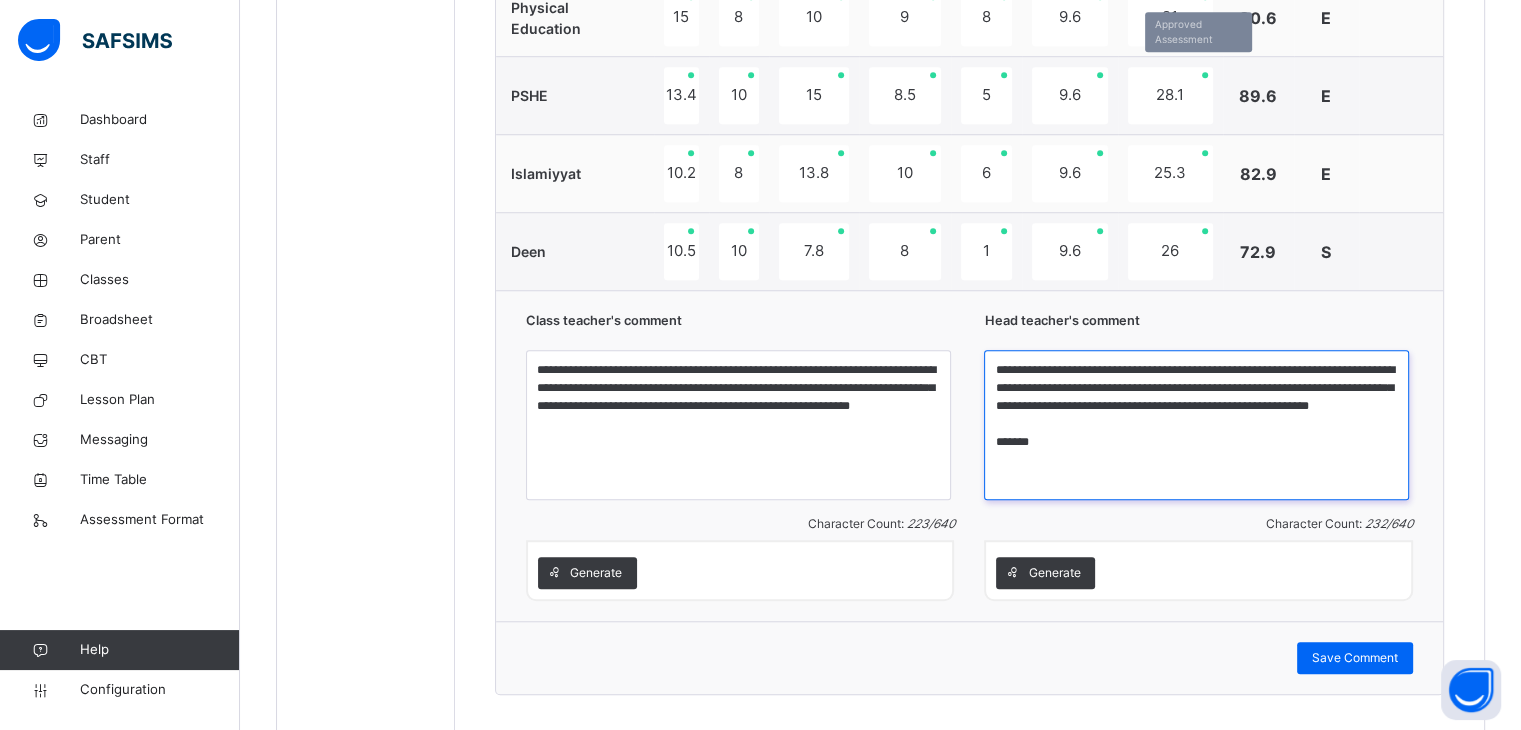 scroll, scrollTop: 1681, scrollLeft: 0, axis: vertical 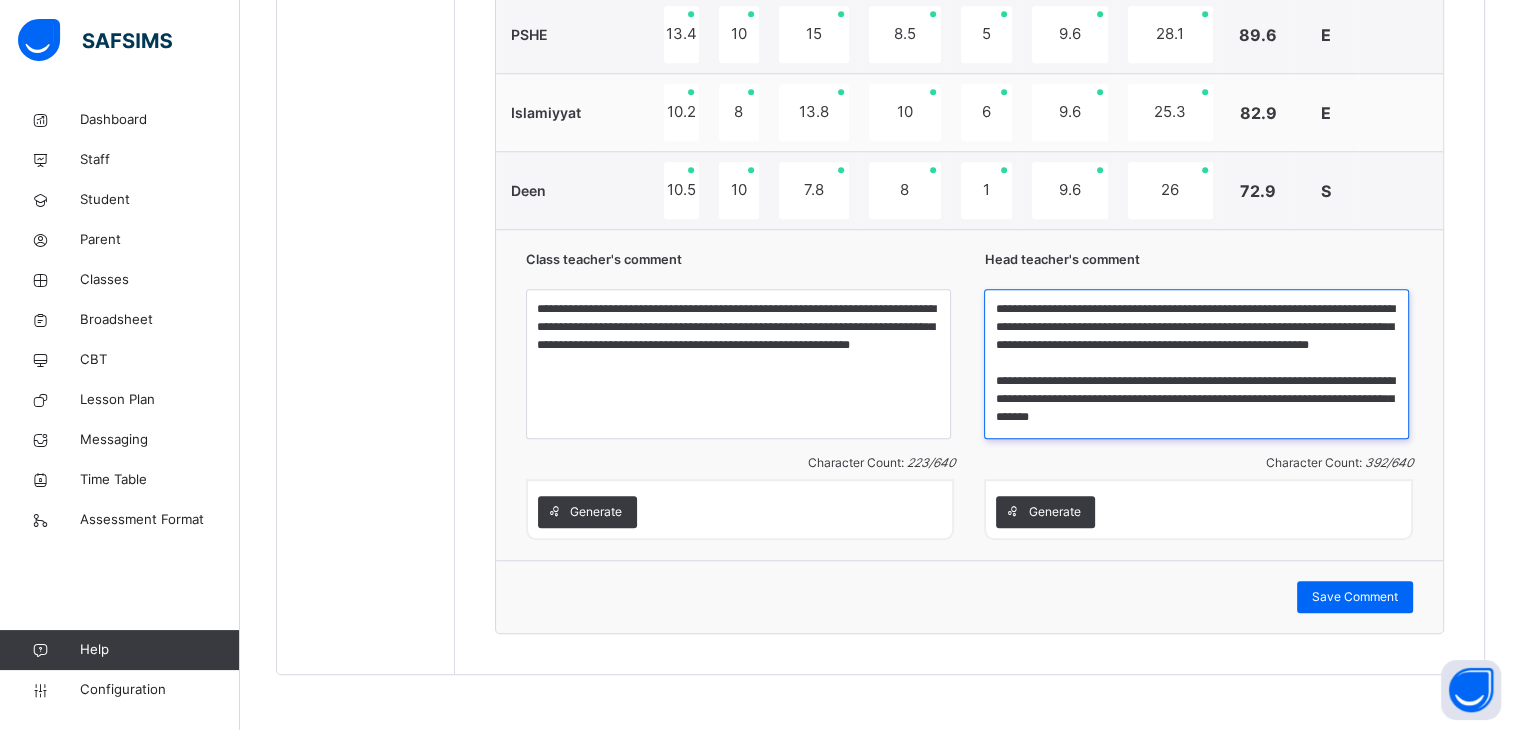 click on "**********" at bounding box center (1196, 364) 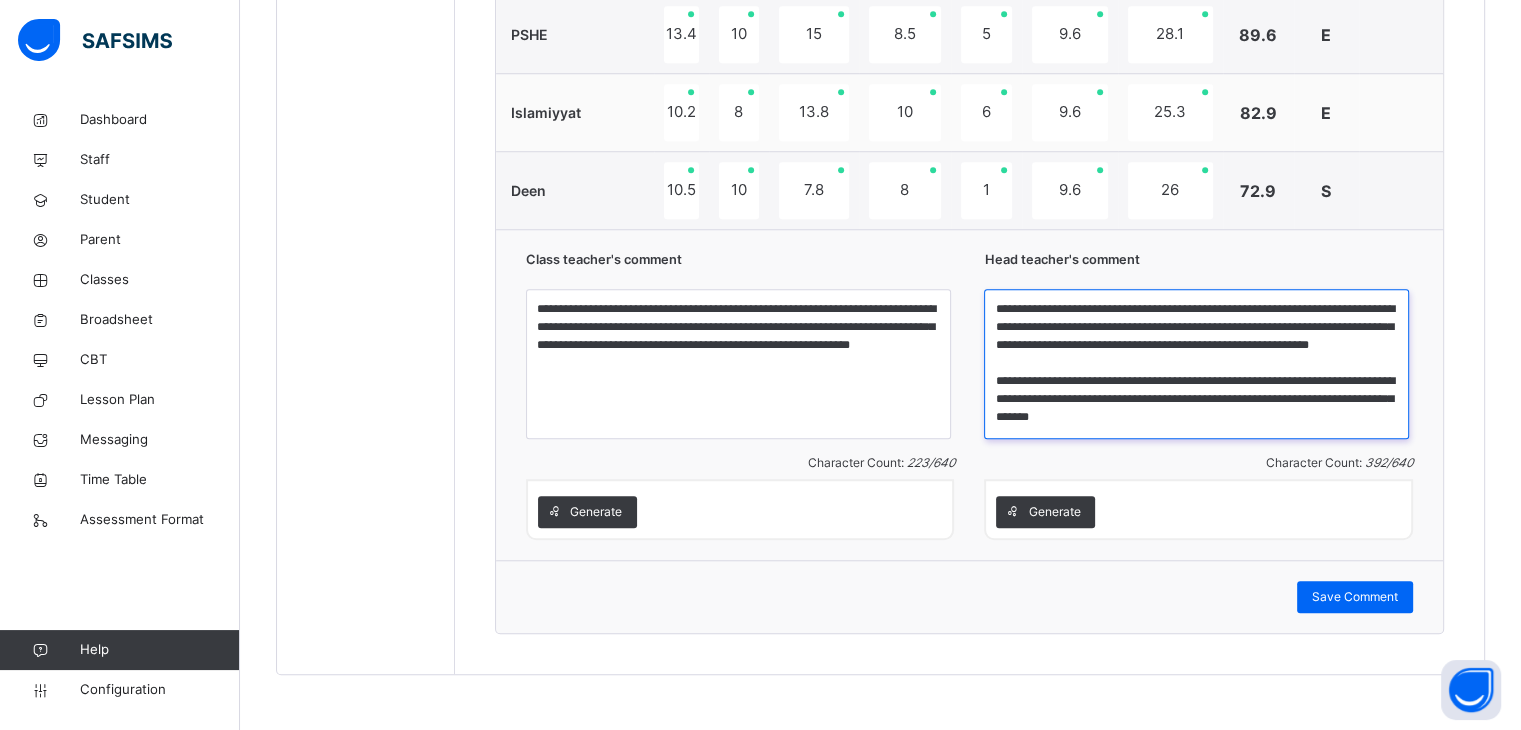 scroll, scrollTop: 32, scrollLeft: 0, axis: vertical 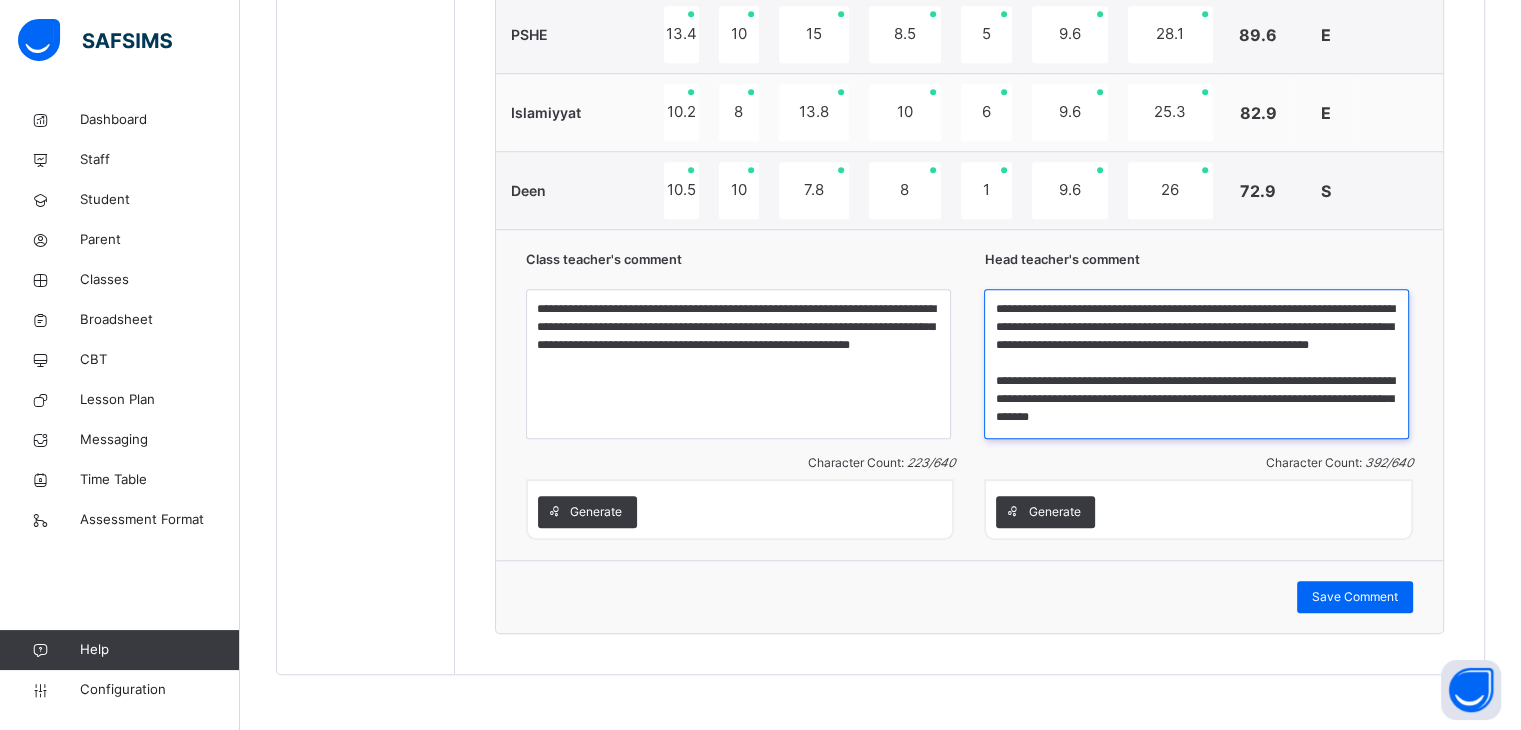 click on "**********" at bounding box center [1196, 364] 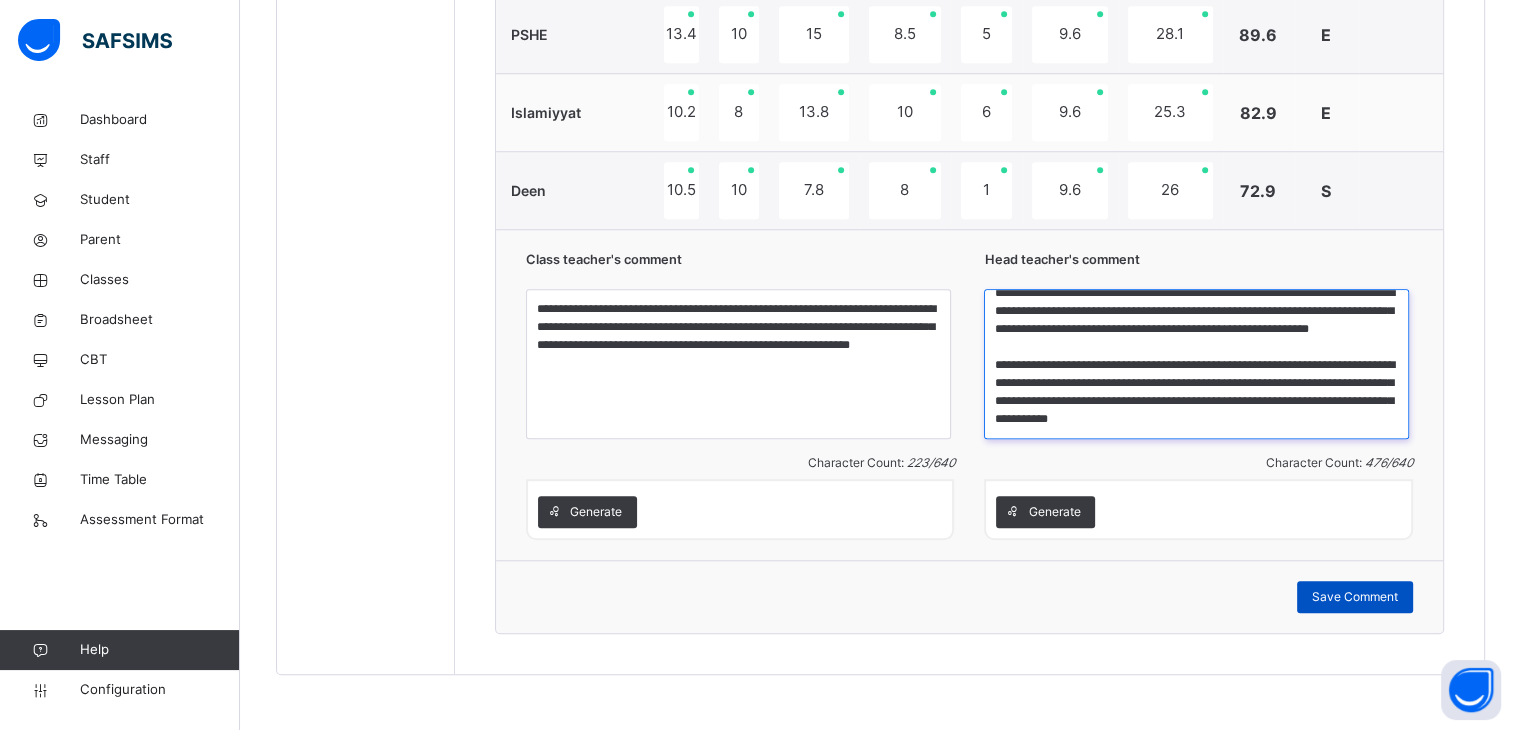 type on "**********" 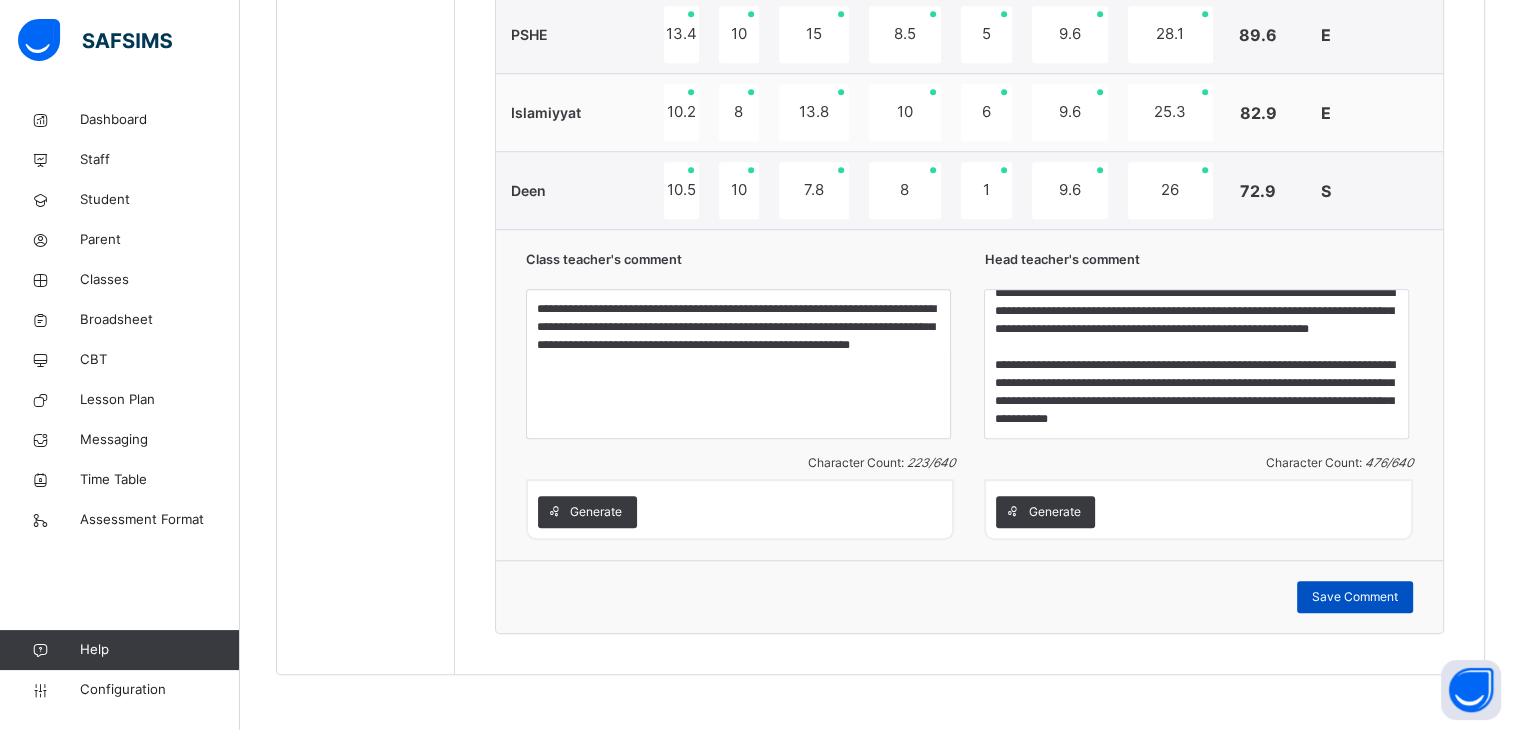 click on "Save Comment" at bounding box center [1355, 597] 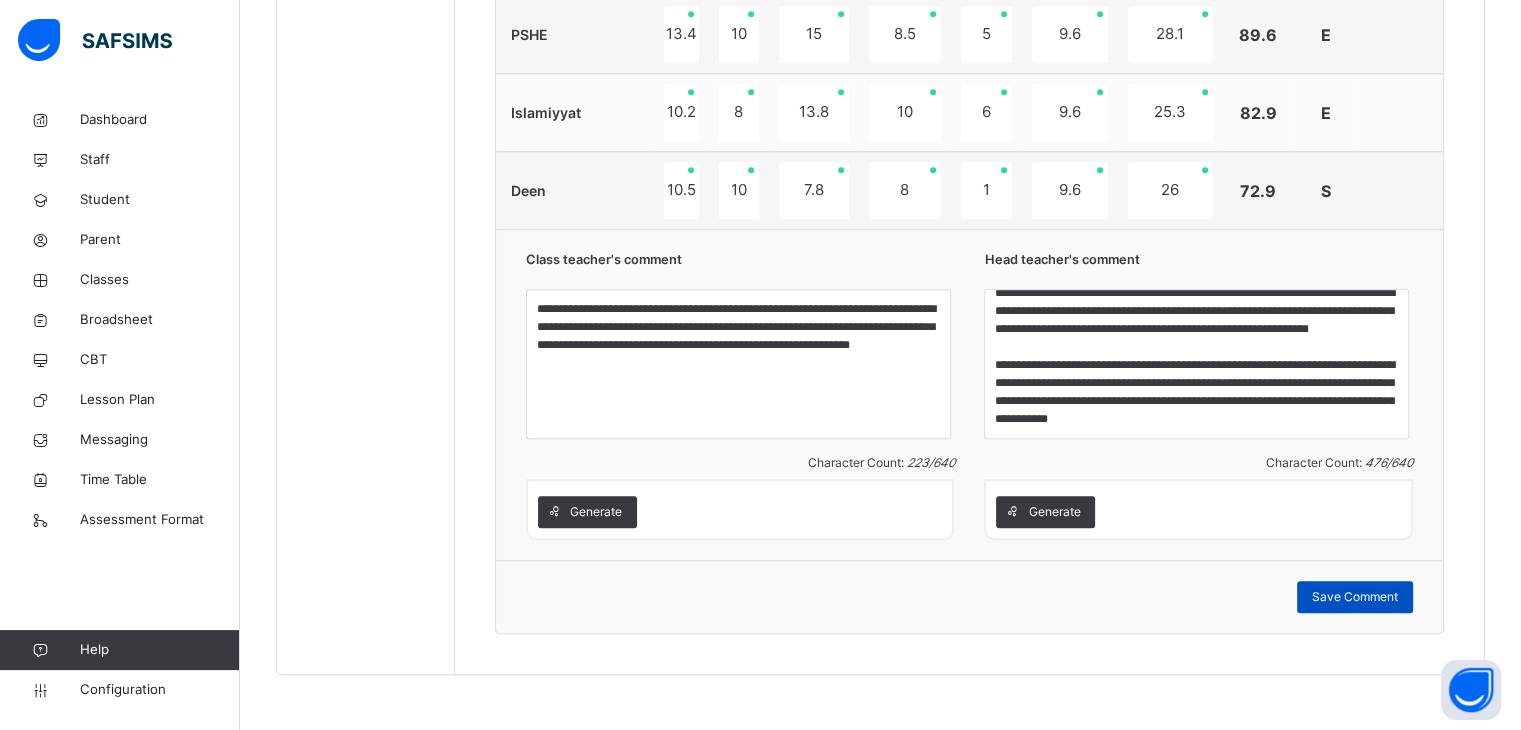 click on "Save Comment" at bounding box center [1355, 597] 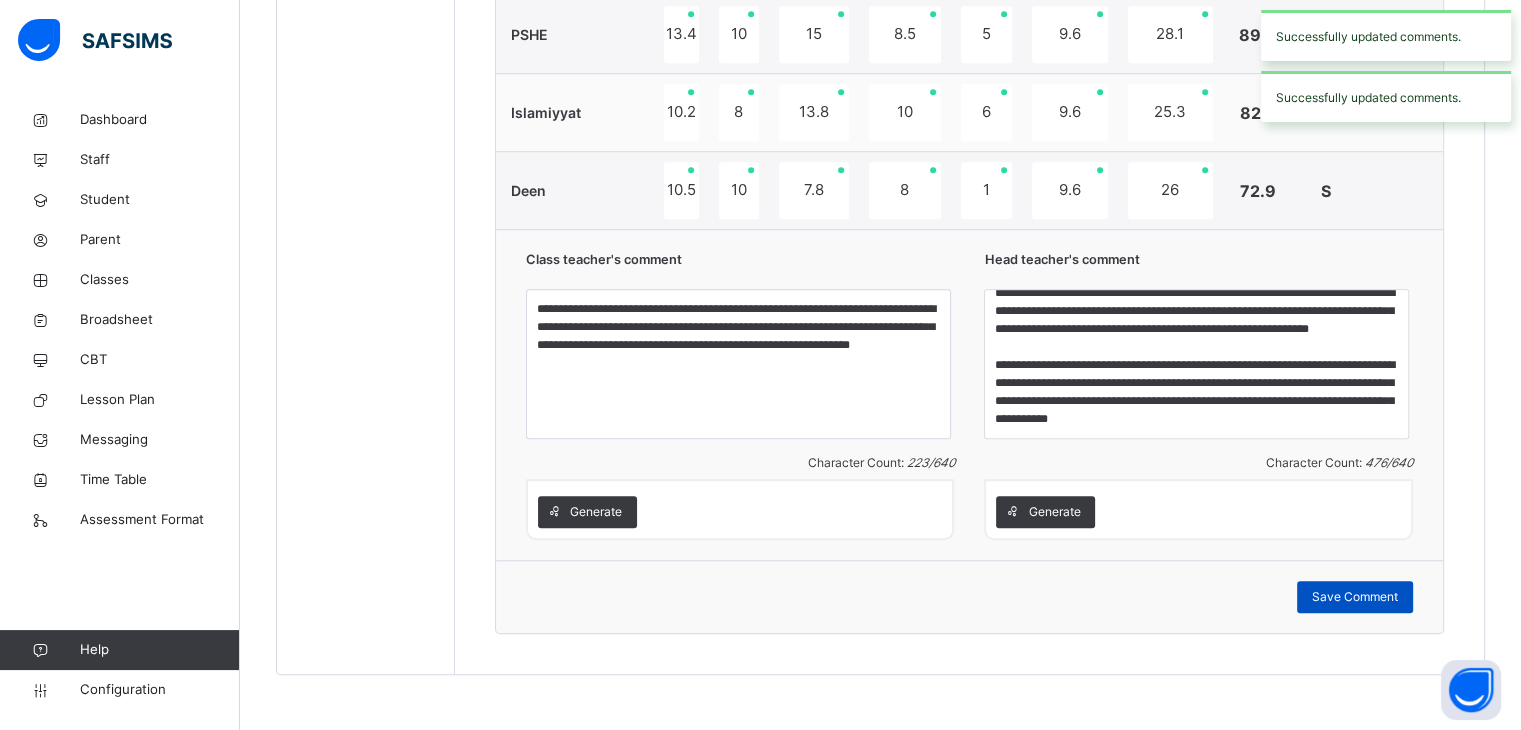 type on "**********" 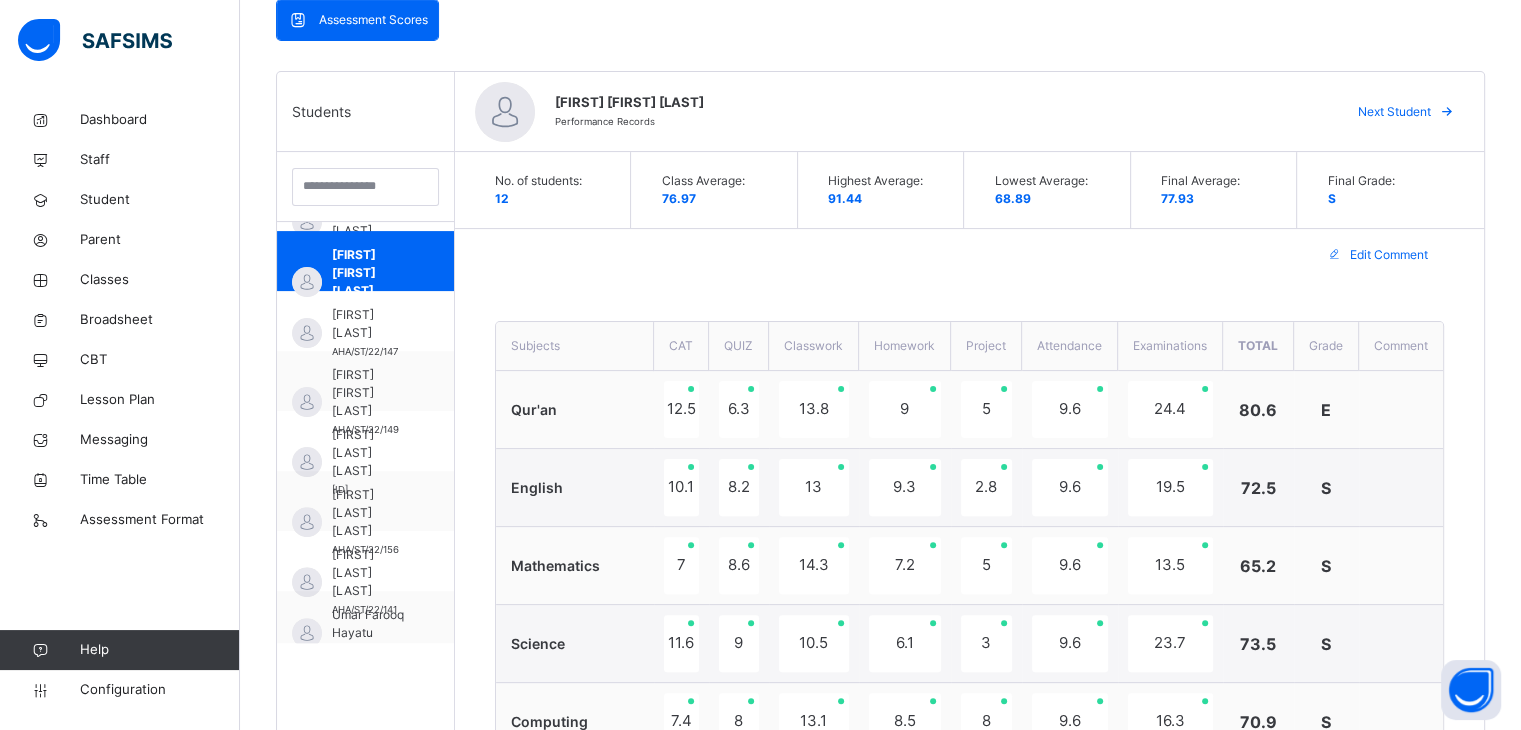 scroll, scrollTop: 417, scrollLeft: 0, axis: vertical 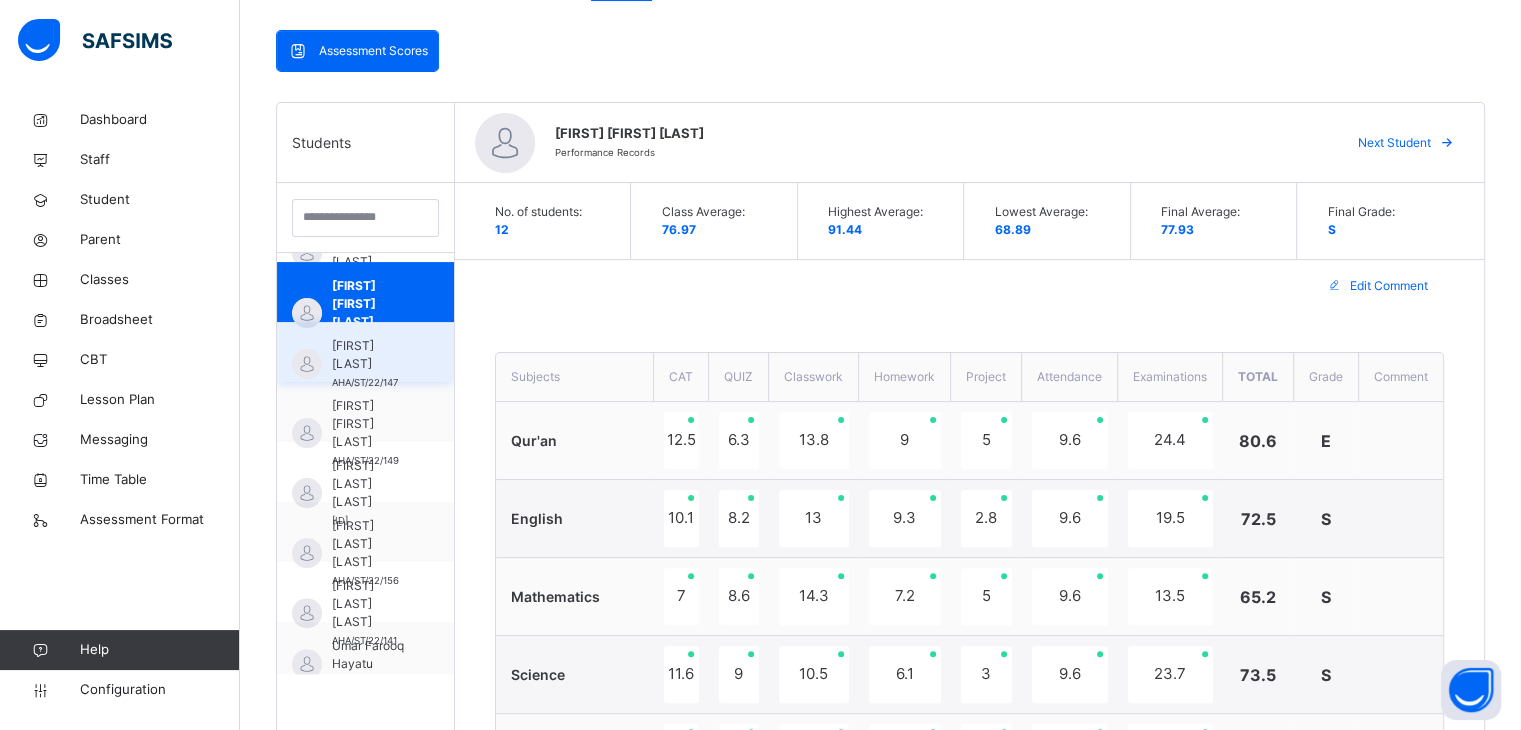 click on "[FIRST] [LAST]" at bounding box center (370, 355) 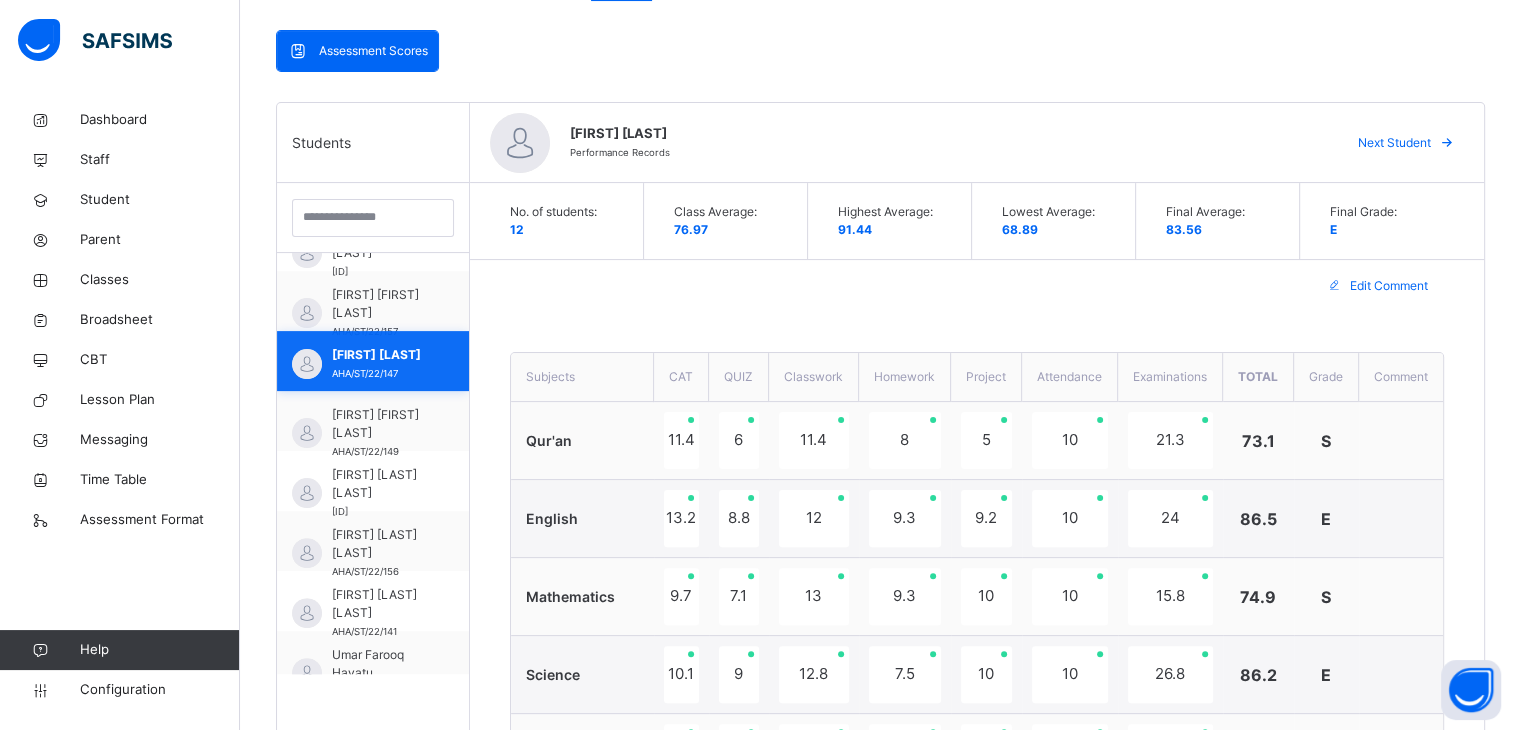 scroll, scrollTop: 291, scrollLeft: 0, axis: vertical 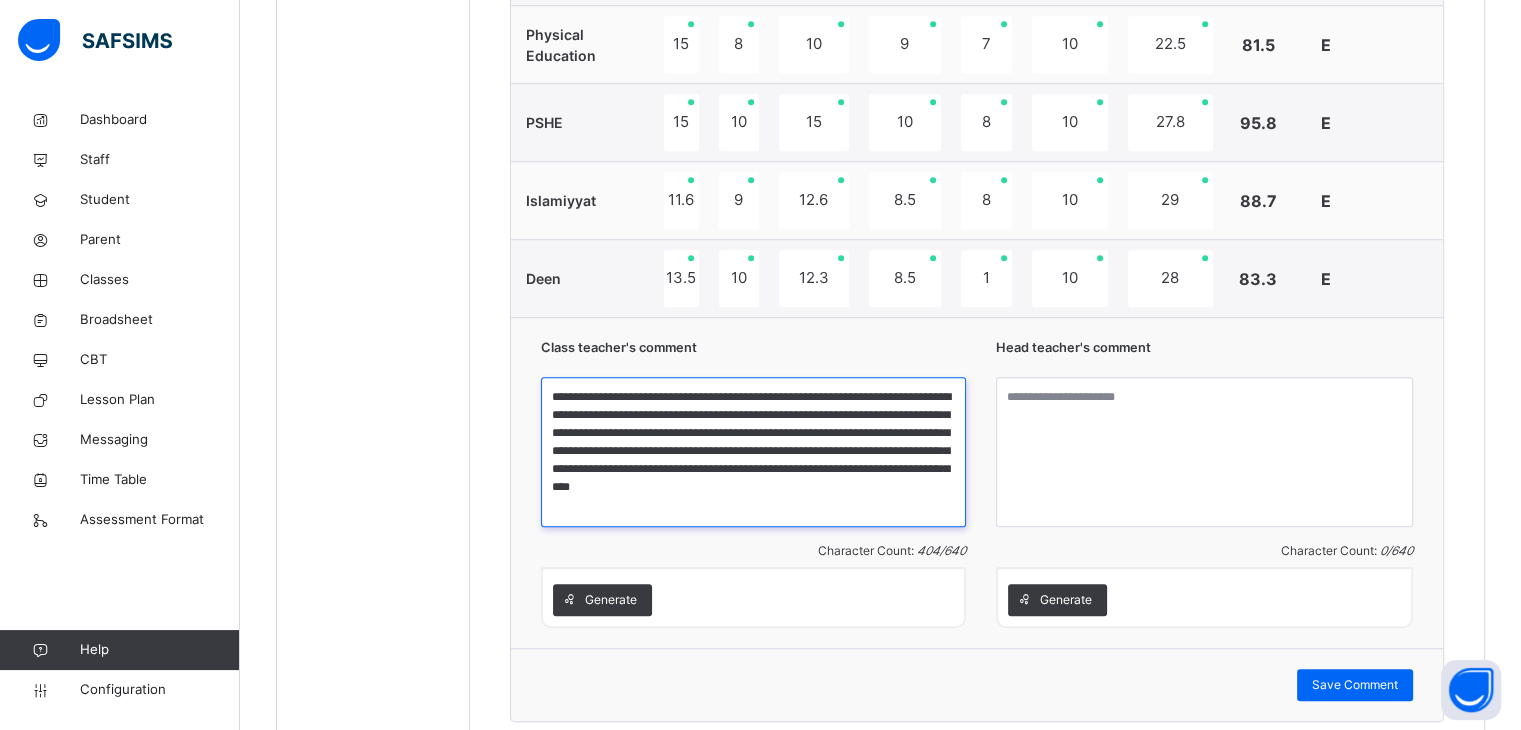 click on "**********" at bounding box center (753, 452) 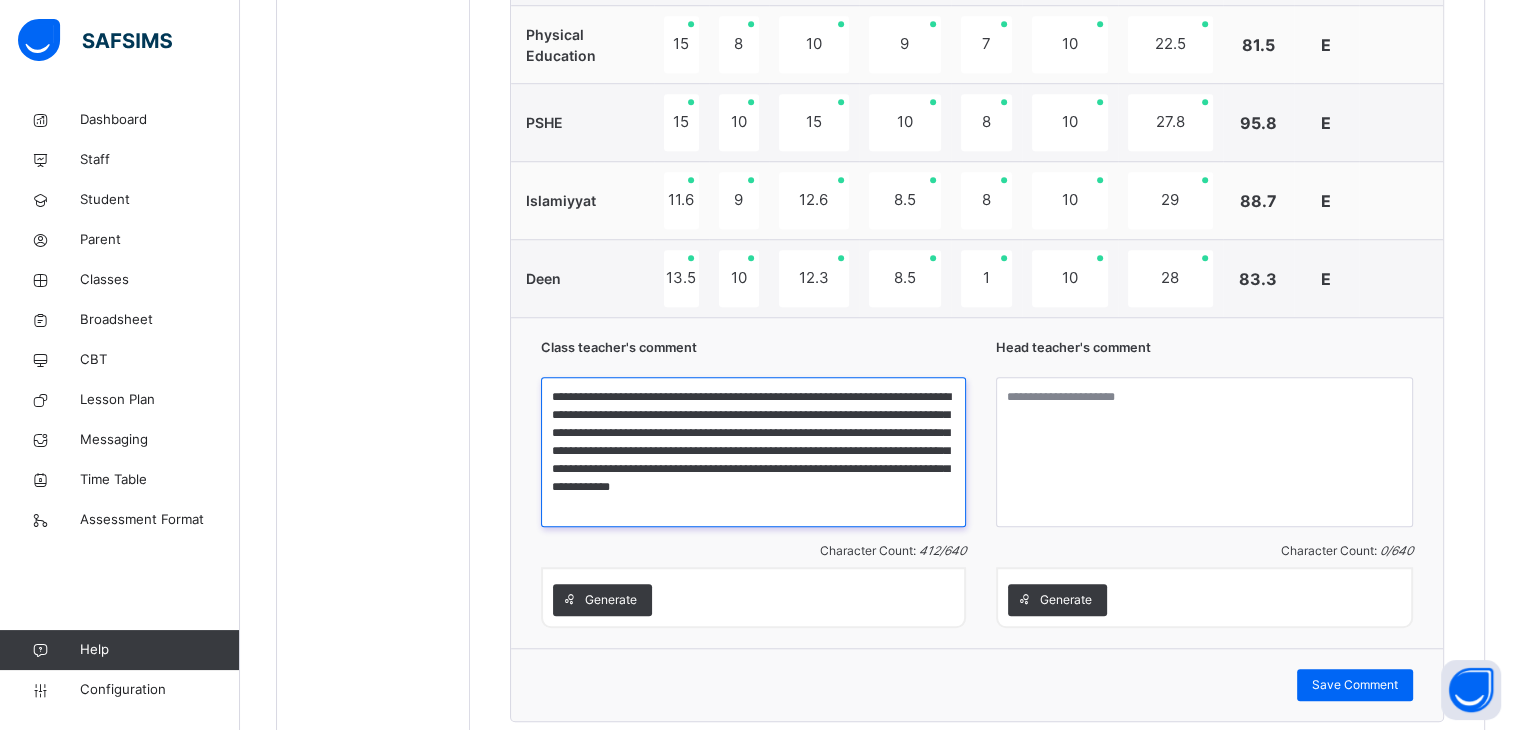 type on "**********" 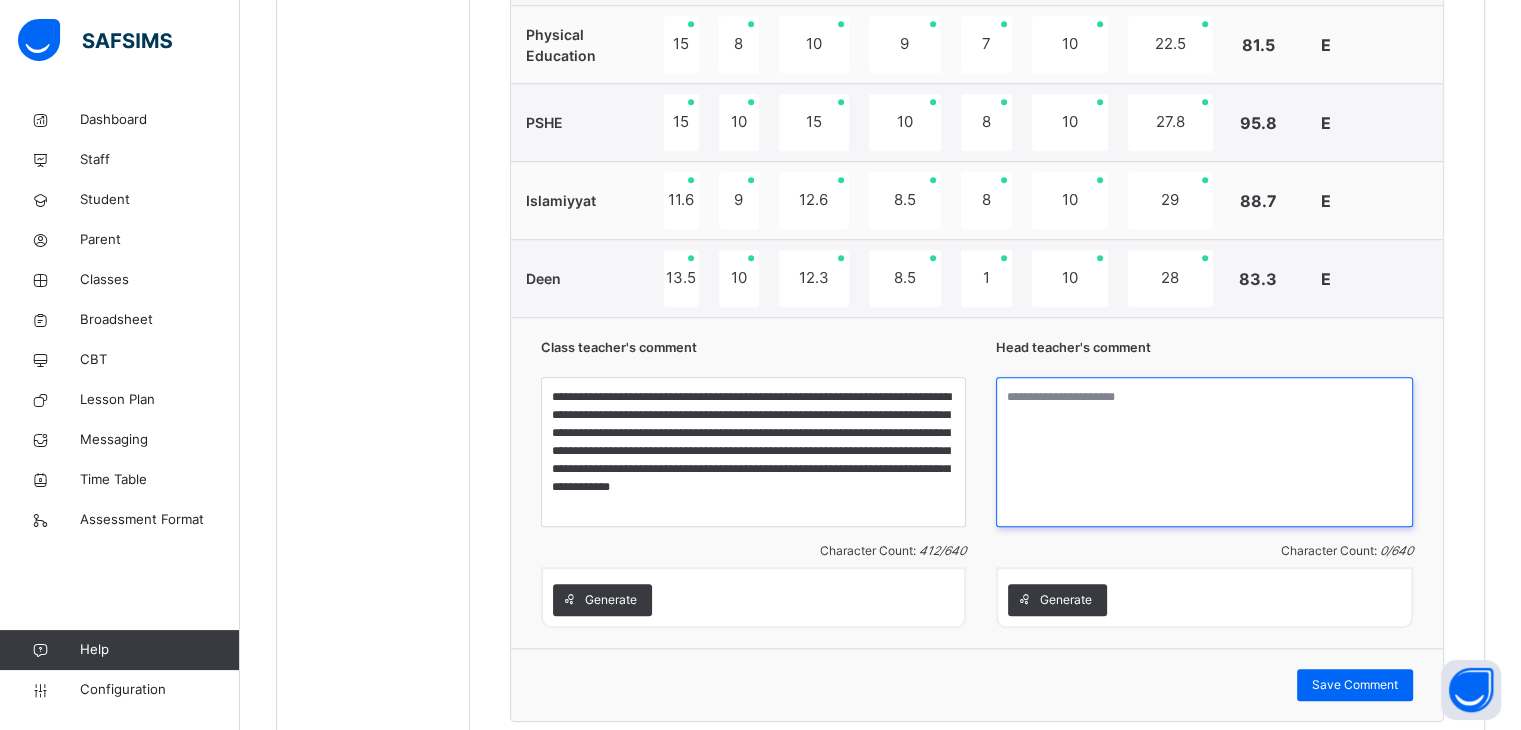 click at bounding box center [1204, 452] 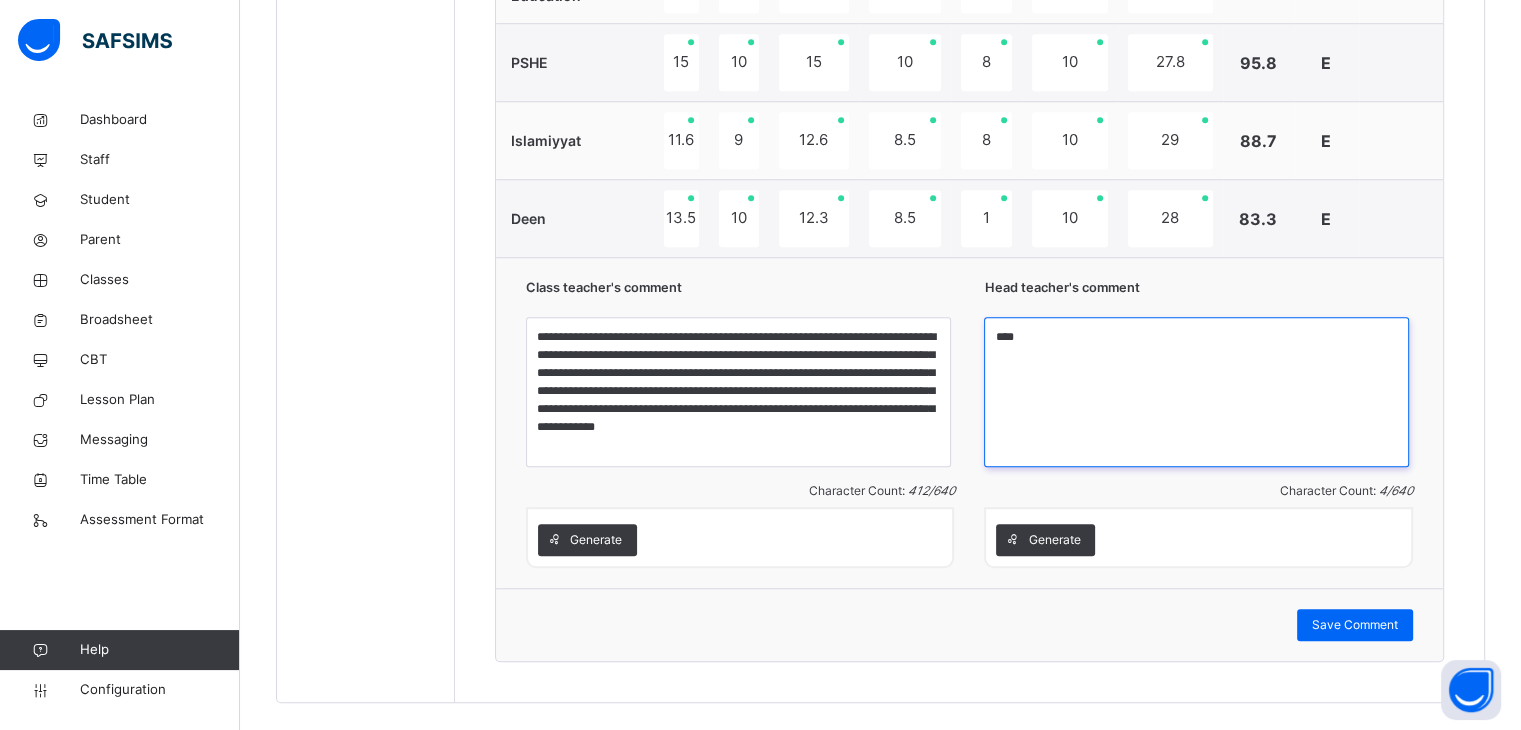 scroll, scrollTop: 1681, scrollLeft: 0, axis: vertical 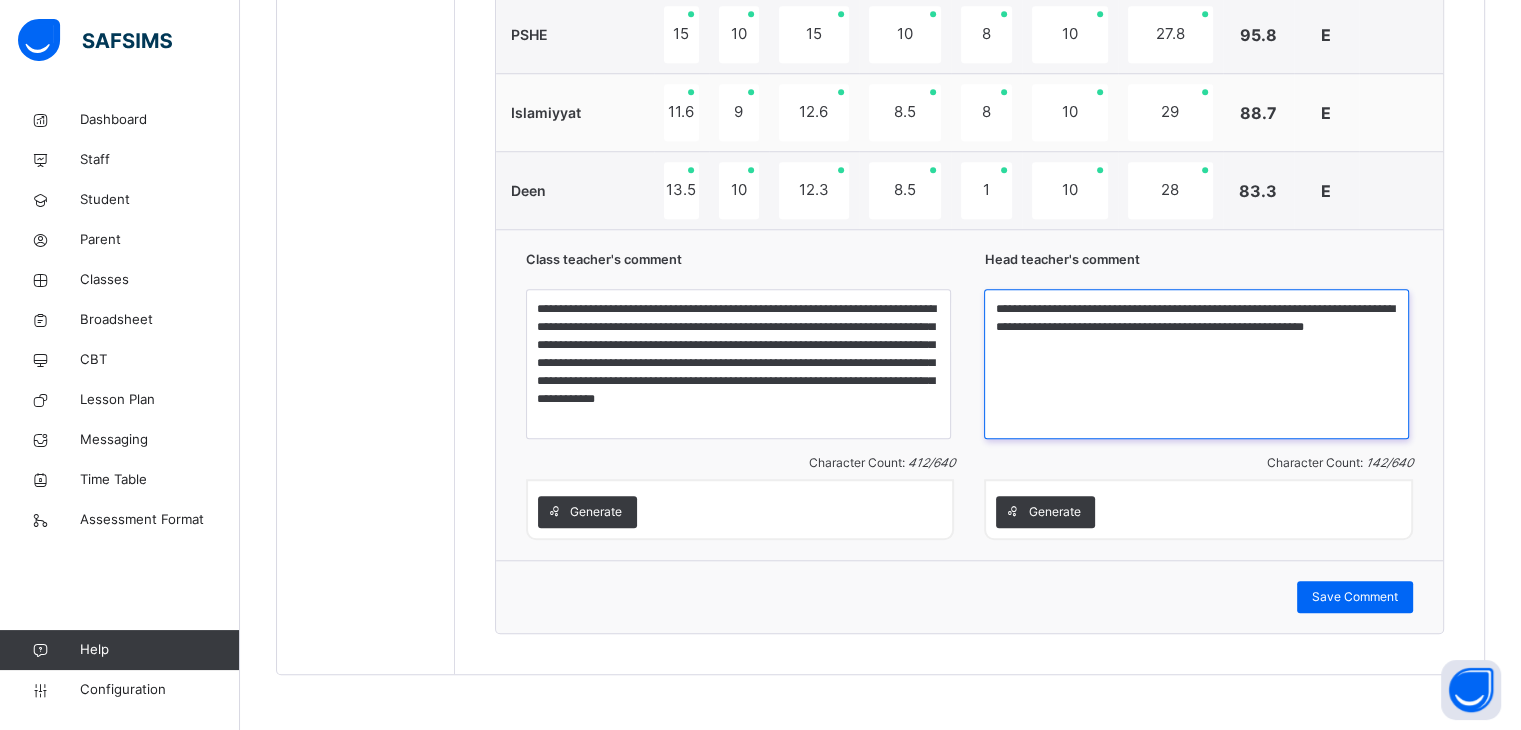 click on "**********" at bounding box center [1196, 364] 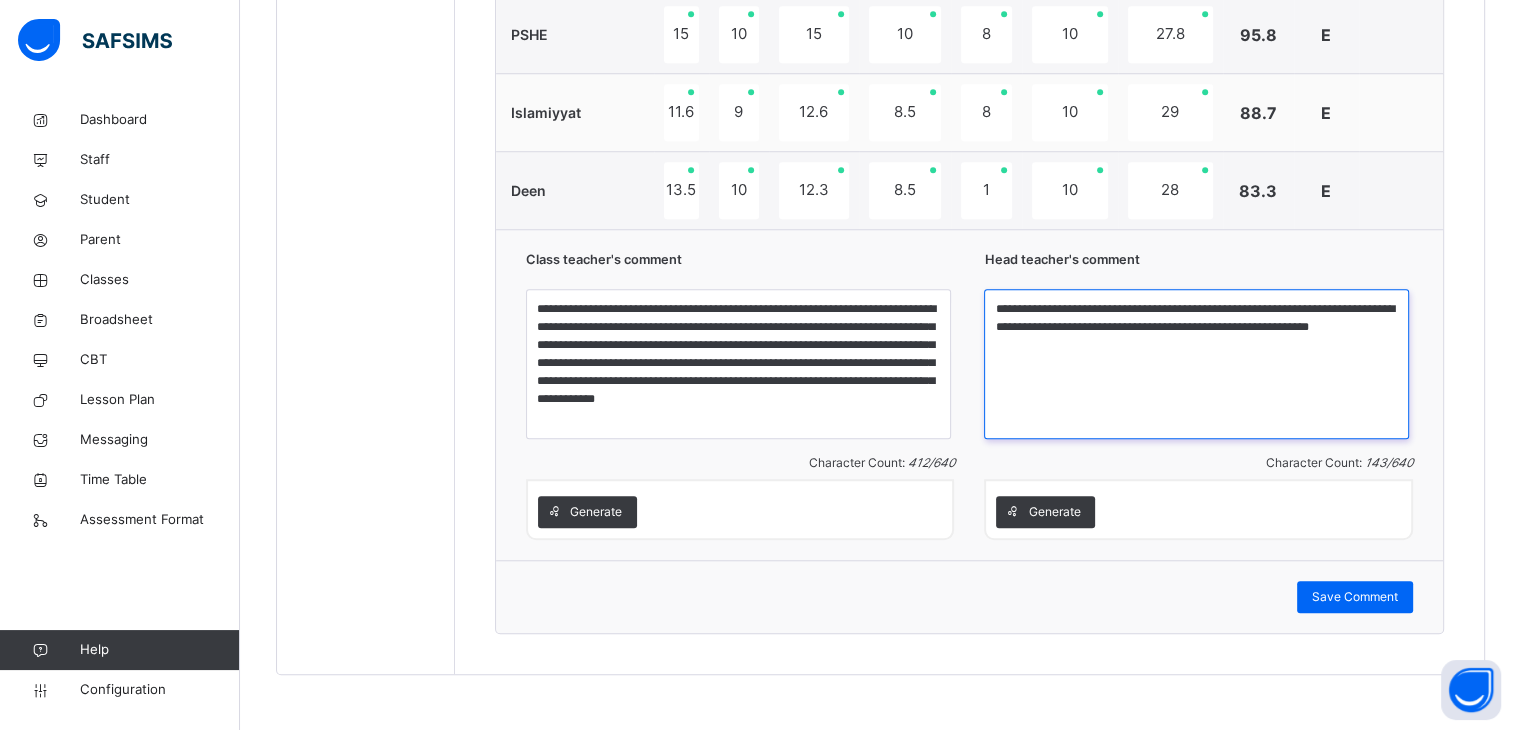 click on "**********" at bounding box center (1196, 364) 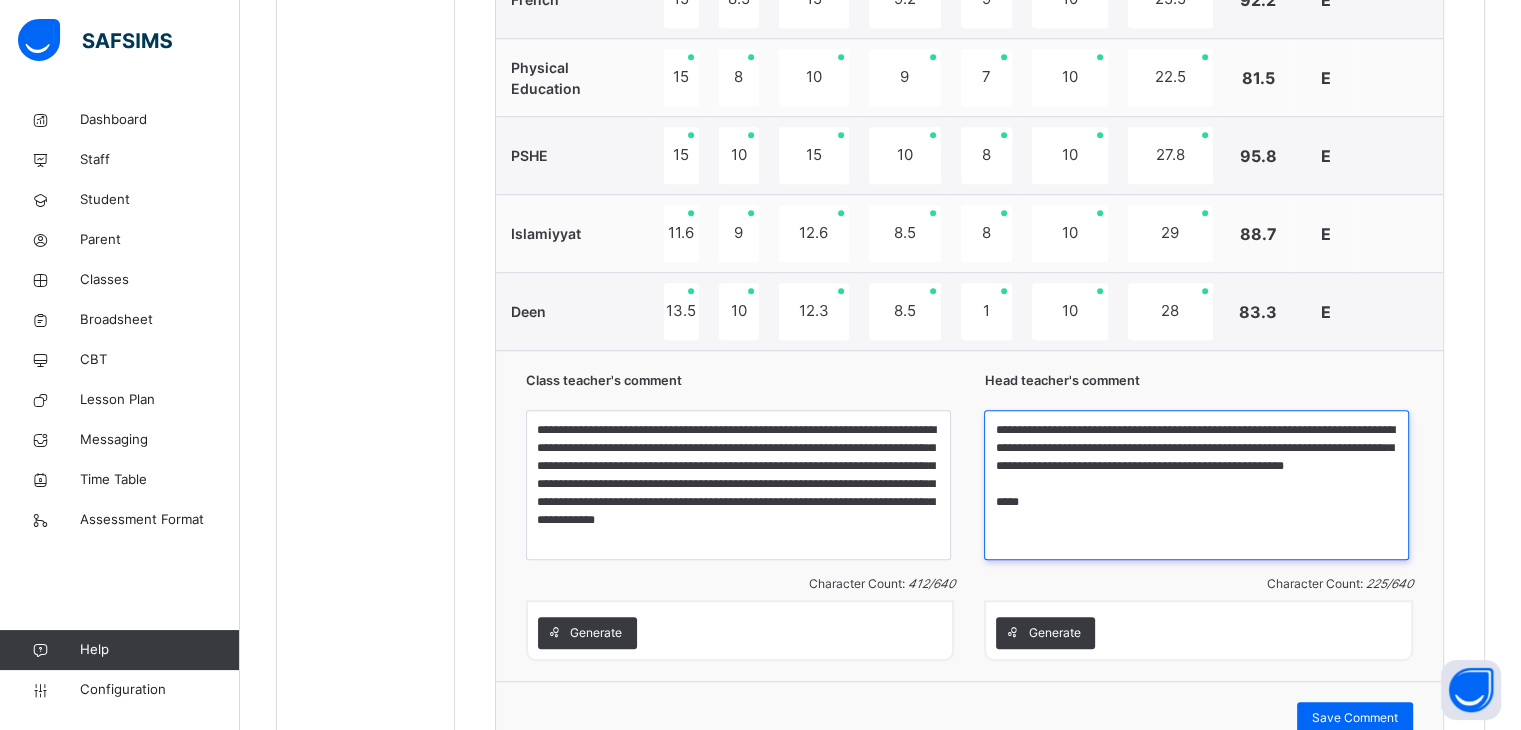 scroll, scrollTop: 1681, scrollLeft: 0, axis: vertical 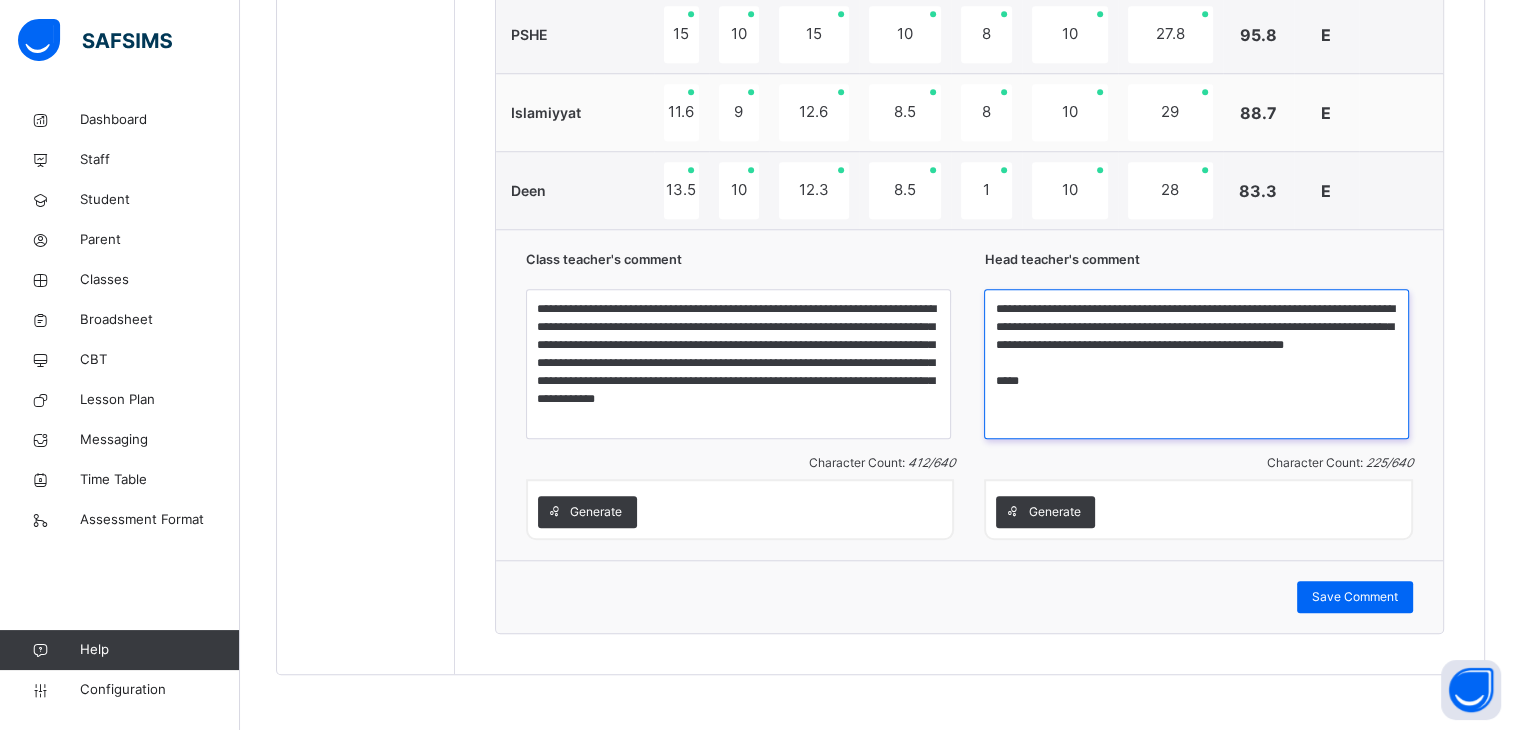 click on "**********" at bounding box center [1196, 364] 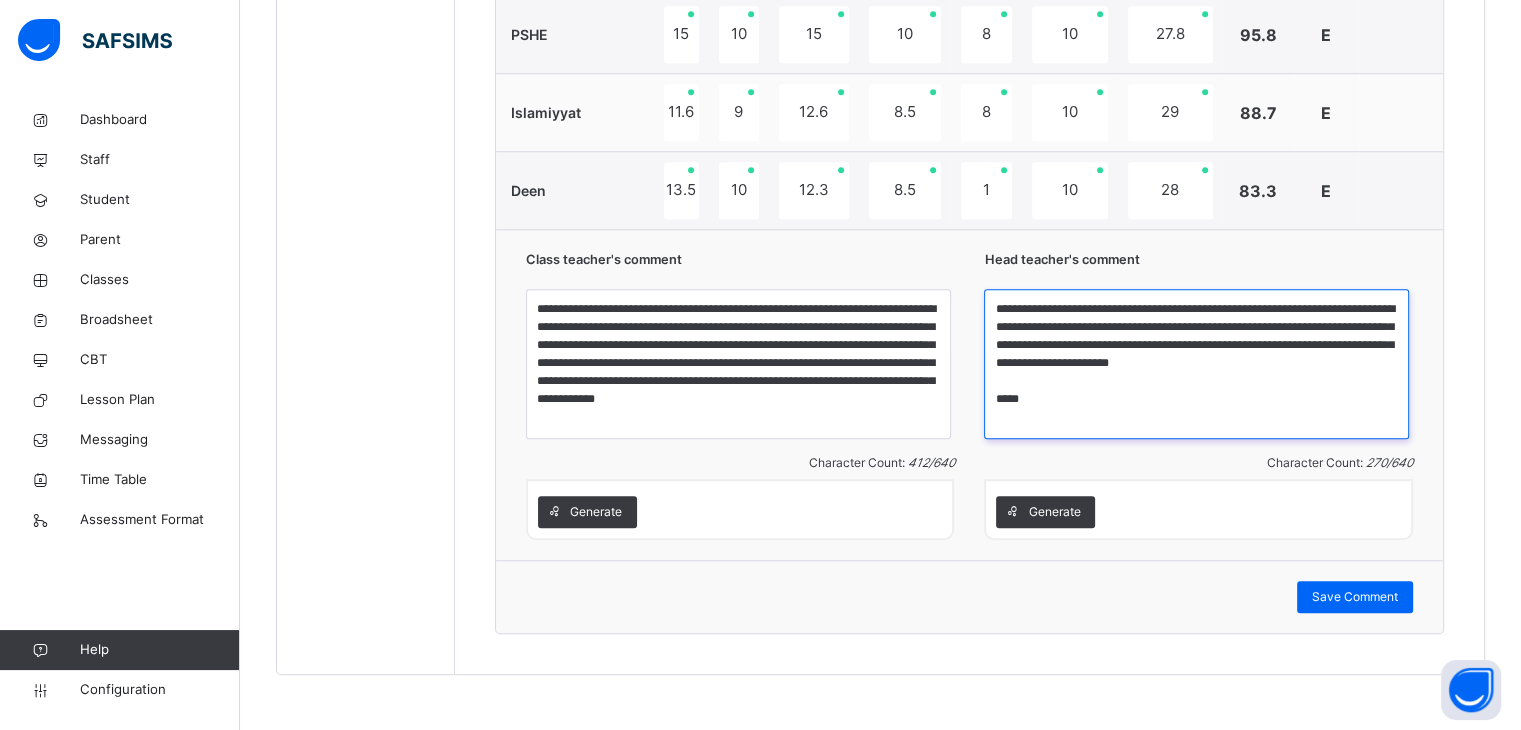 click on "**********" at bounding box center [1196, 364] 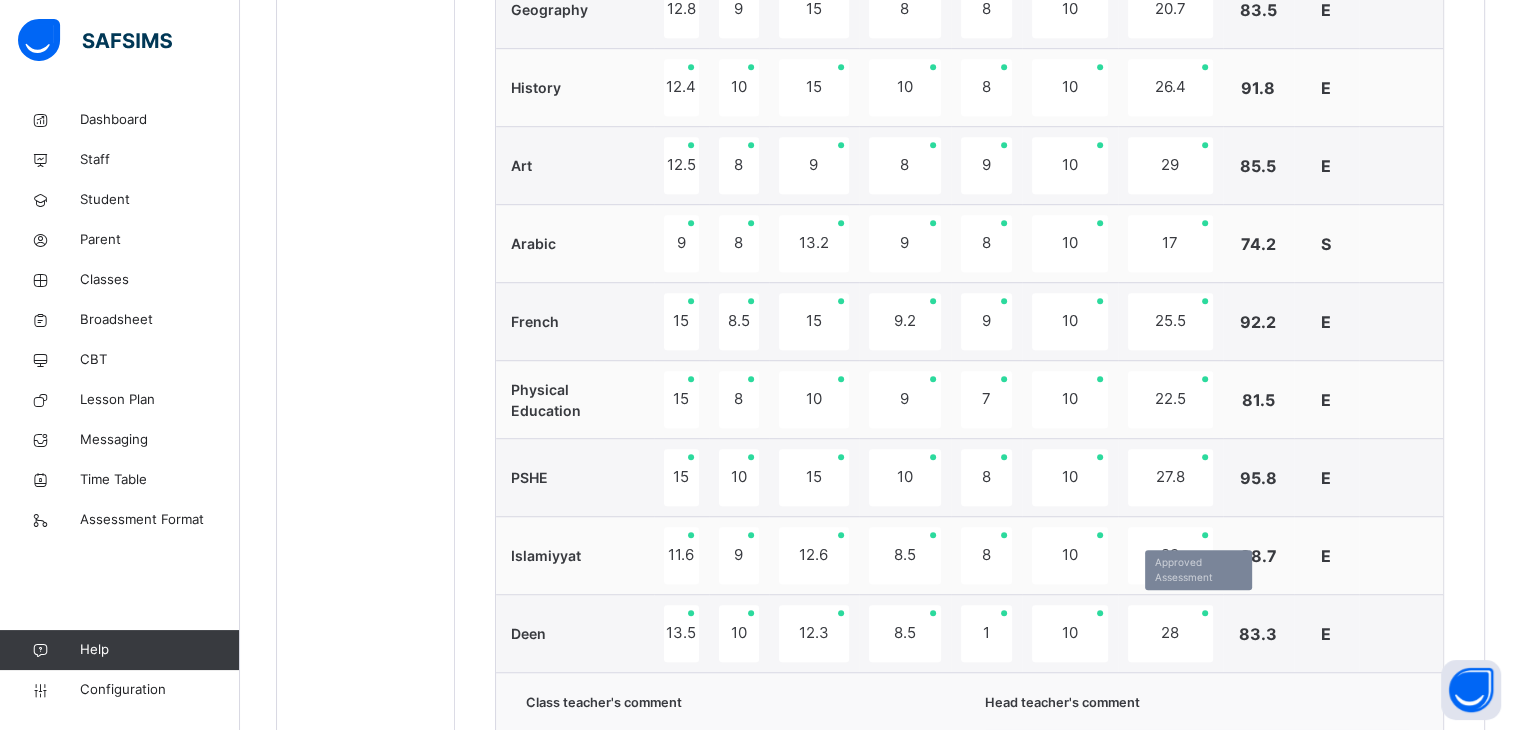 scroll, scrollTop: 1681, scrollLeft: 0, axis: vertical 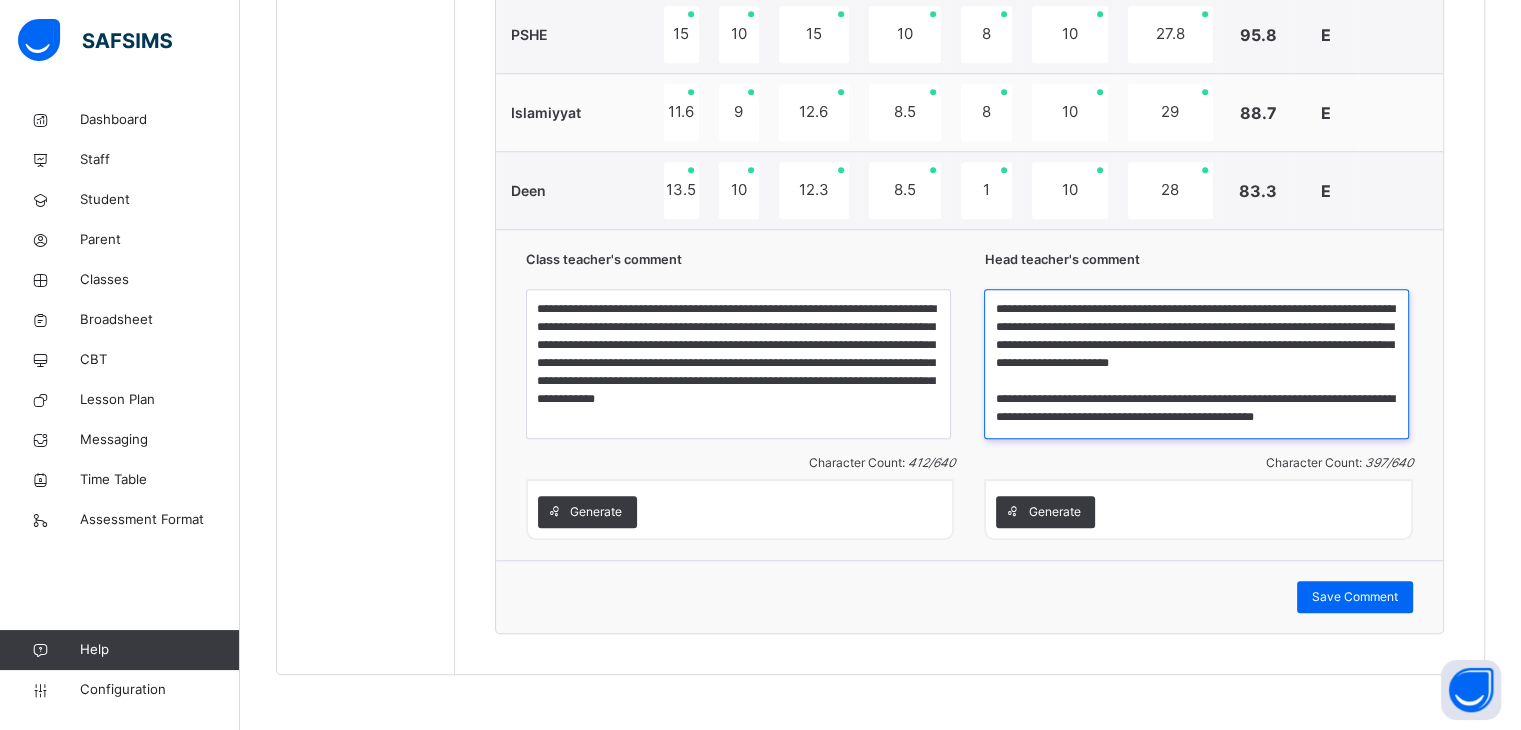 click on "**********" at bounding box center (1196, 364) 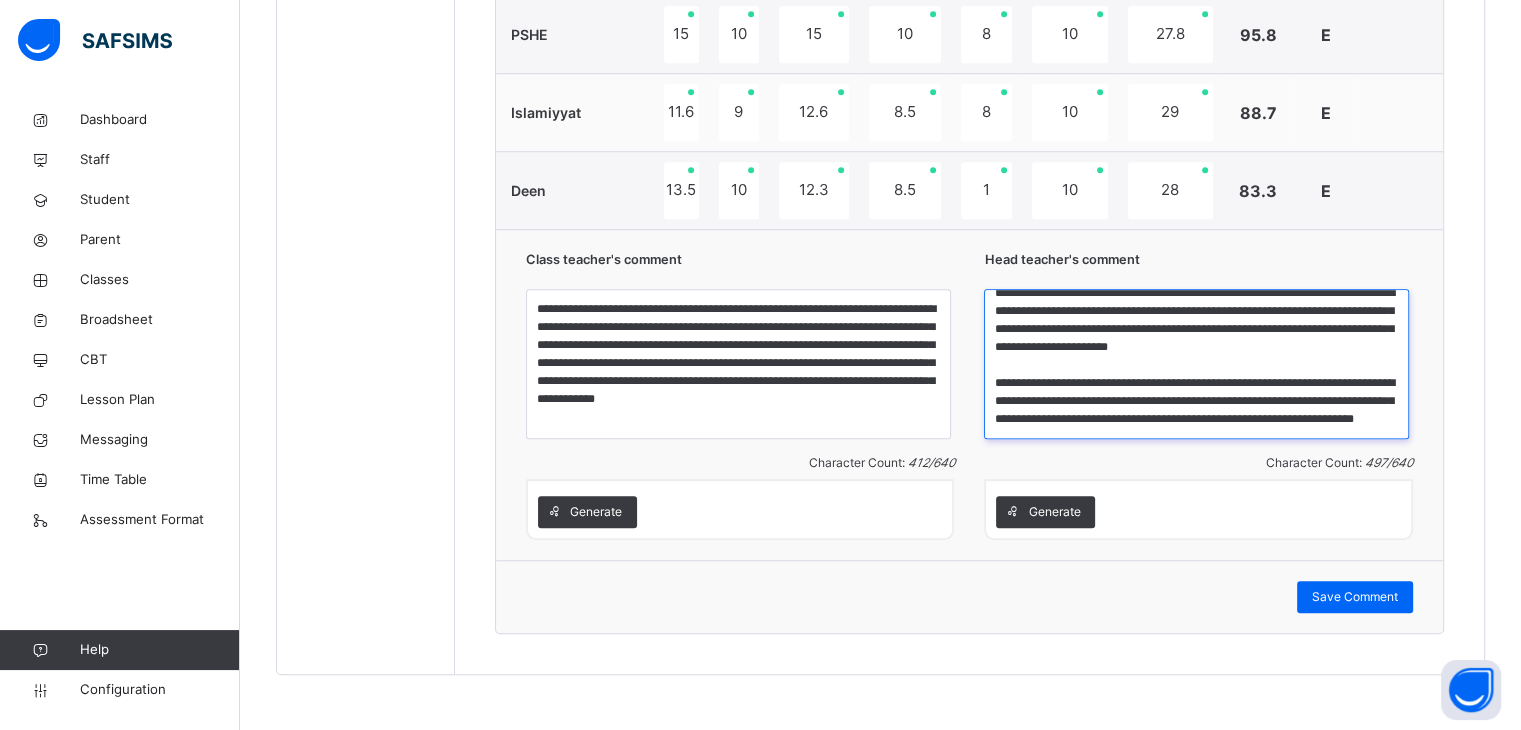 scroll, scrollTop: 33, scrollLeft: 0, axis: vertical 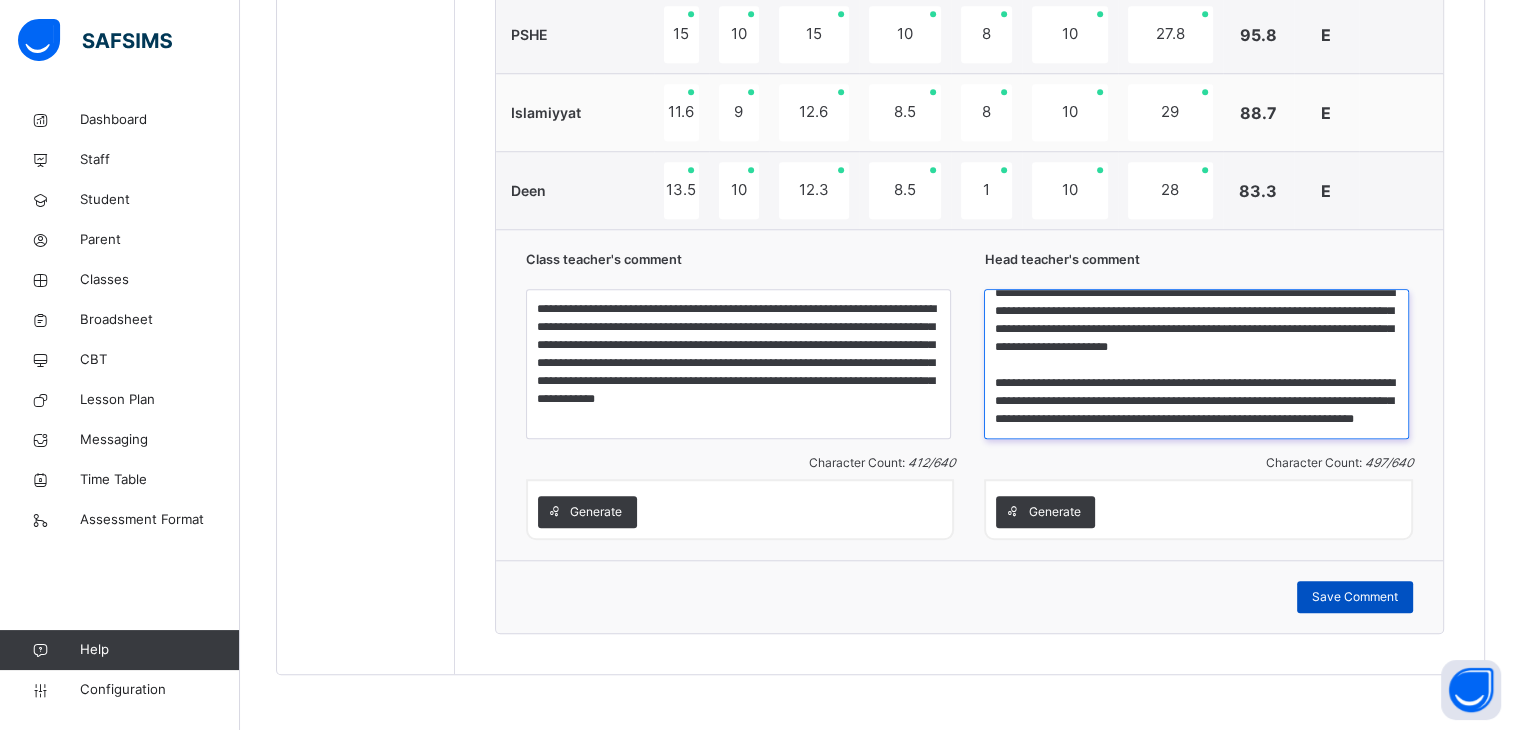 type on "**********" 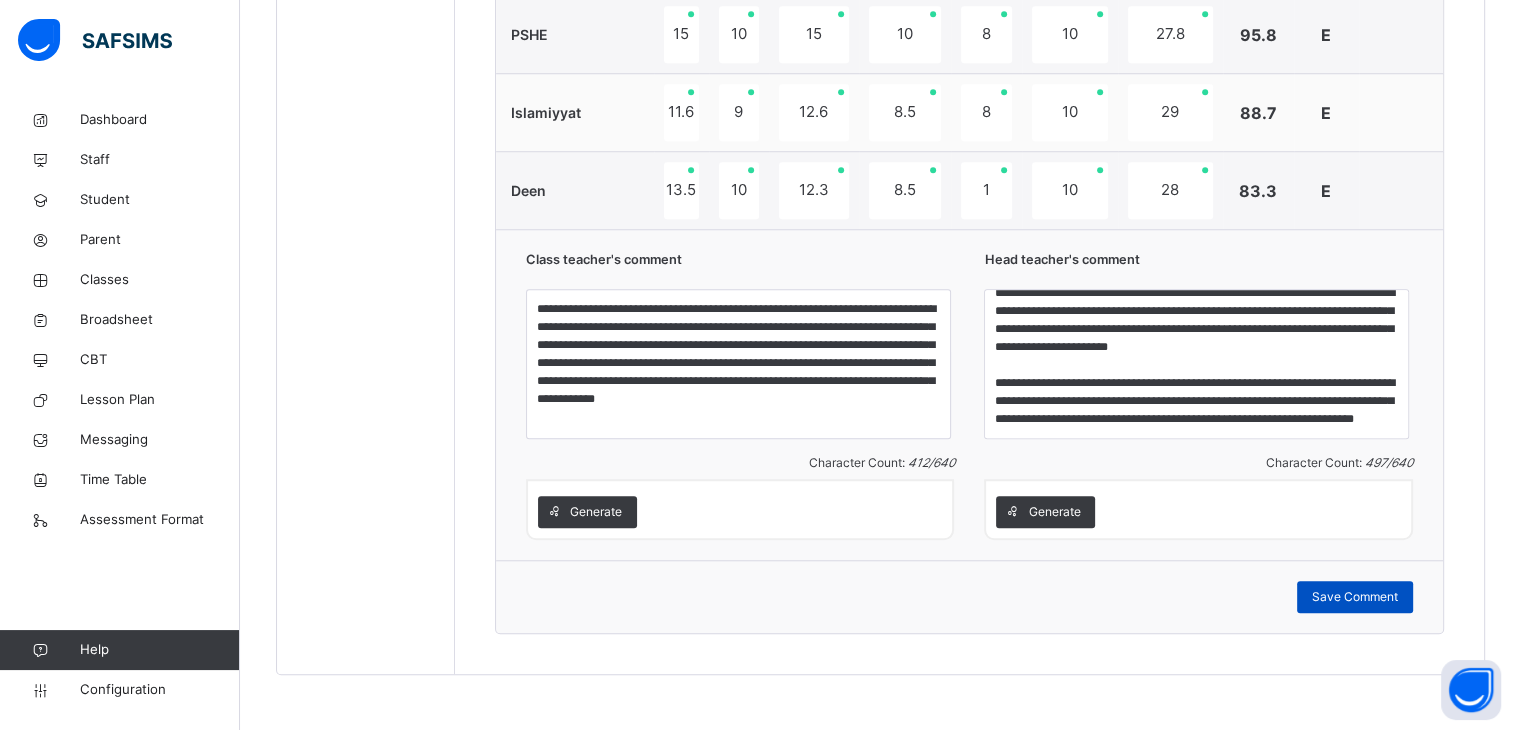 click on "Save Comment" at bounding box center [1355, 597] 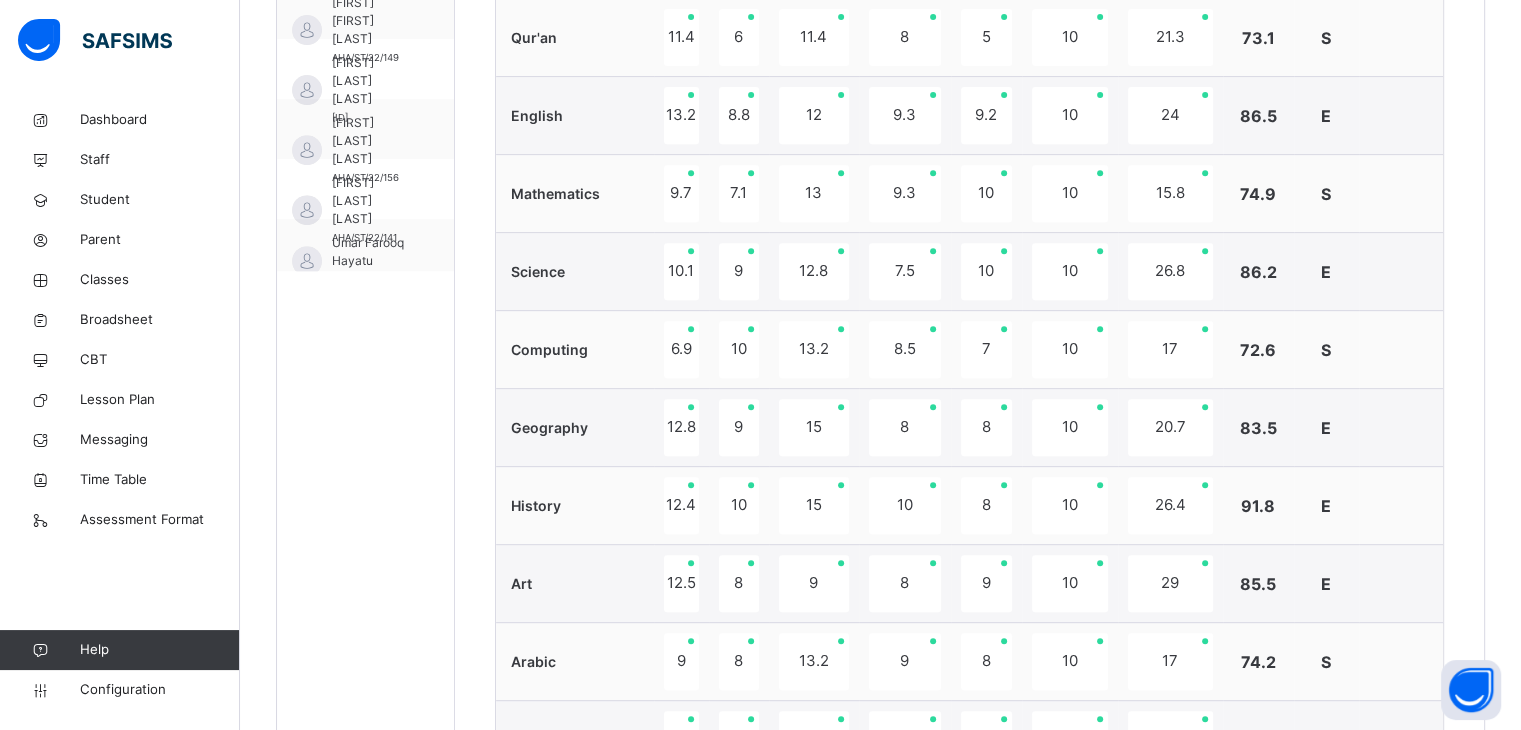 scroll, scrollTop: 781, scrollLeft: 0, axis: vertical 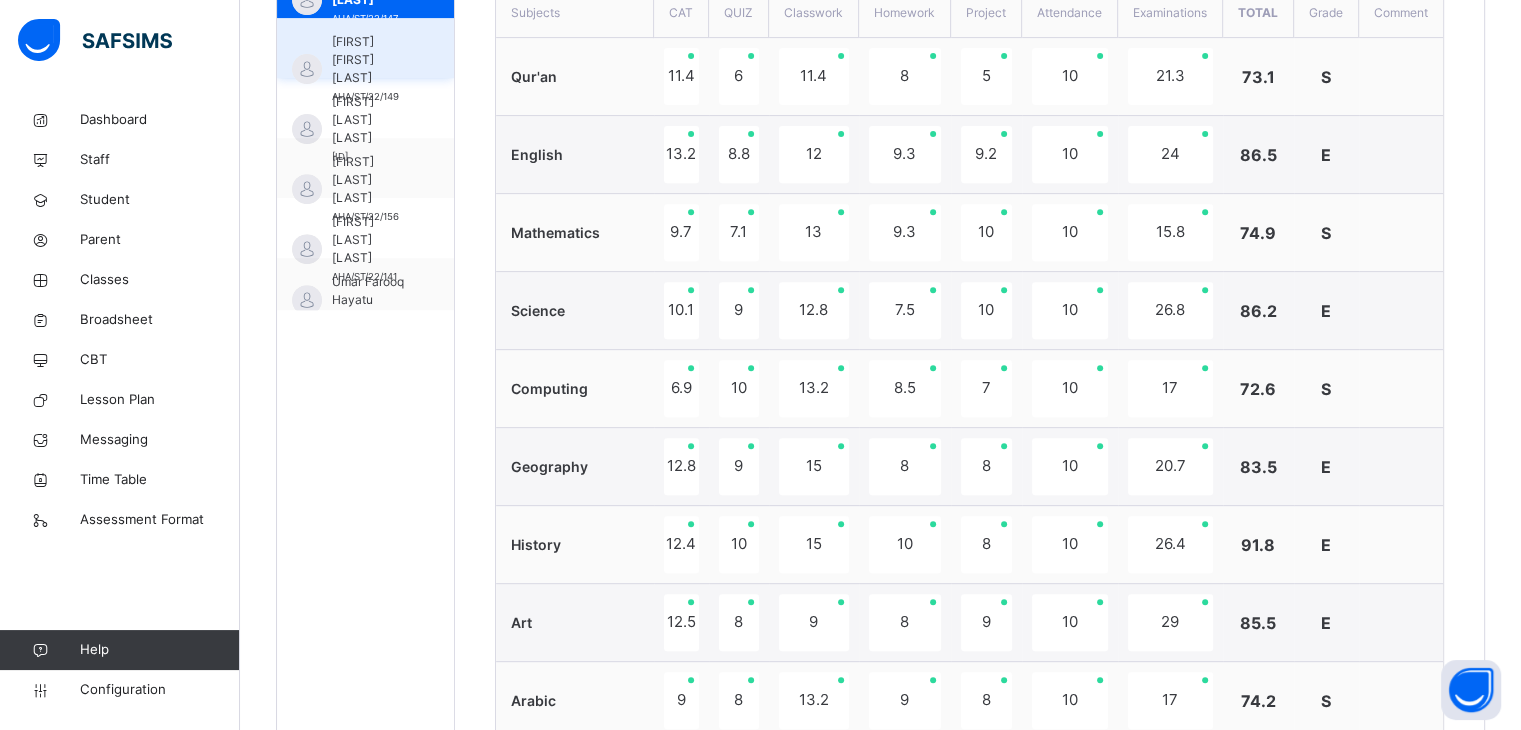 click on "[FIRST] [FIRST] [LAST]" at bounding box center (370, 60) 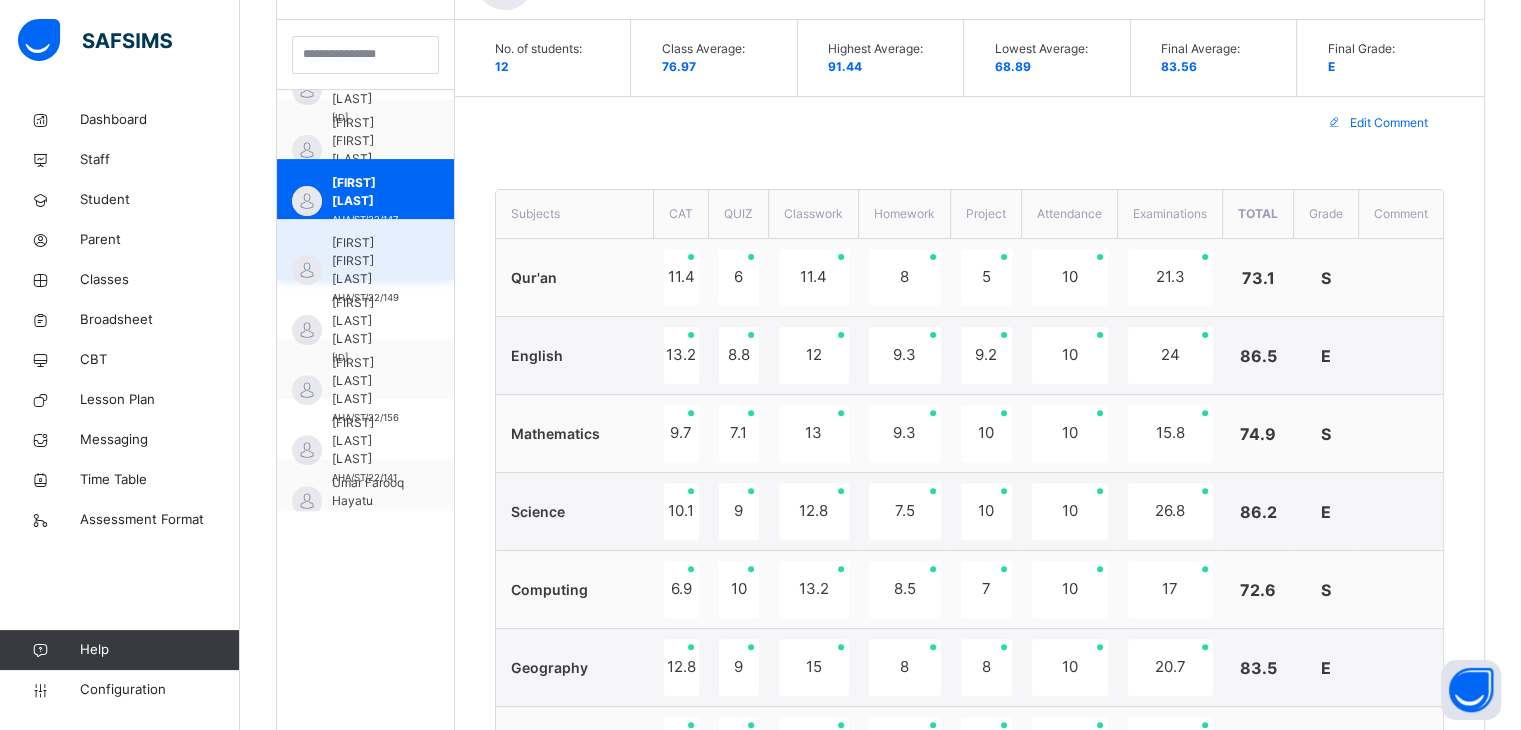 scroll, scrollTop: 282, scrollLeft: 0, axis: vertical 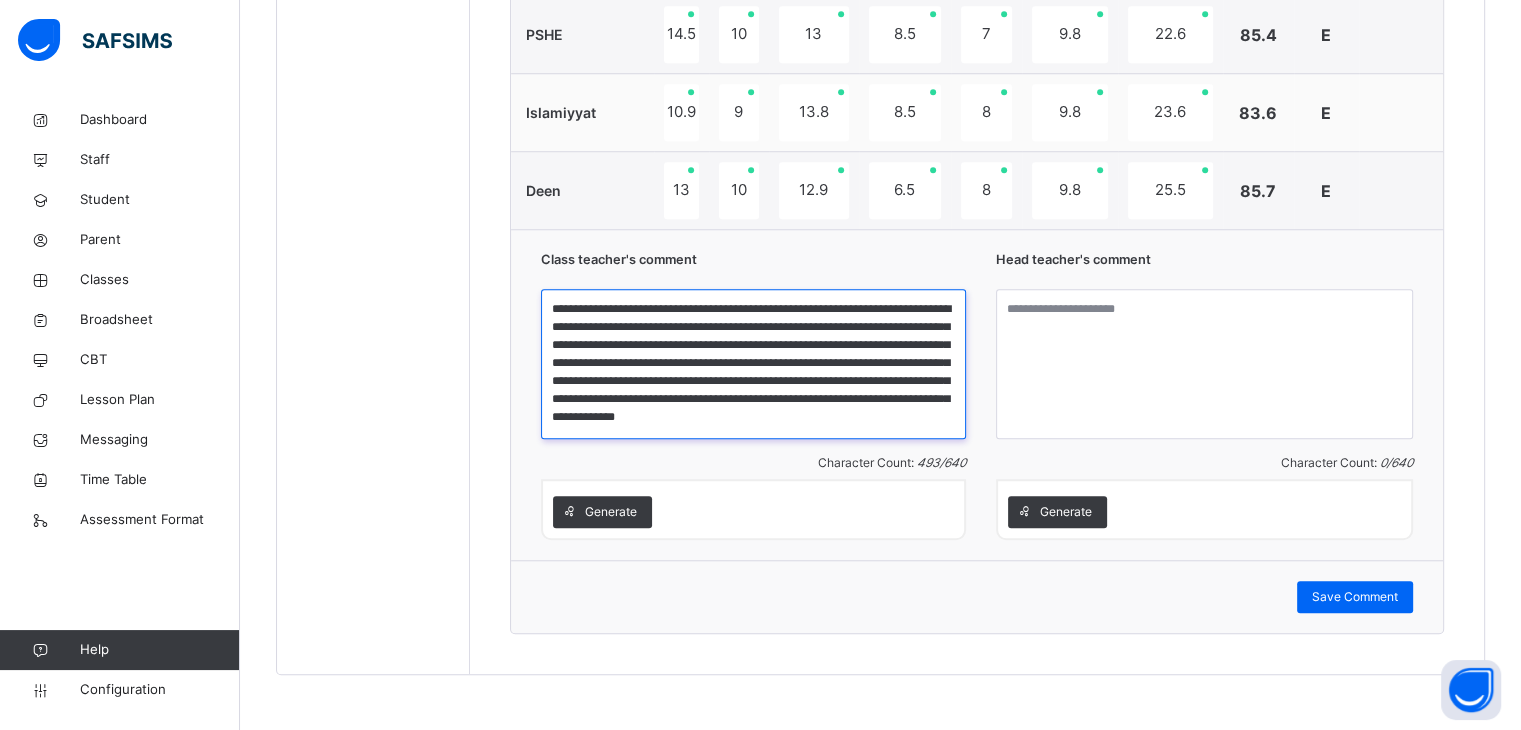 click on "**********" at bounding box center (753, 364) 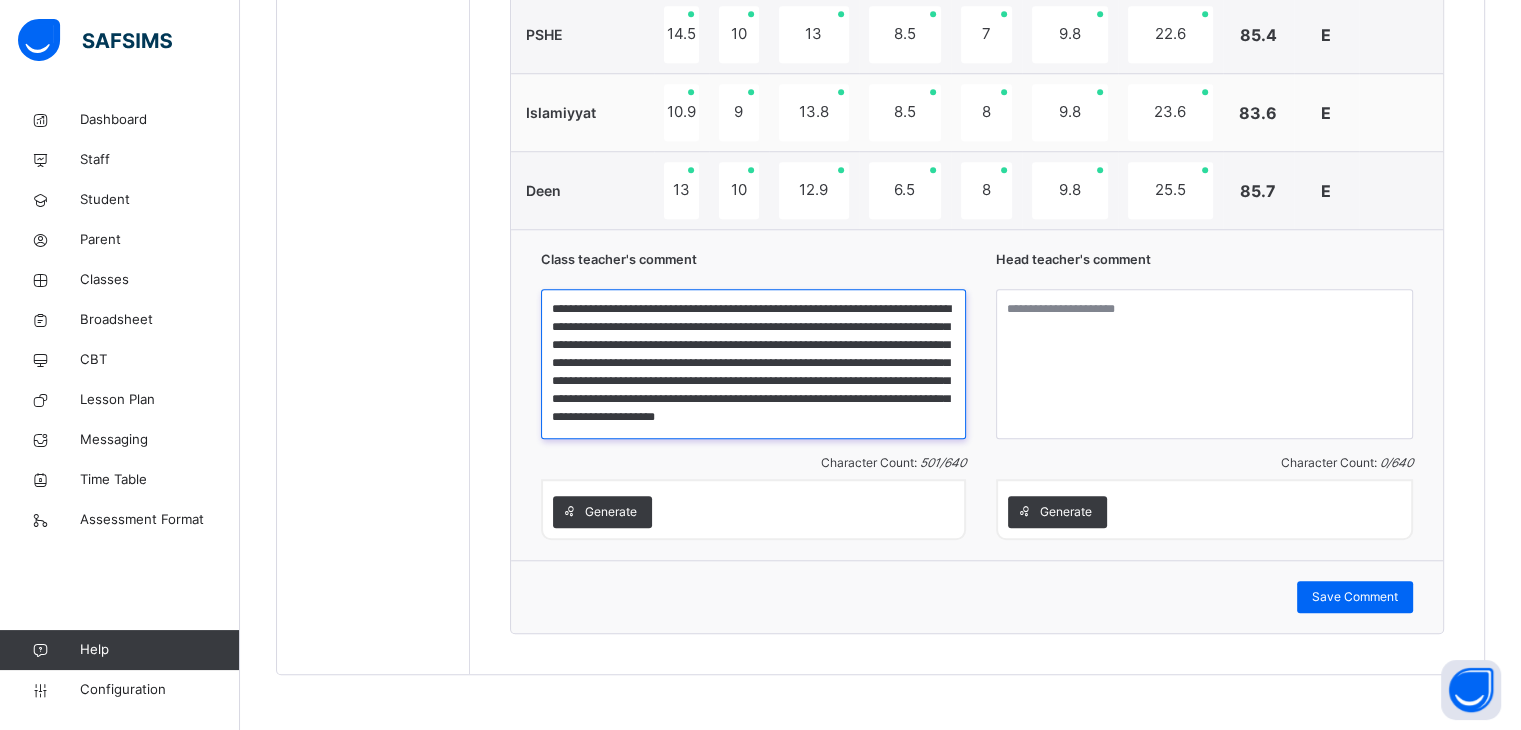 type on "**********" 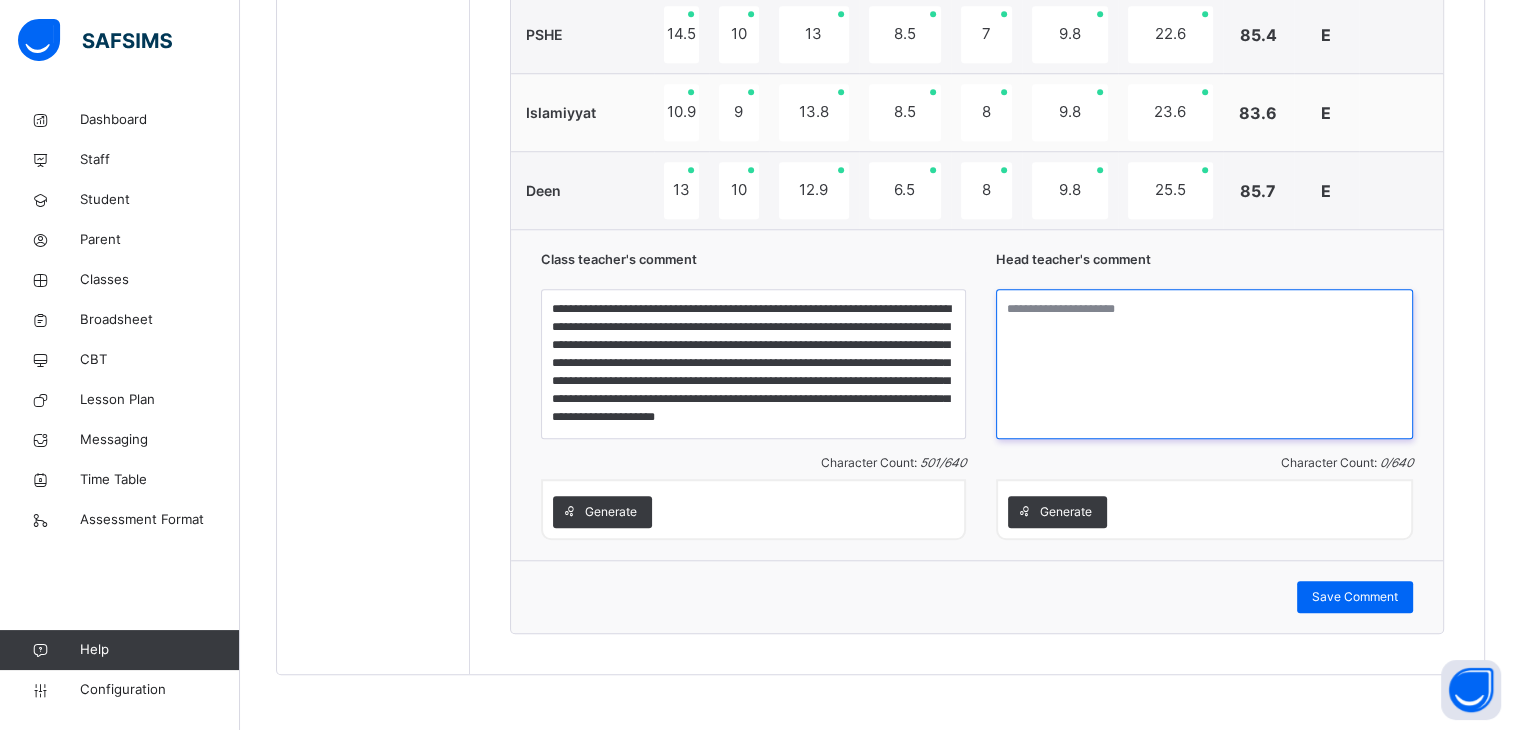 click at bounding box center [1204, 364] 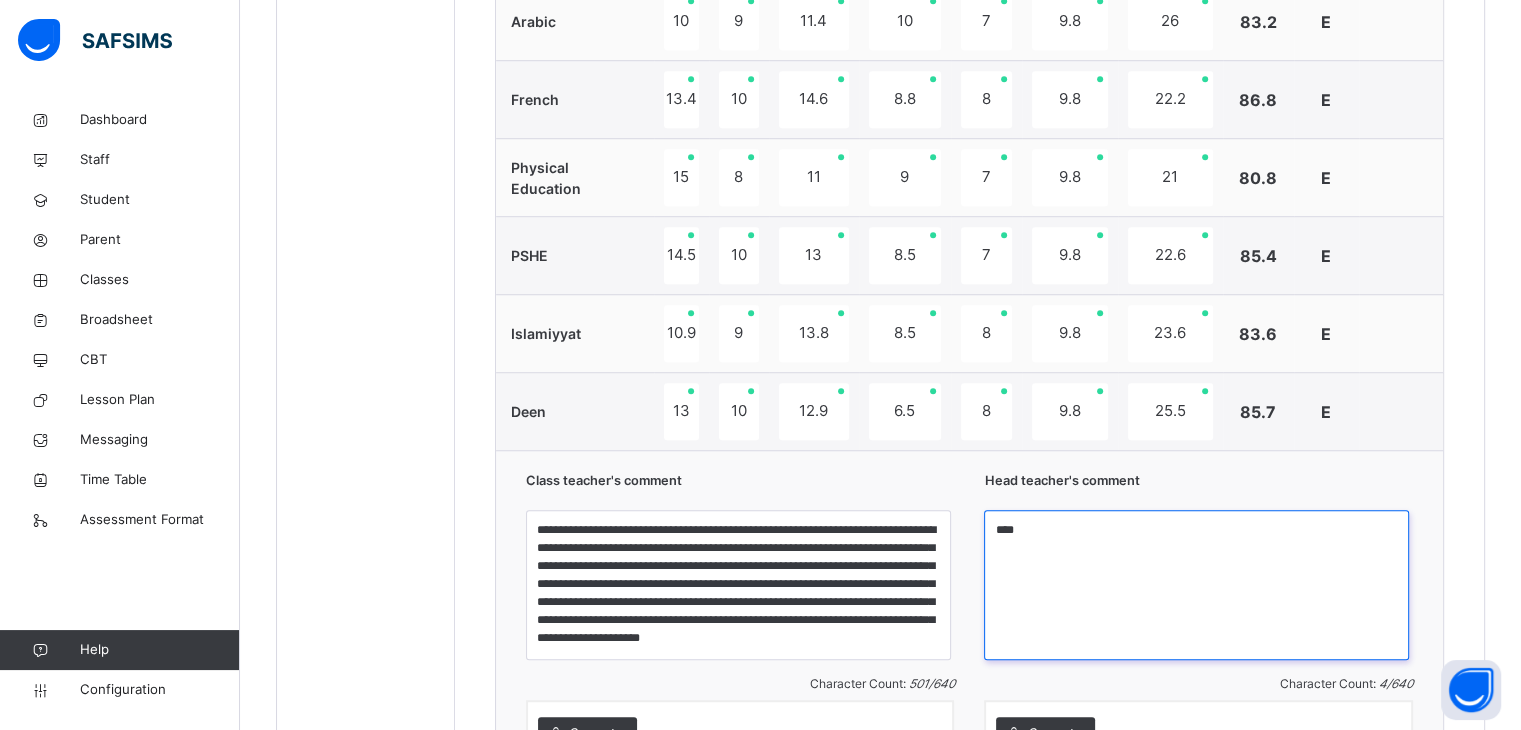 scroll, scrollTop: 1504, scrollLeft: 0, axis: vertical 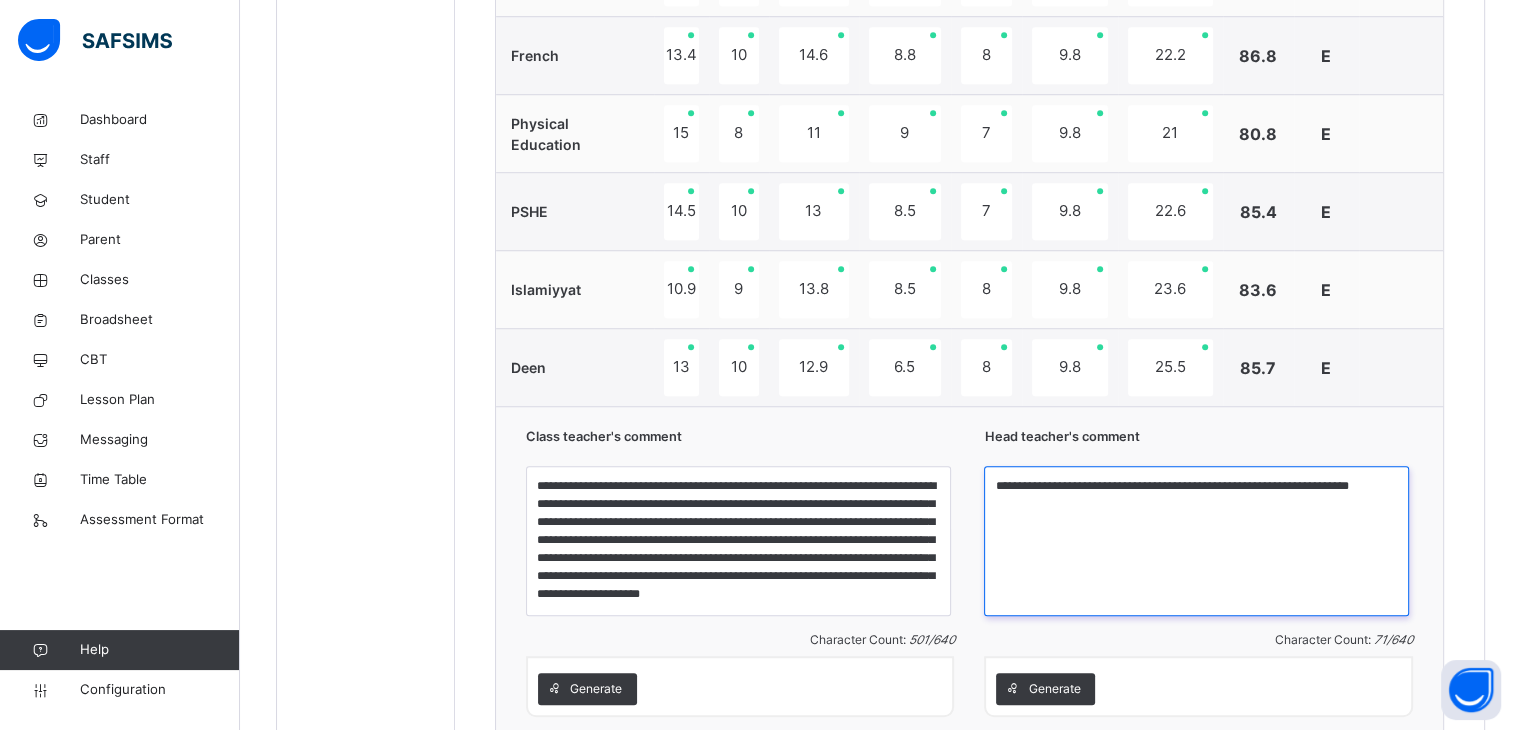 click on "**********" at bounding box center (1196, 541) 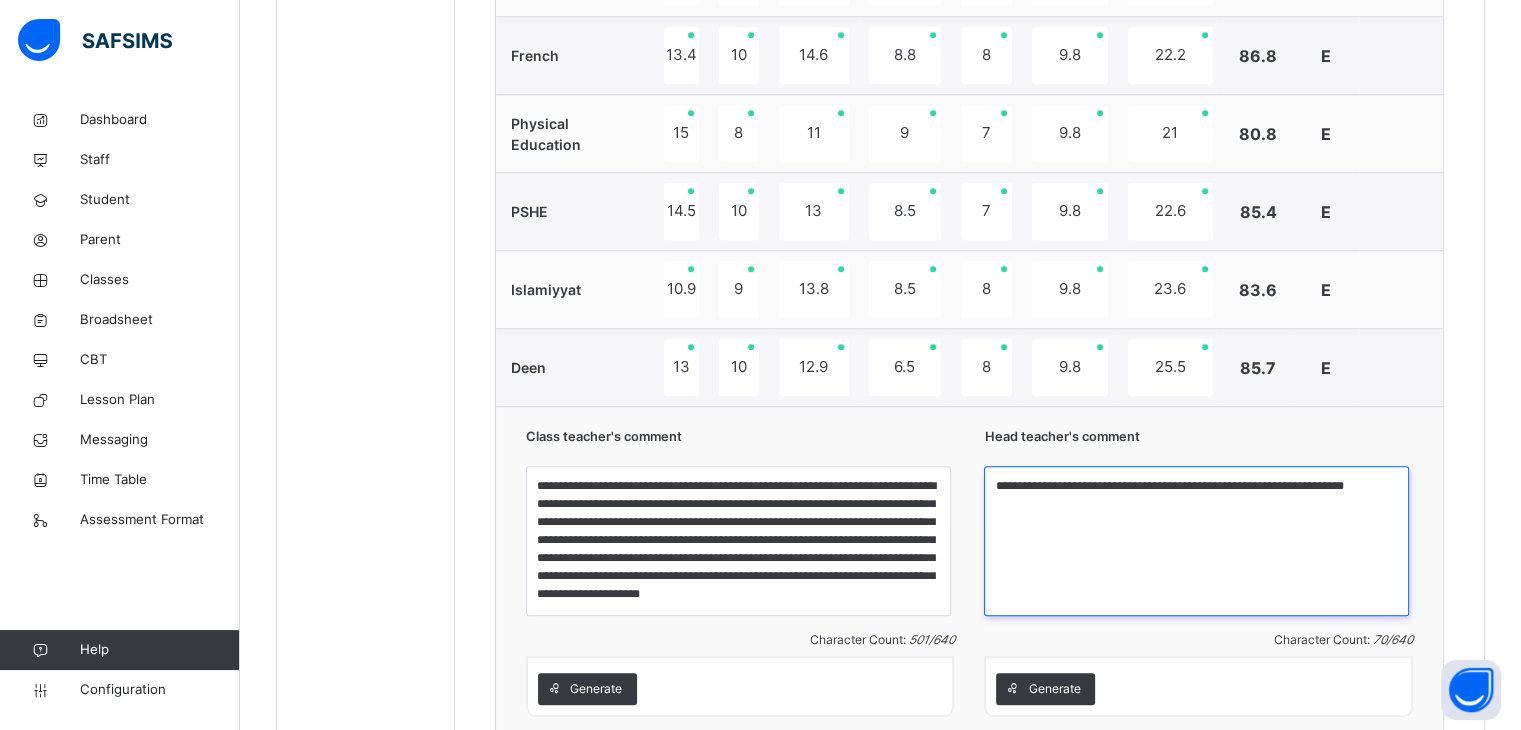 click on "**********" at bounding box center [1196, 541] 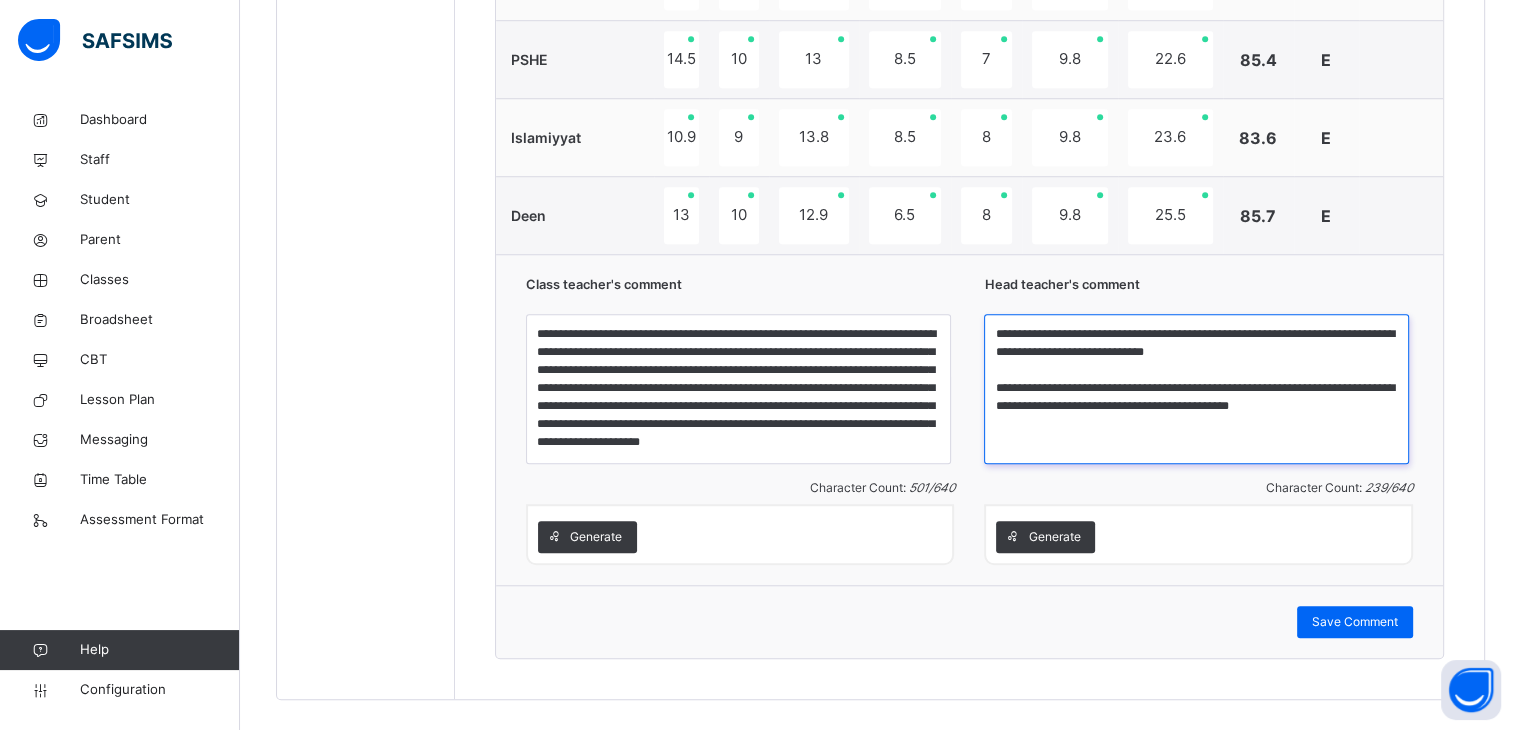 scroll, scrollTop: 1681, scrollLeft: 0, axis: vertical 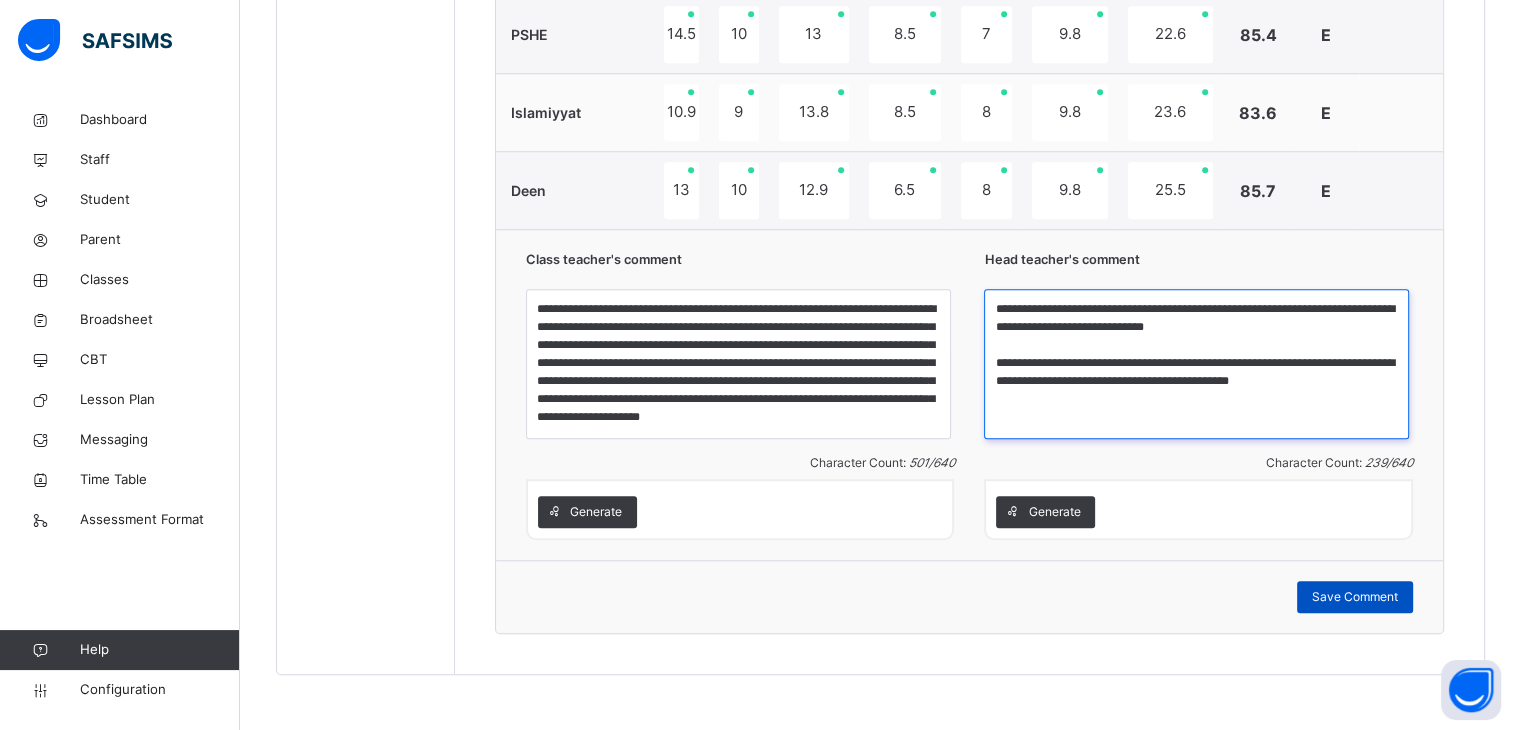 type on "**********" 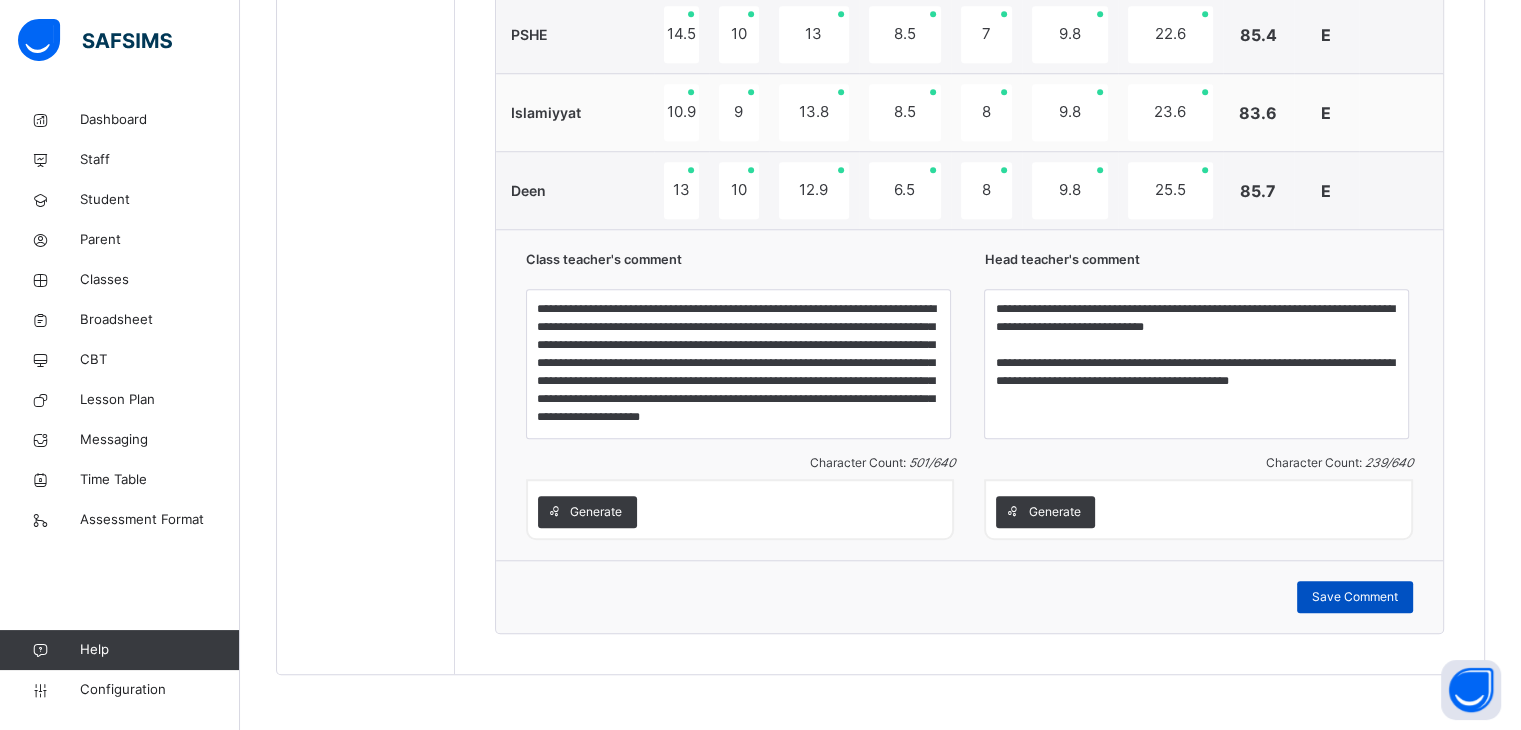 click on "Save Comment" at bounding box center [1355, 597] 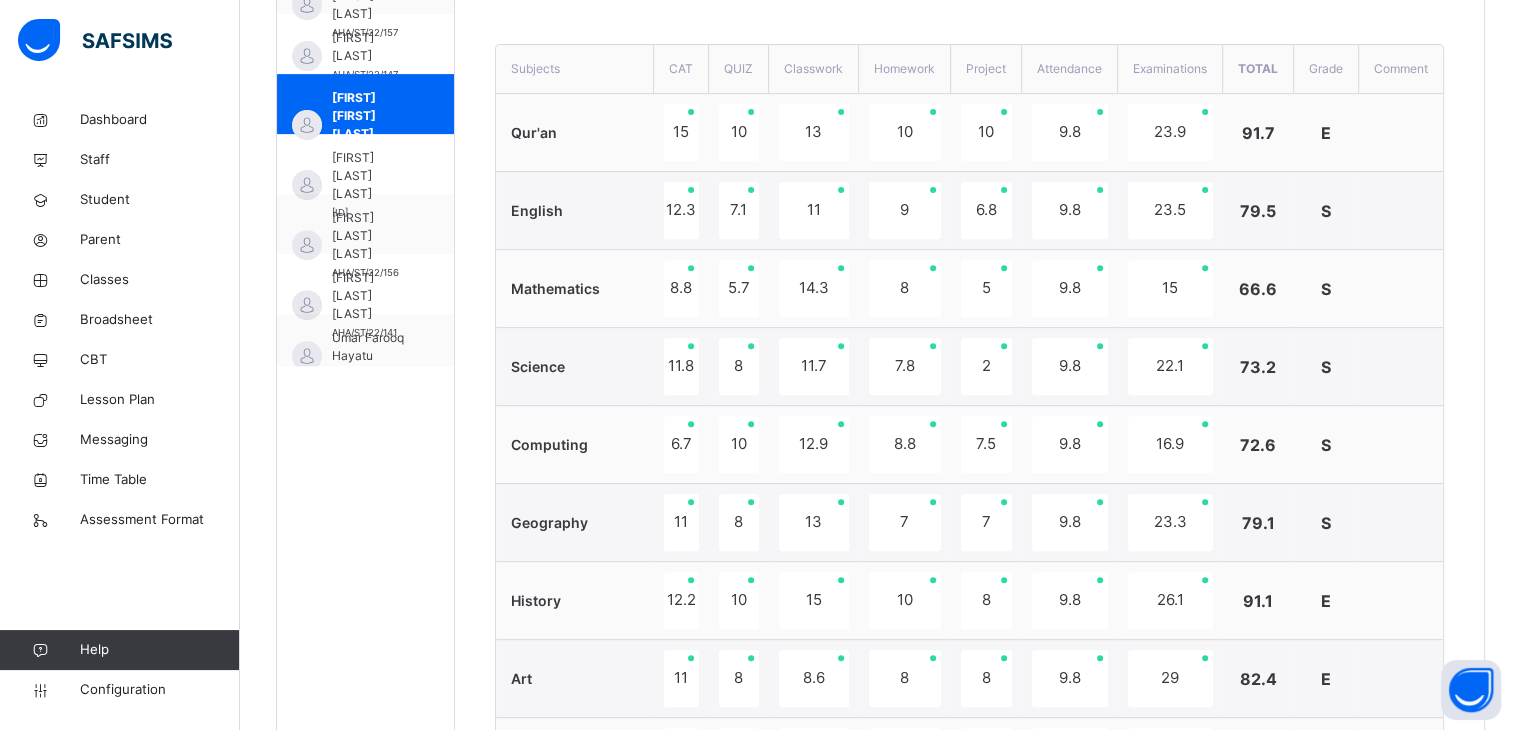 scroll, scrollTop: 712, scrollLeft: 0, axis: vertical 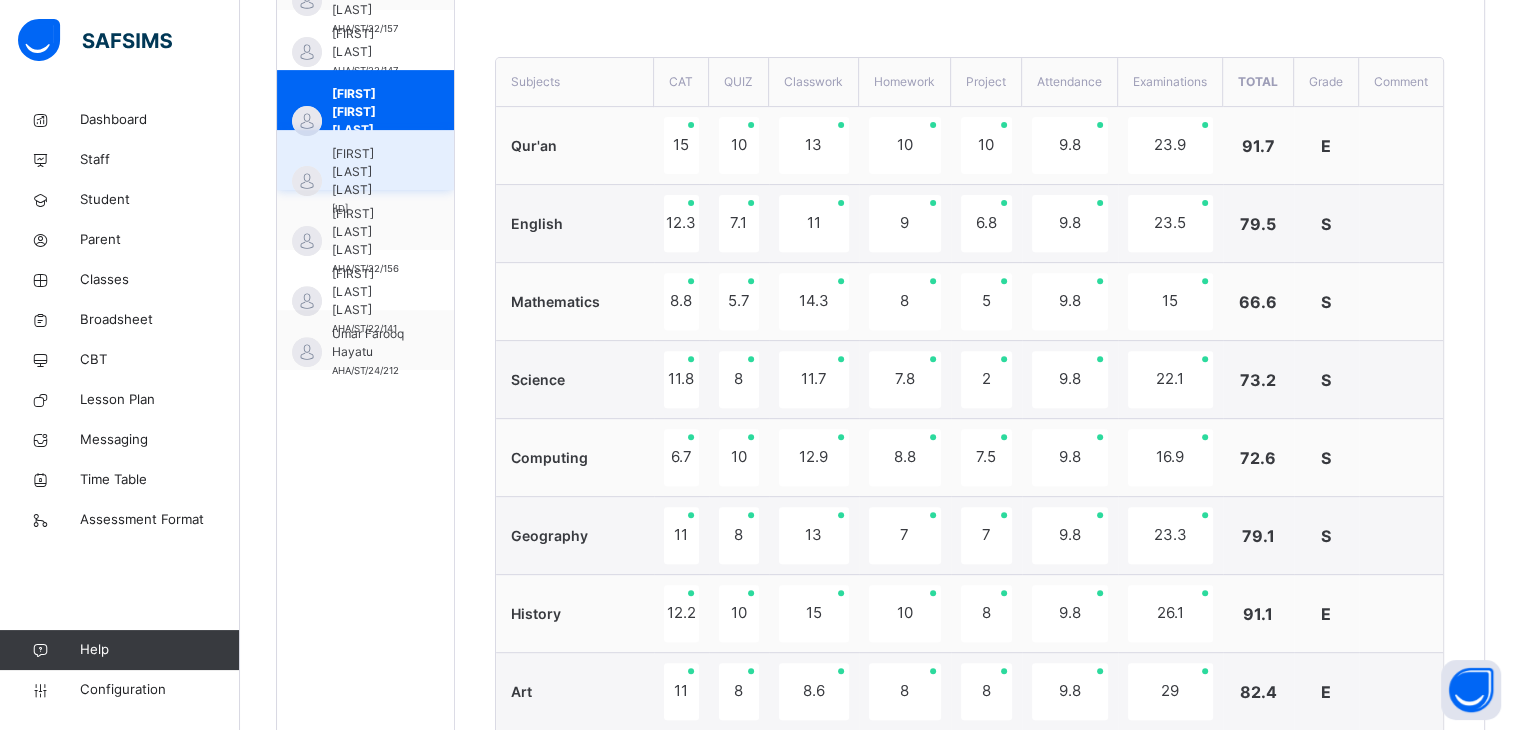 click on "[FIRST] [LAST] [LAST]" at bounding box center [370, 172] 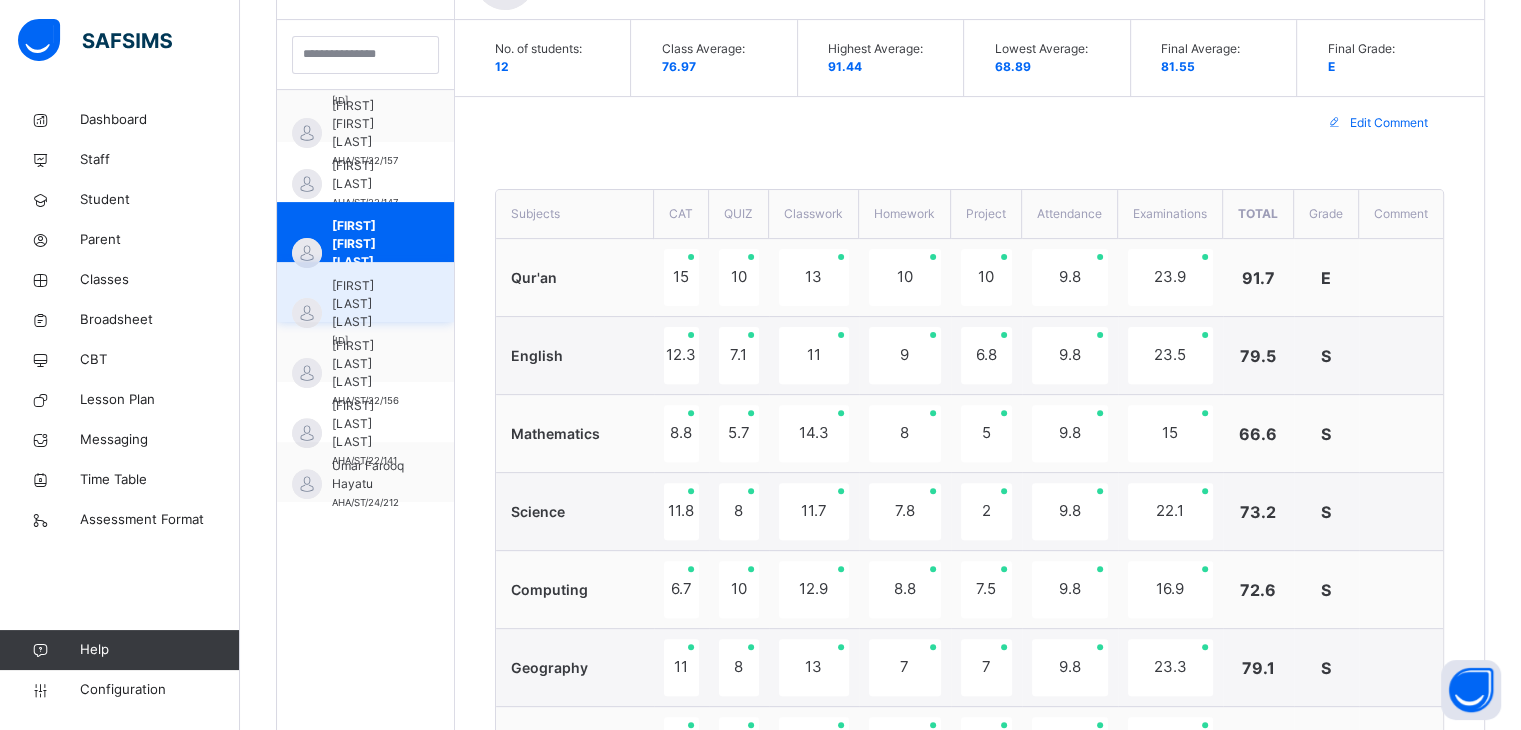 scroll, scrollTop: 299, scrollLeft: 0, axis: vertical 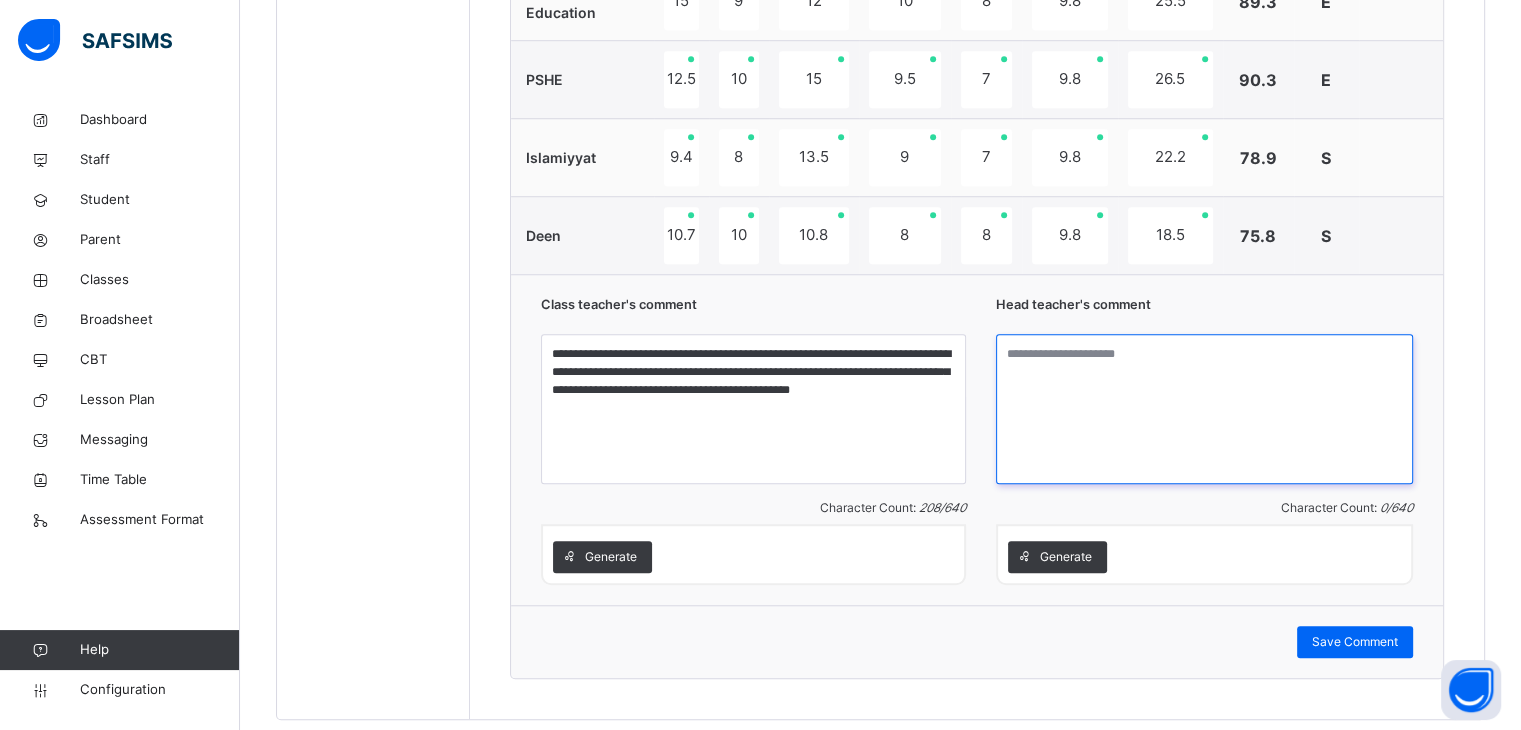 click at bounding box center (1204, 409) 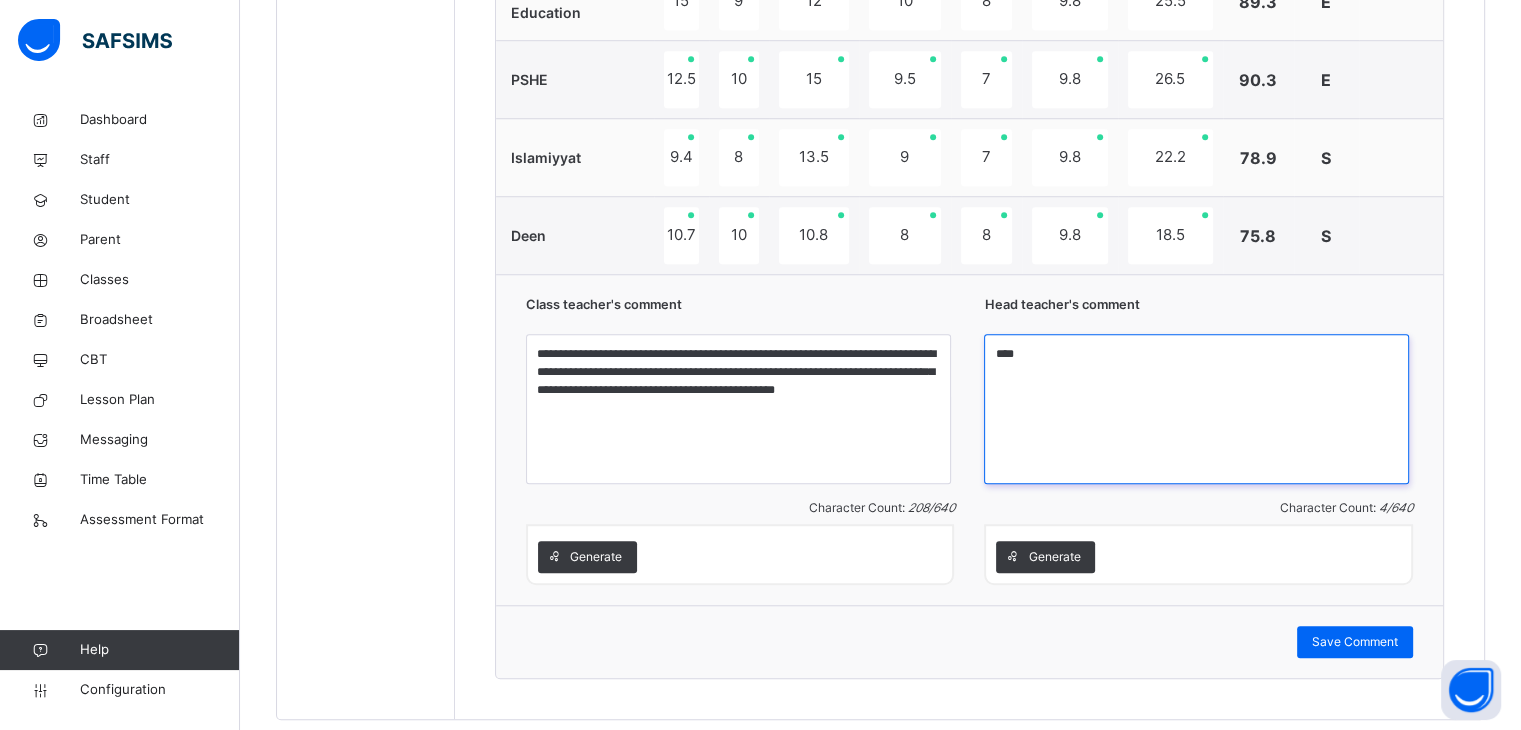 click on "***" at bounding box center [1196, 409] 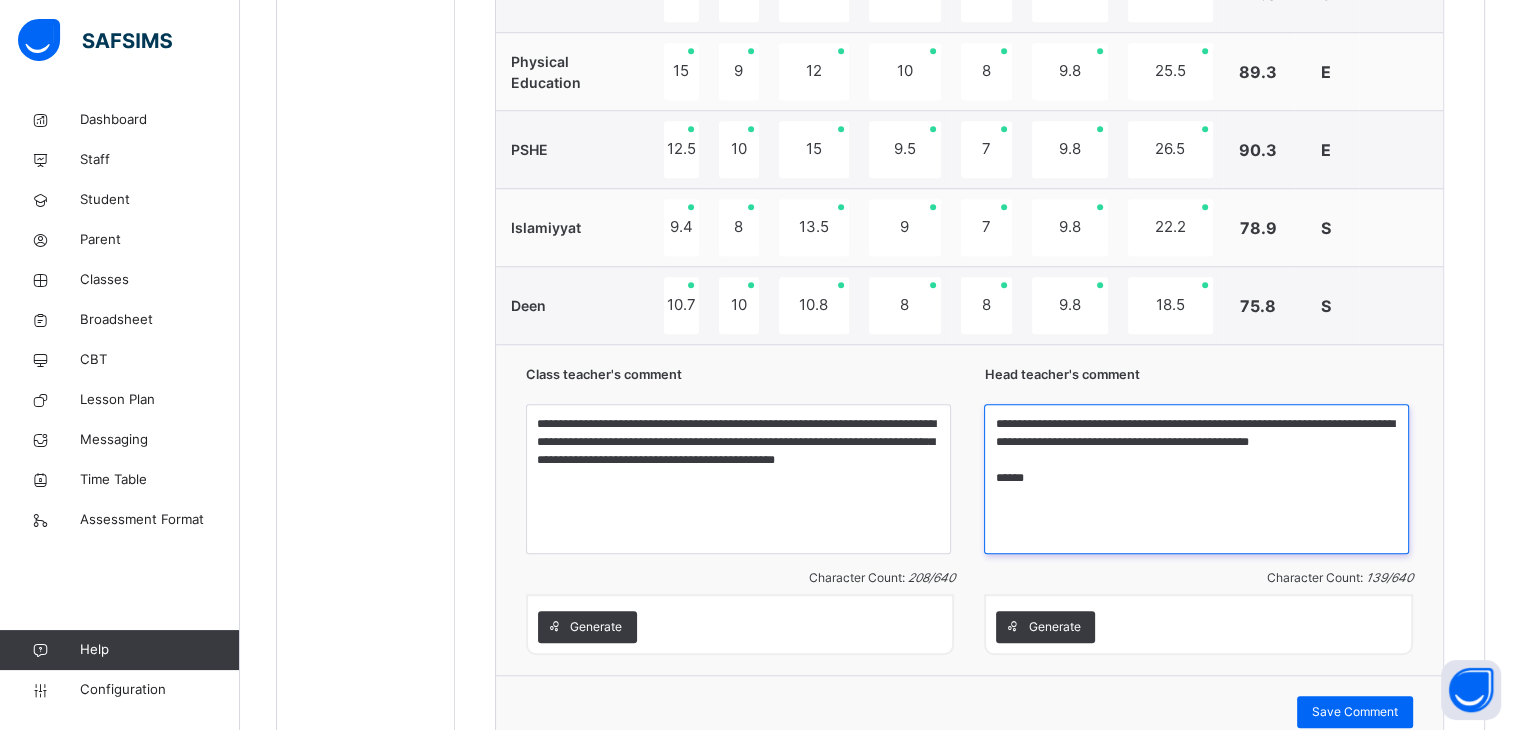 scroll, scrollTop: 1600, scrollLeft: 0, axis: vertical 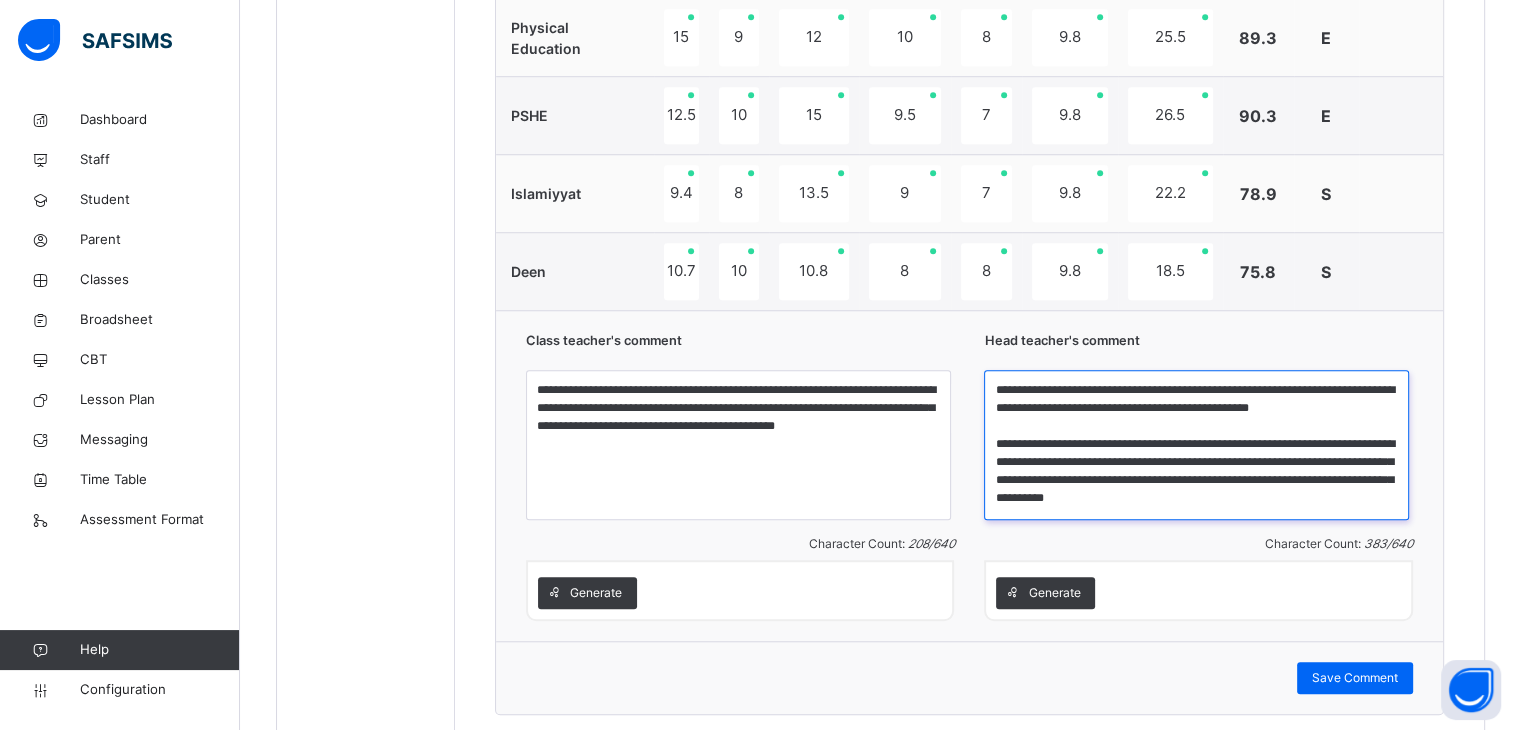 click on "**********" at bounding box center (1196, 445) 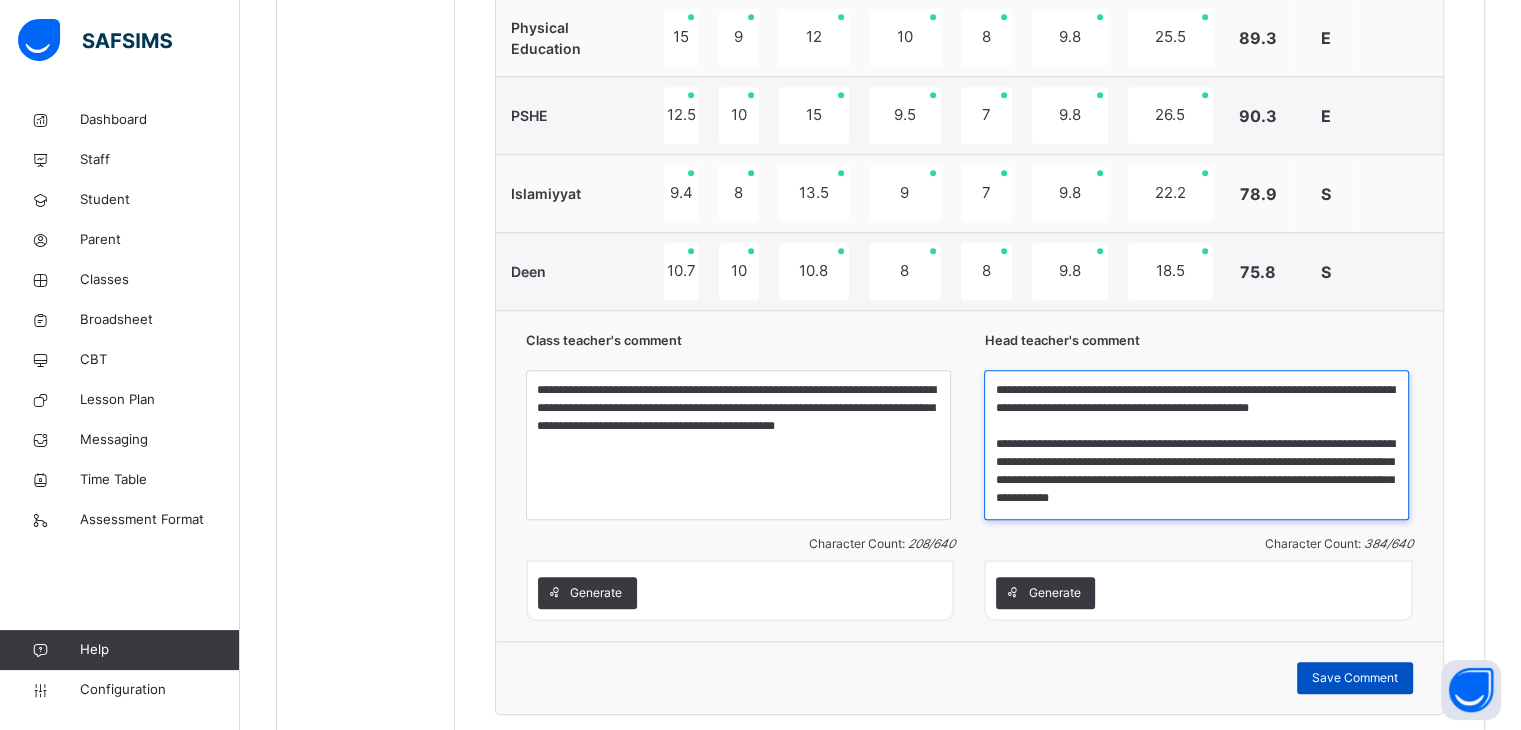 type on "**********" 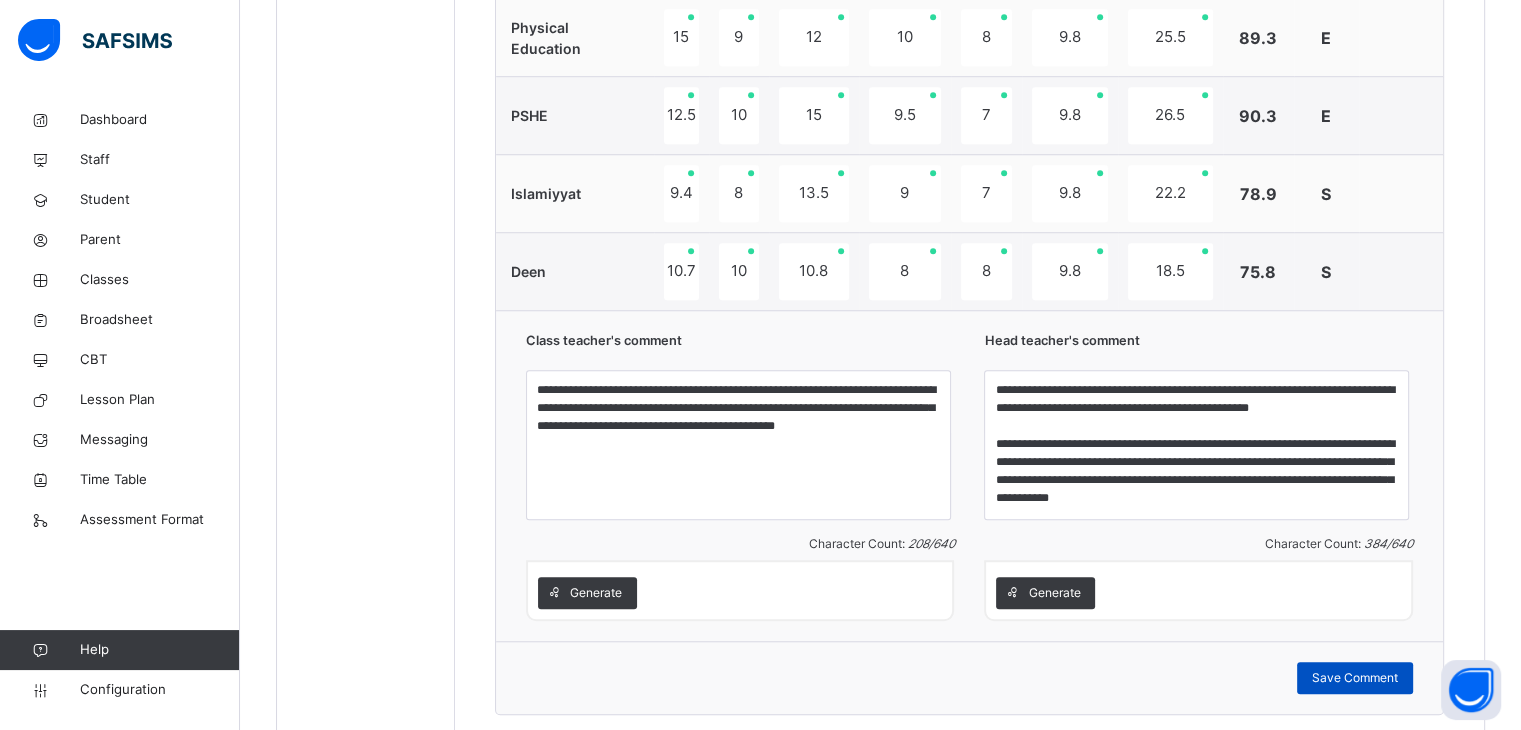click on "Save Comment" at bounding box center (1355, 678) 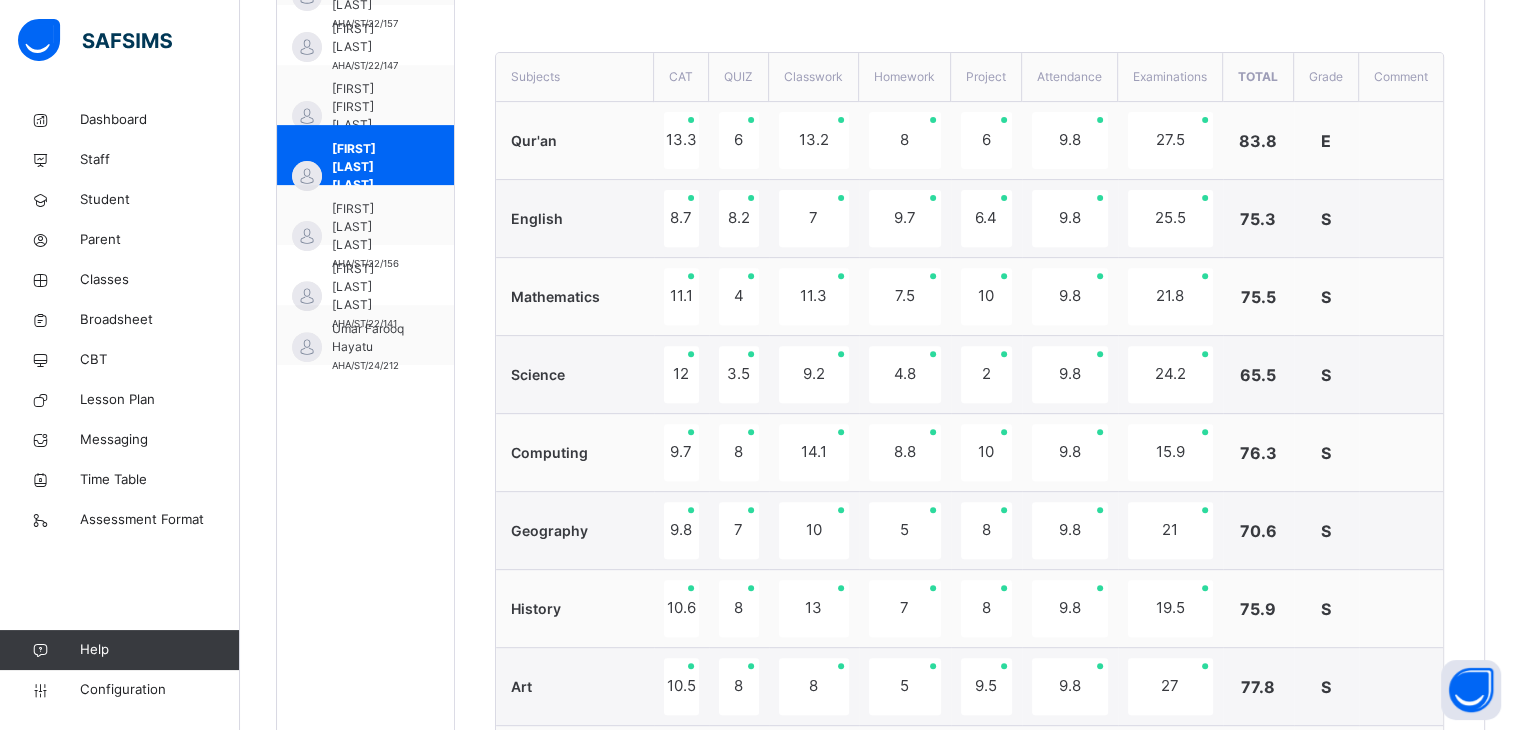 scroll, scrollTop: 702, scrollLeft: 0, axis: vertical 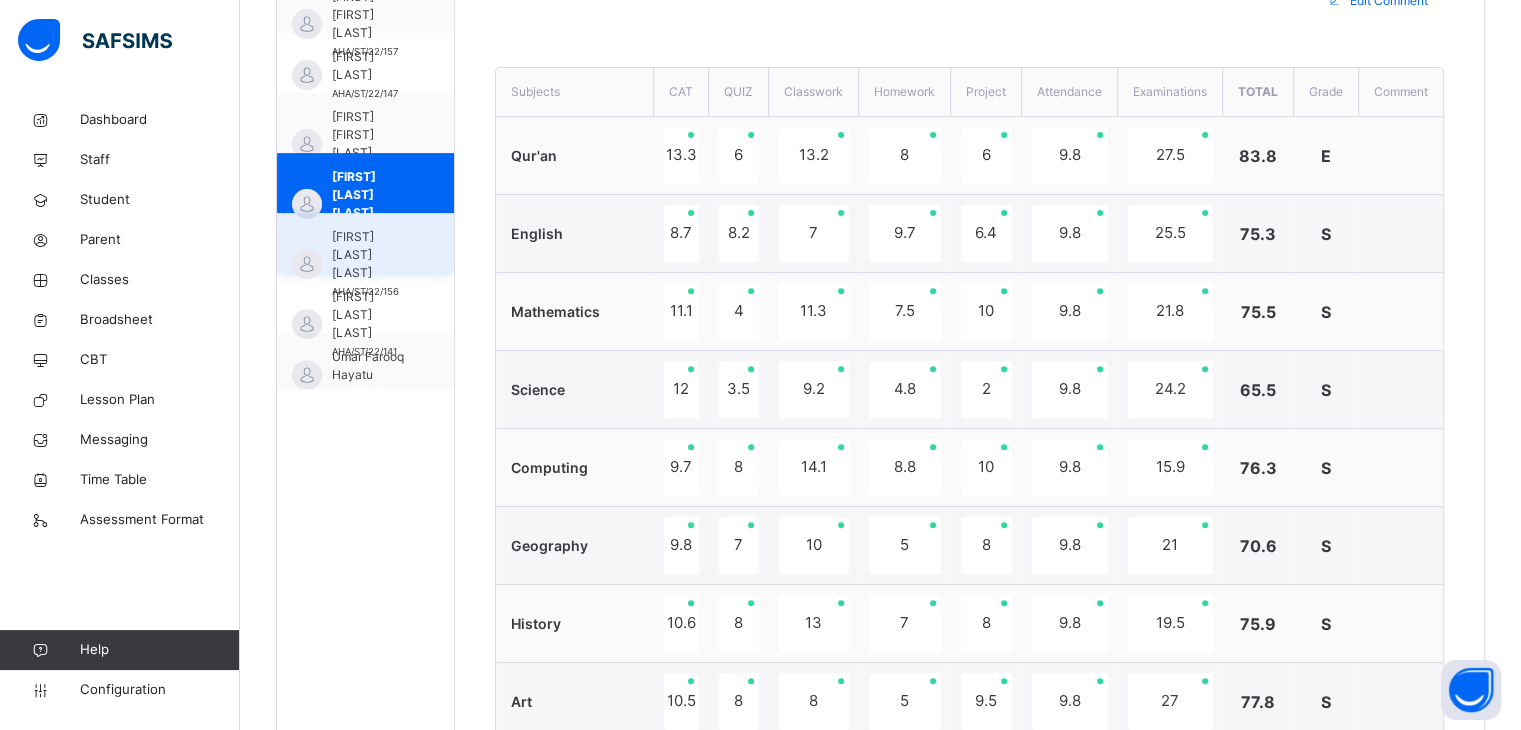click on "[FIRST] [LAST] [LAST]" at bounding box center (370, 255) 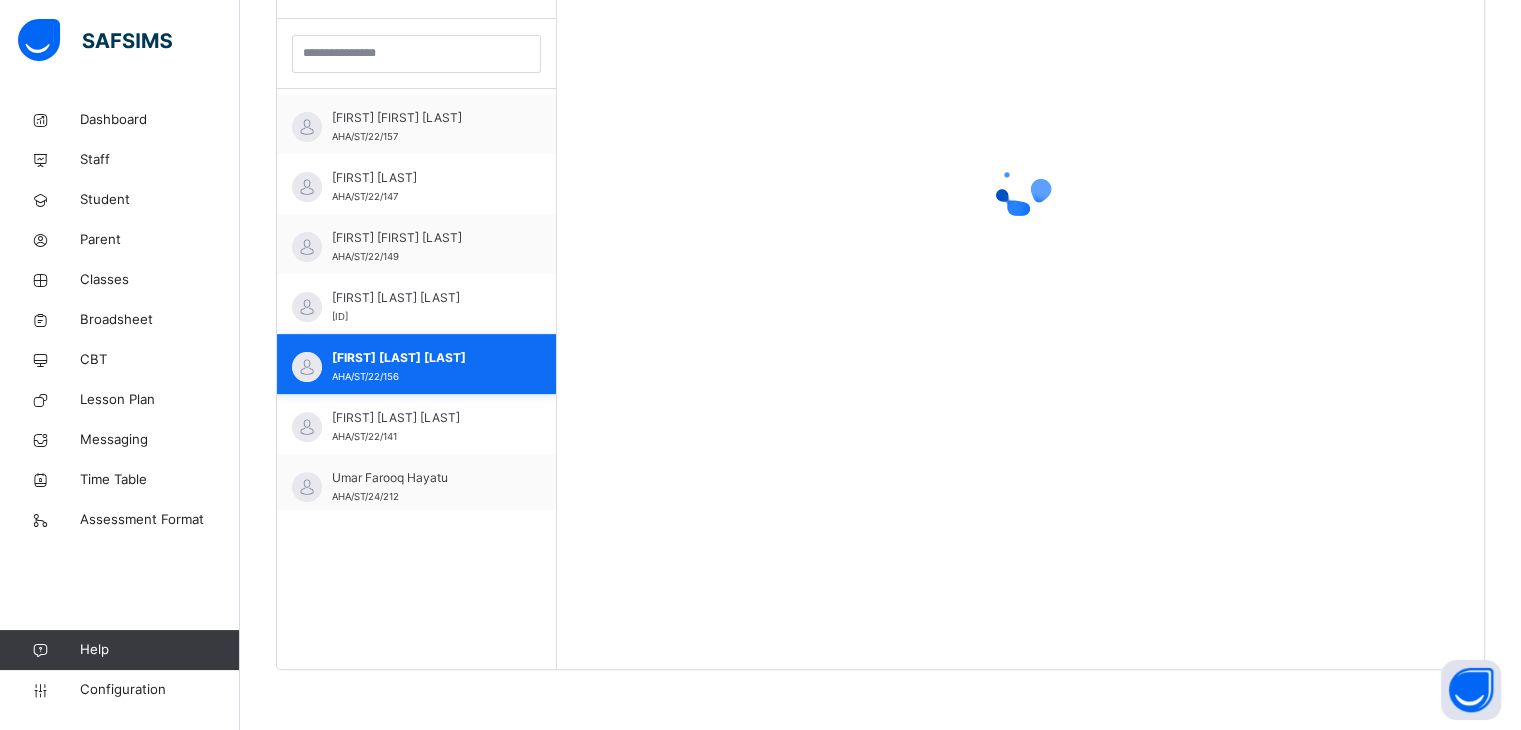 scroll, scrollTop: 580, scrollLeft: 0, axis: vertical 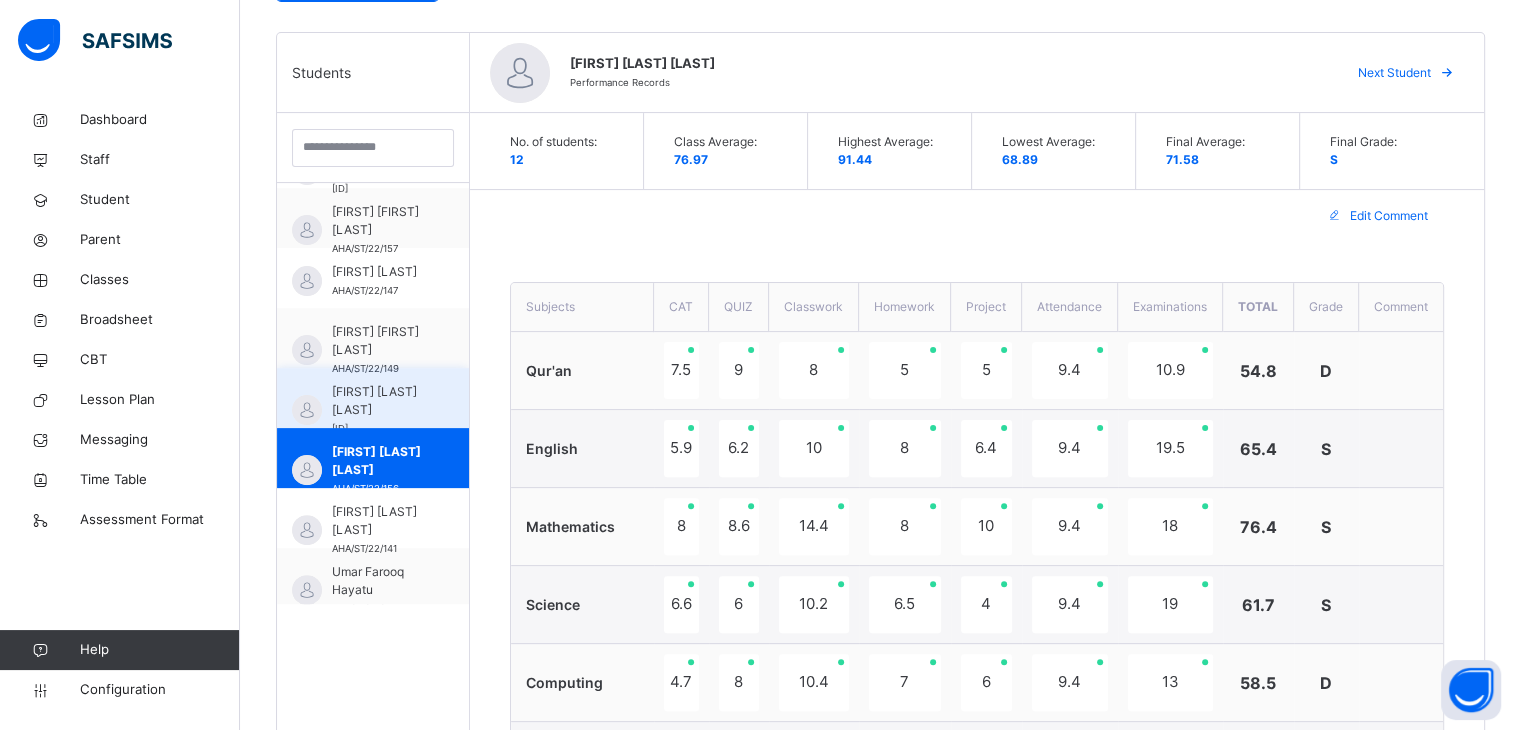 click on "[FIRST] [LAST] [LAST]" at bounding box center [378, 401] 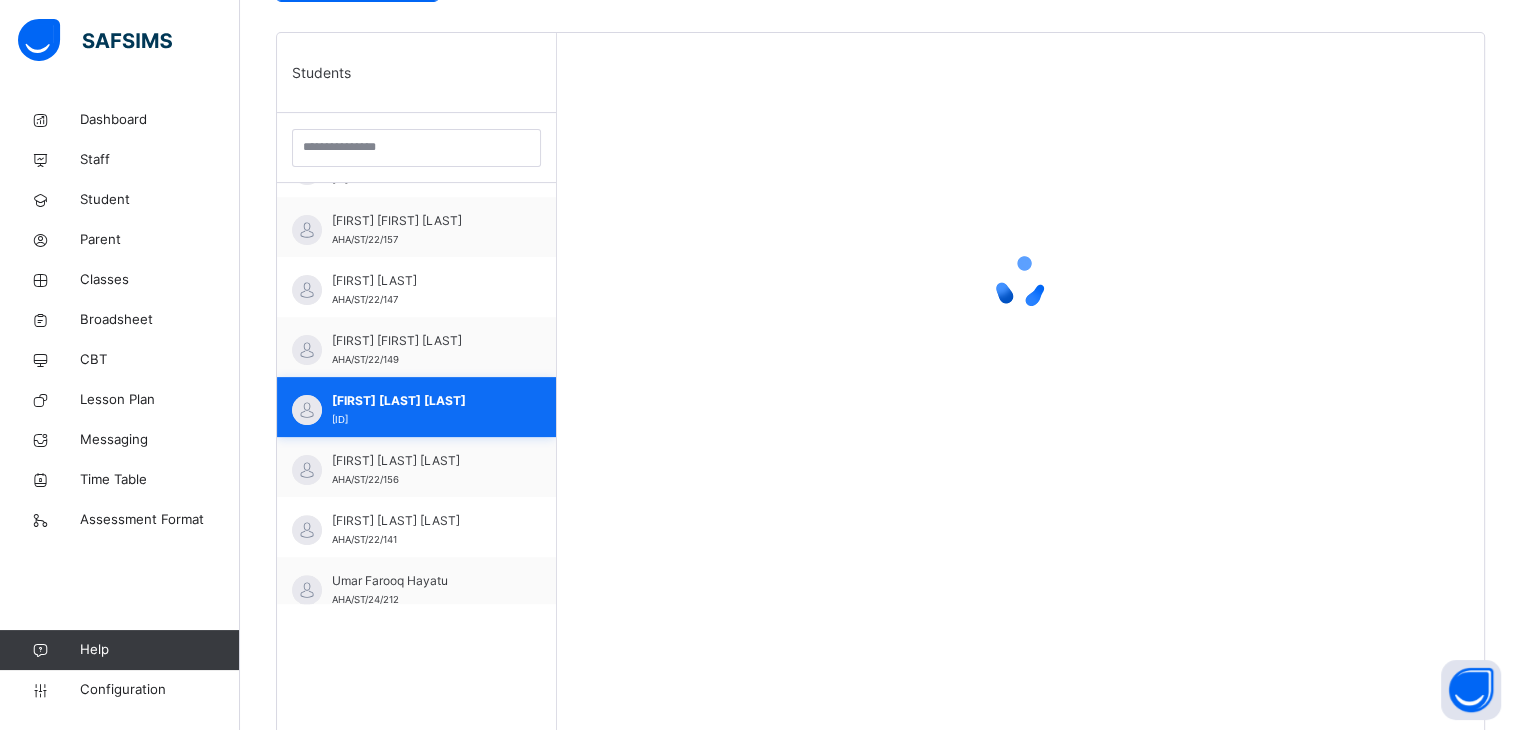 scroll, scrollTop: 295, scrollLeft: 0, axis: vertical 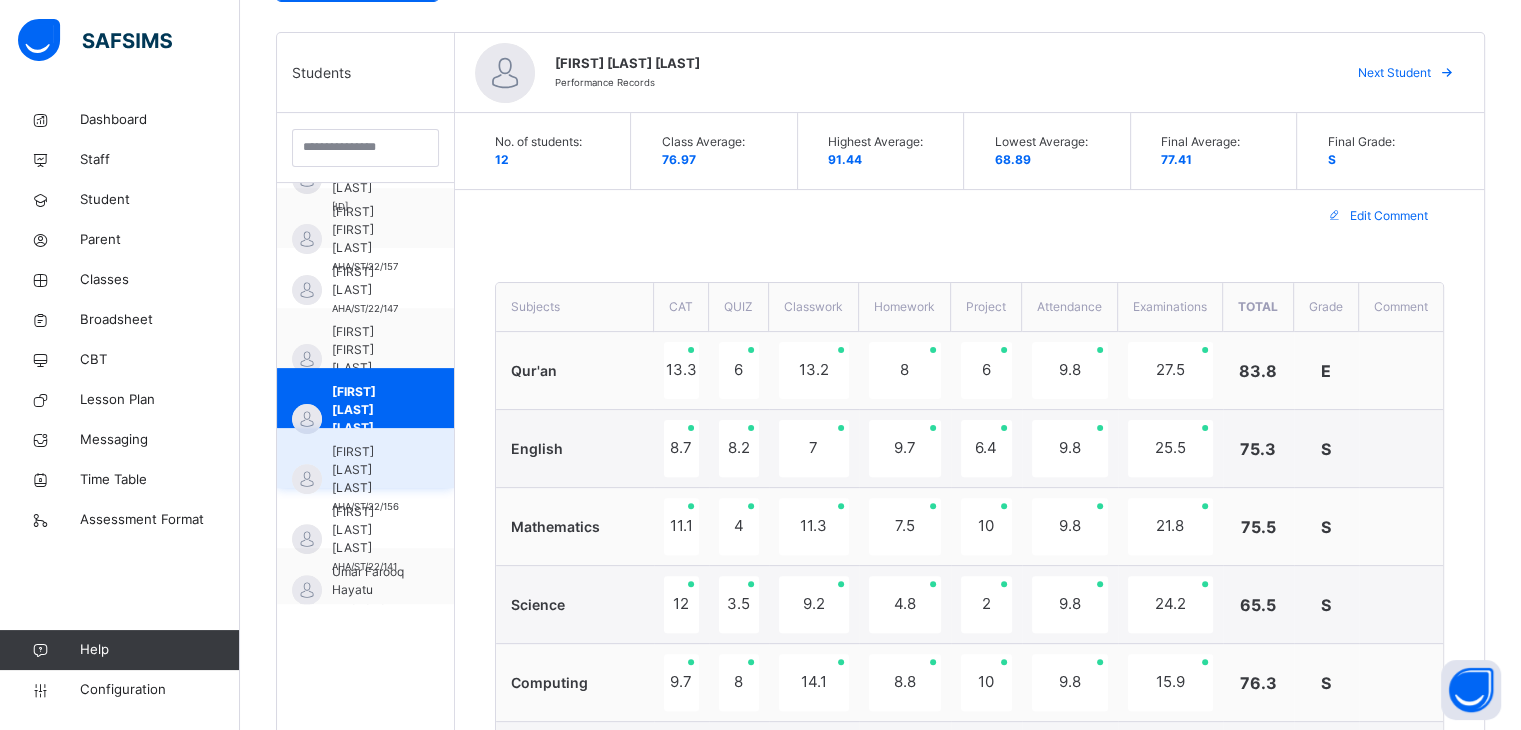 click on "[FIRST] [LAST] [LAST]" at bounding box center [370, 470] 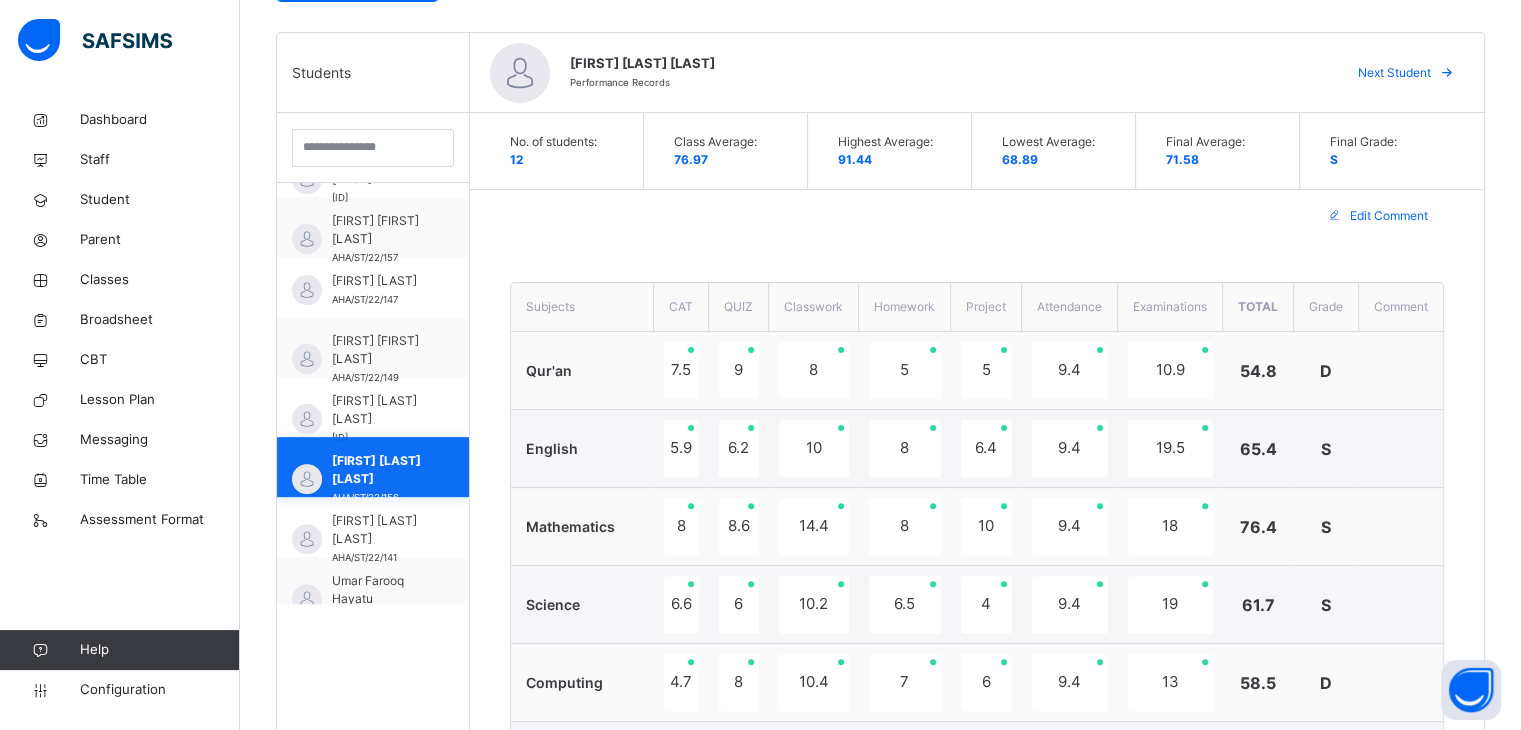 scroll, scrollTop: 295, scrollLeft: 0, axis: vertical 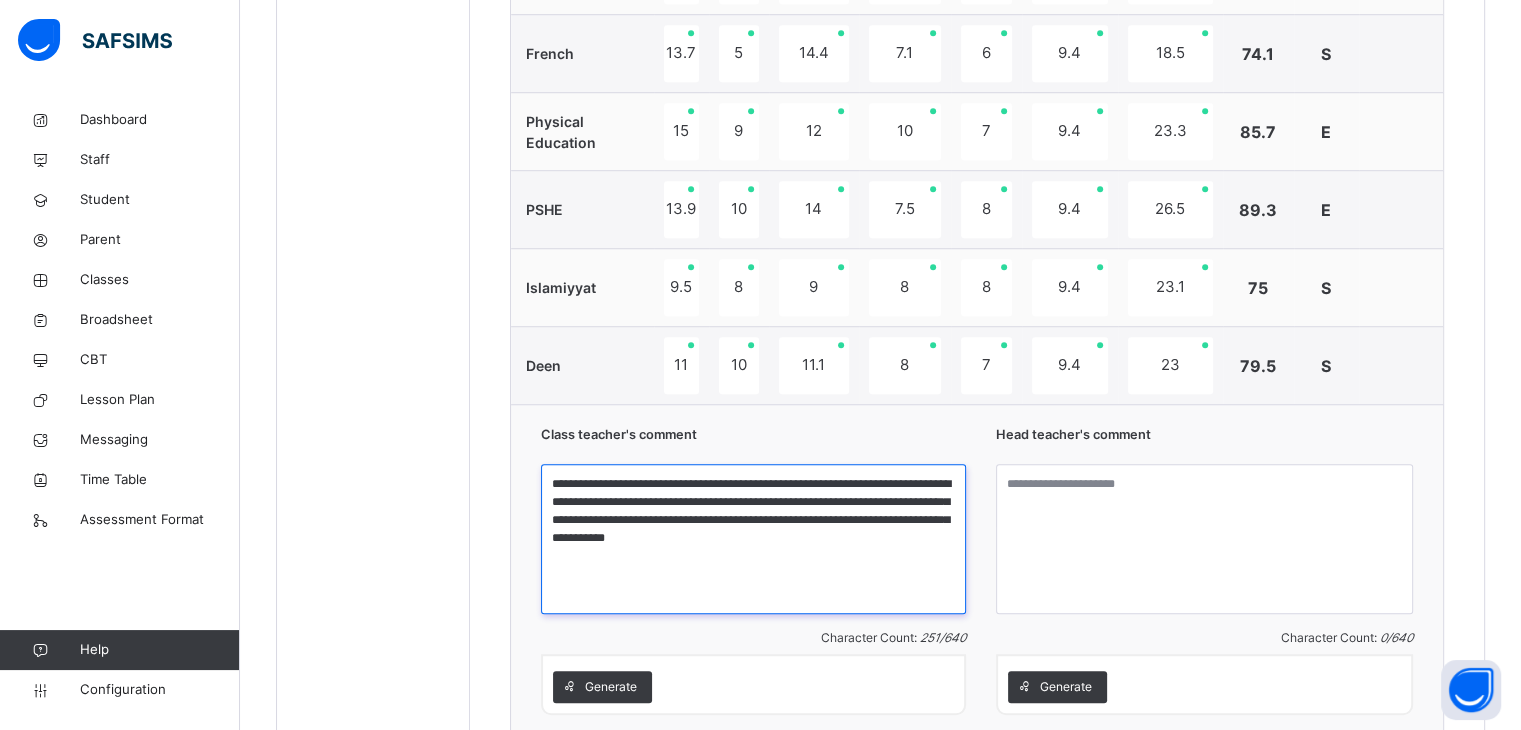 click on "**********" at bounding box center [753, 539] 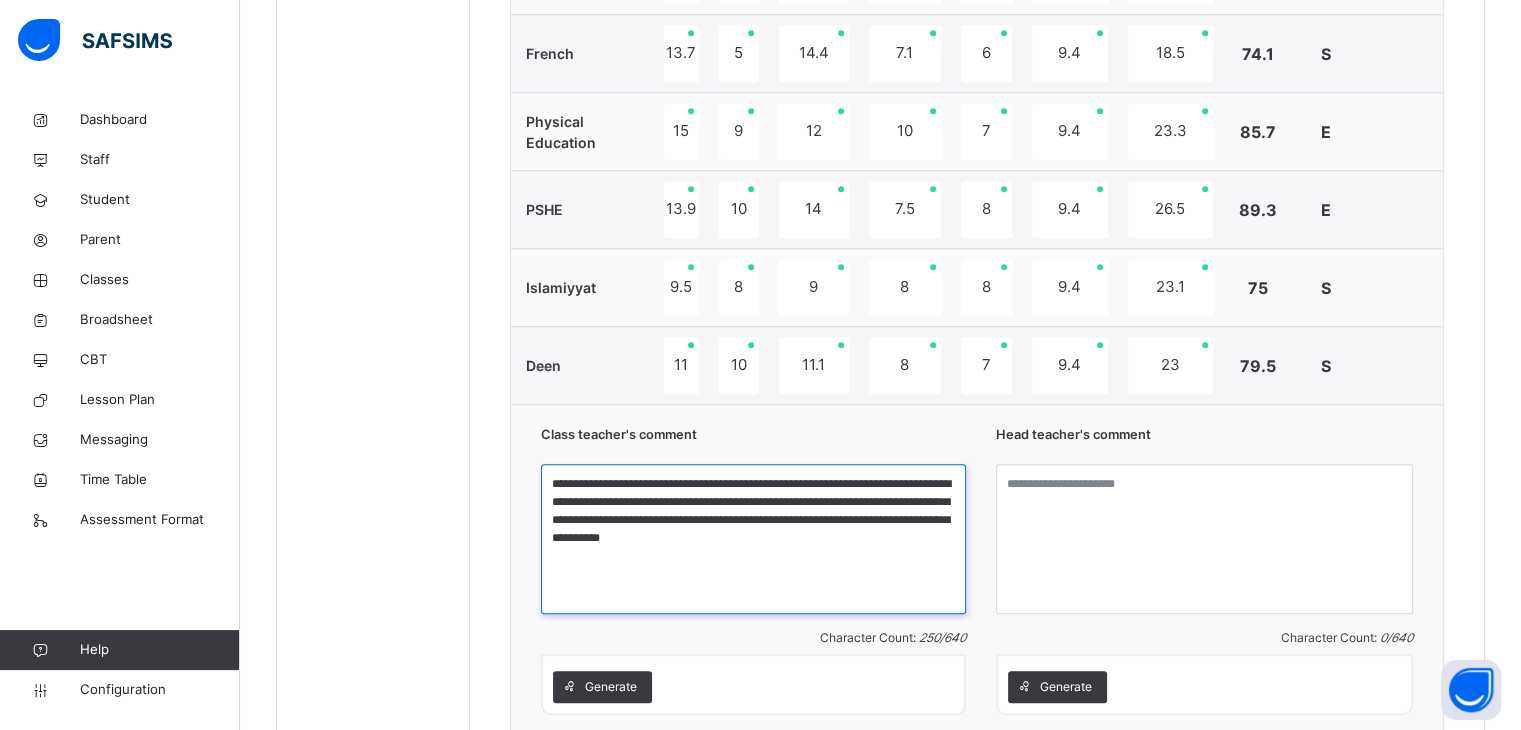 click on "**********" at bounding box center (753, 539) 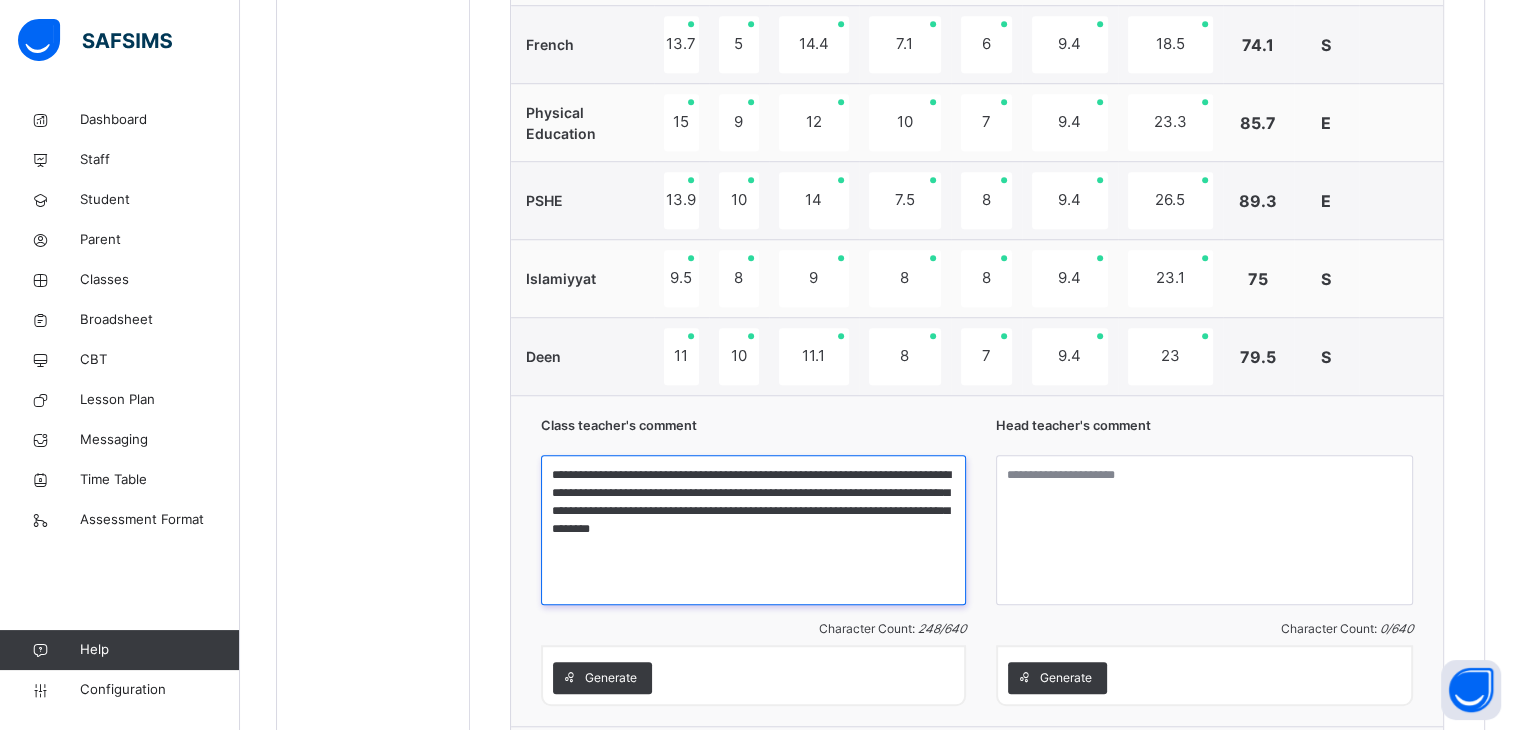 scroll, scrollTop: 1514, scrollLeft: 0, axis: vertical 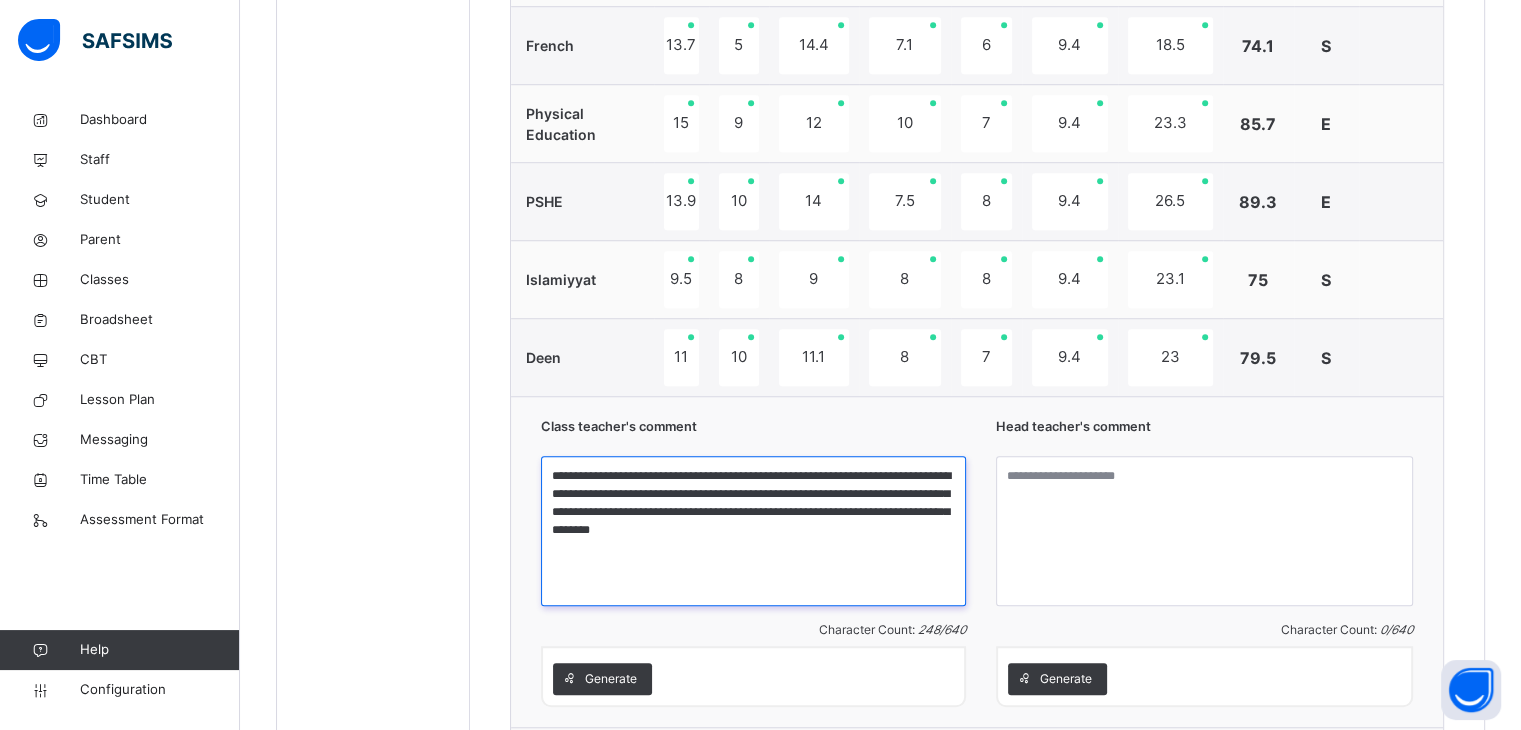 type on "**********" 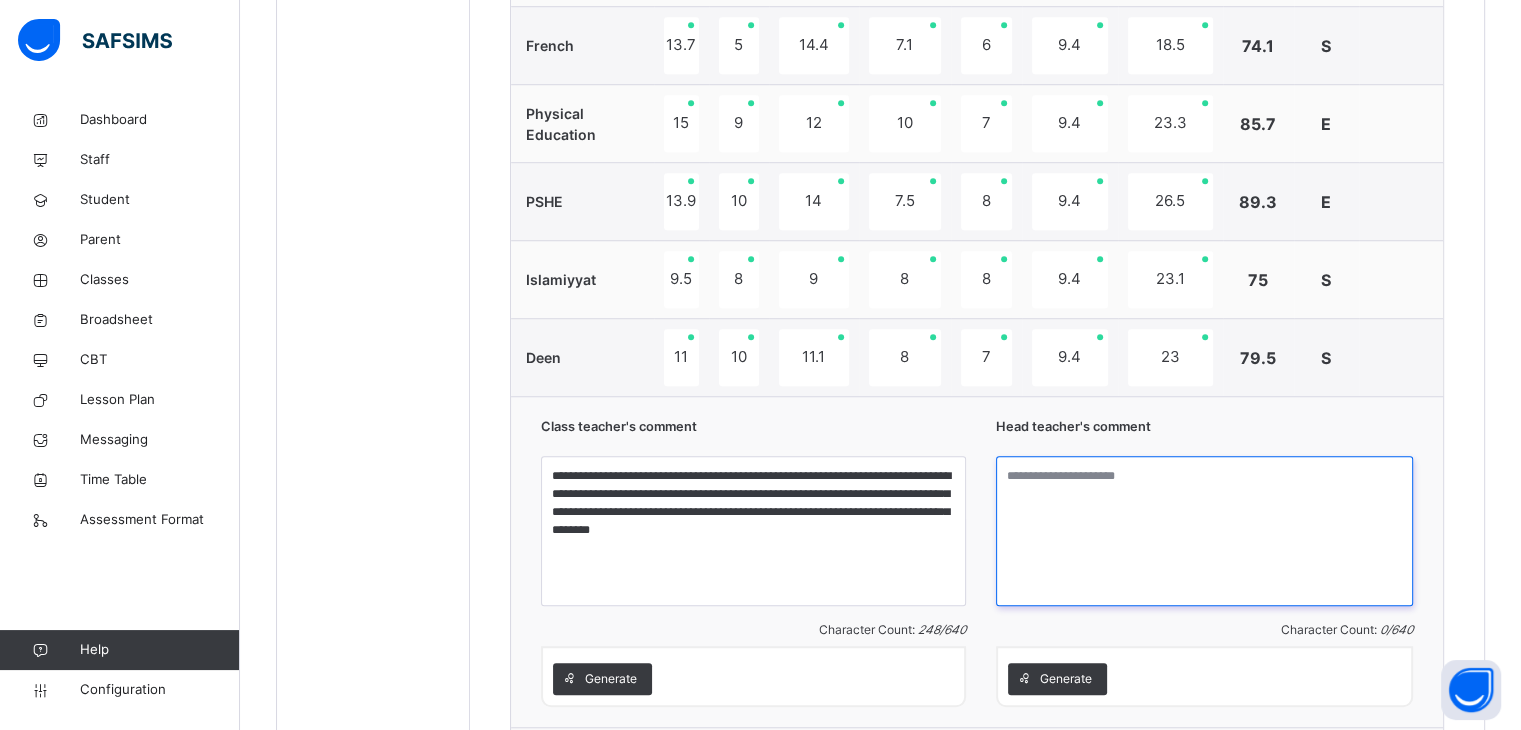 click at bounding box center [1204, 531] 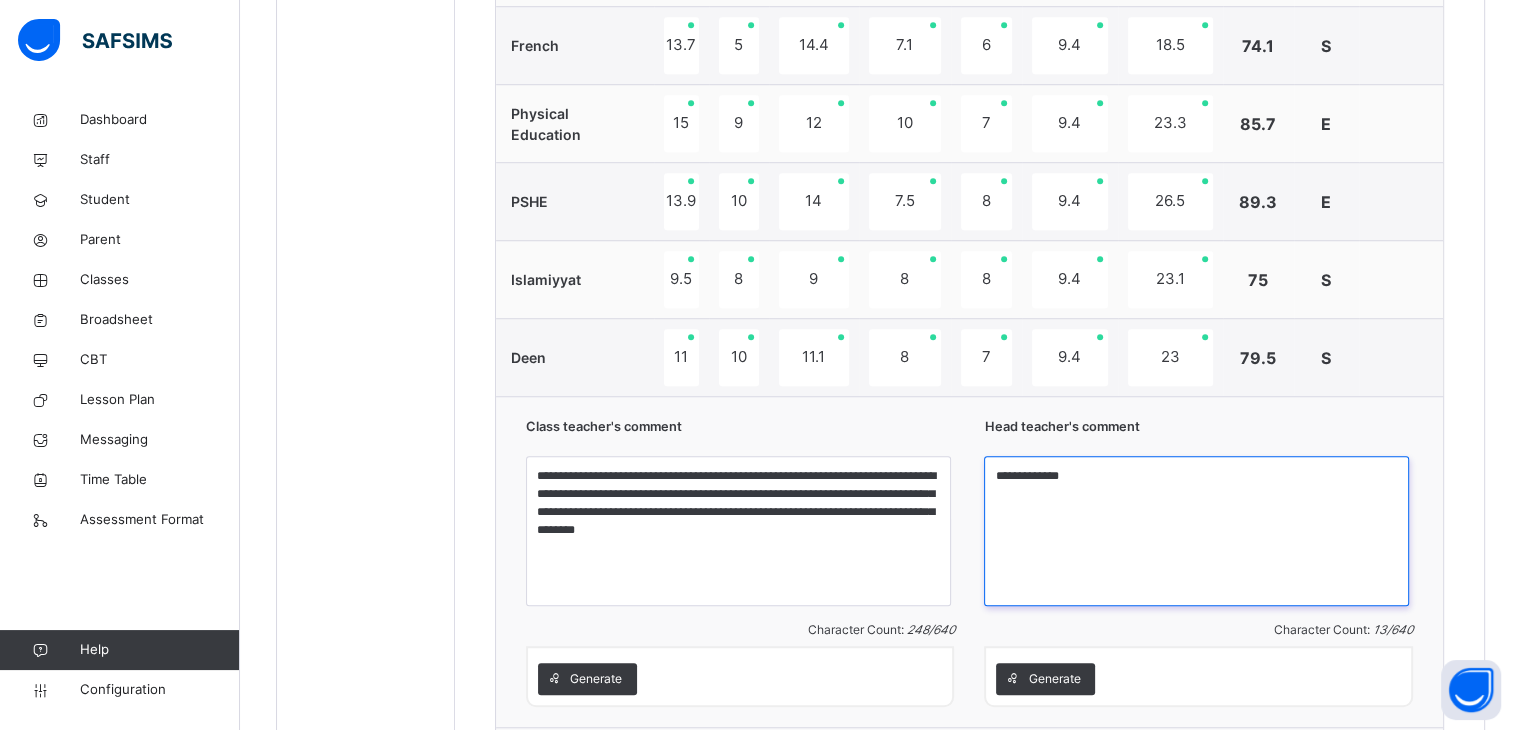 scroll, scrollTop: 1681, scrollLeft: 0, axis: vertical 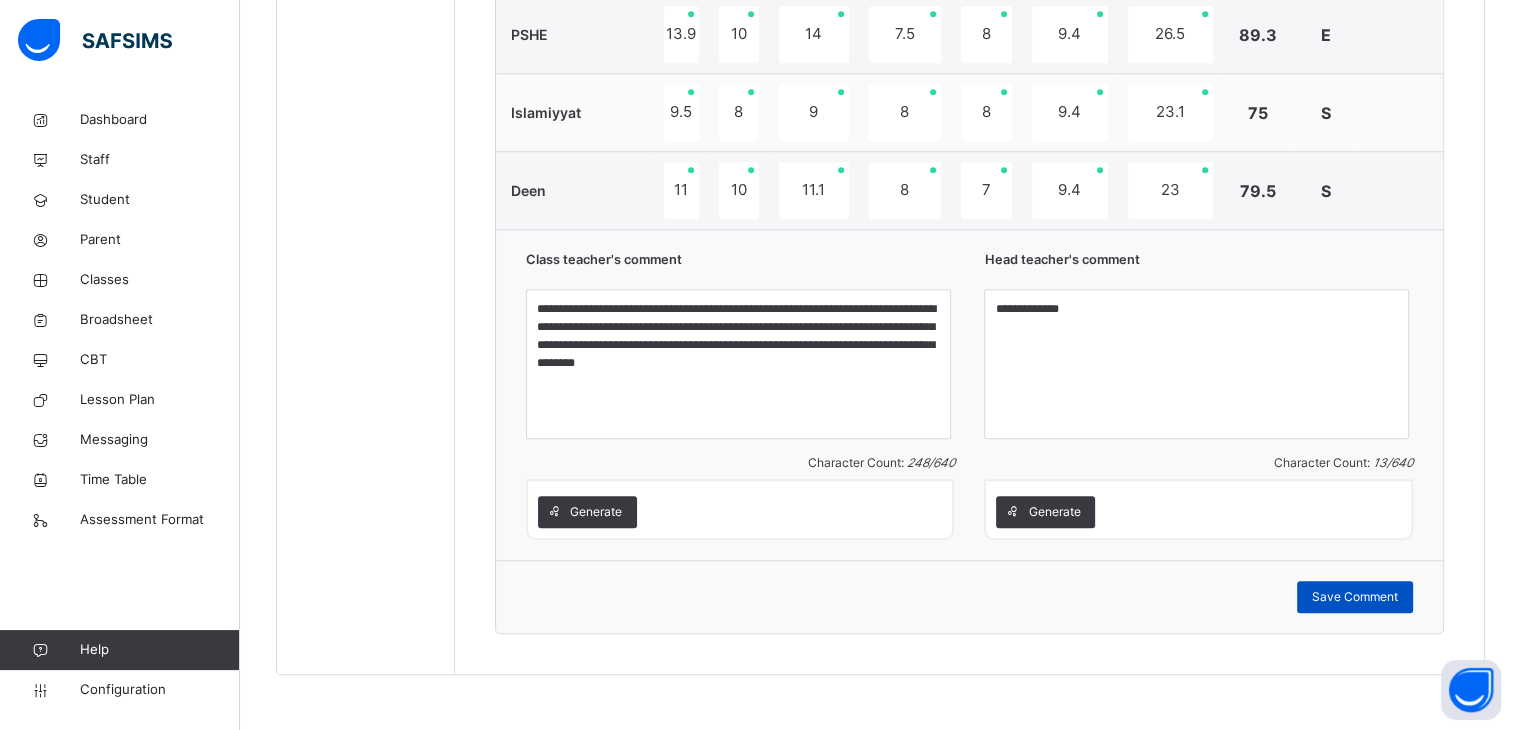 click on "Save Comment" at bounding box center [1355, 597] 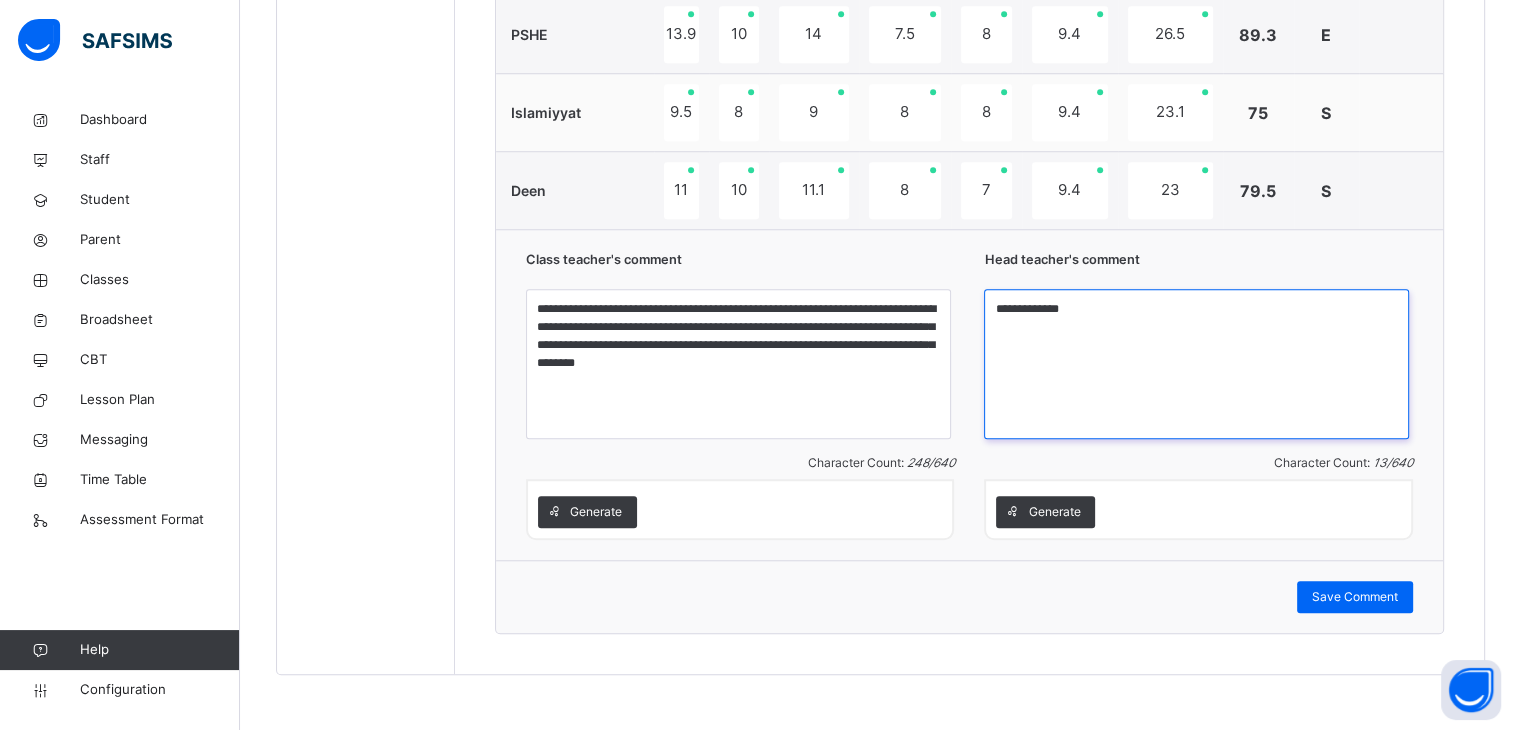 click on "**********" at bounding box center (1196, 364) 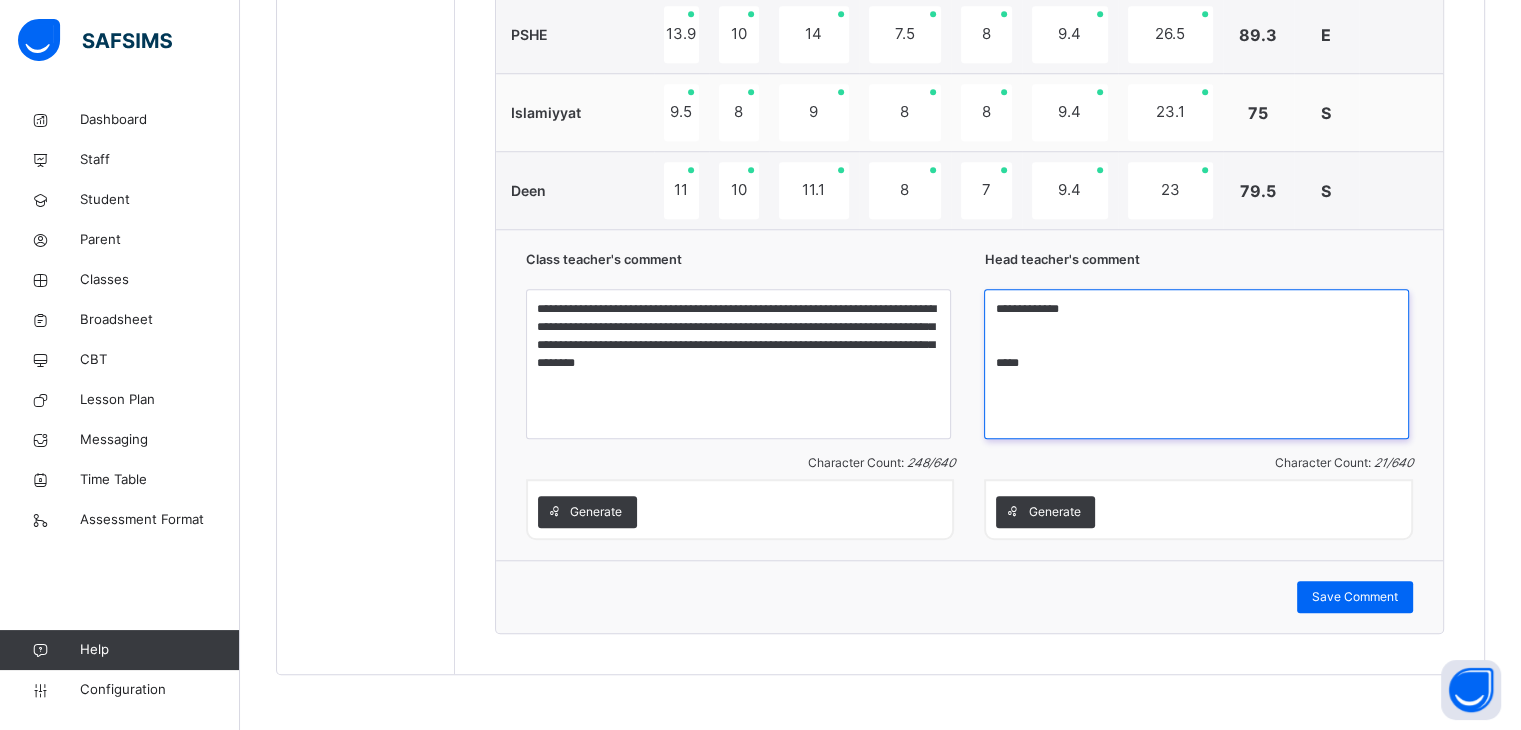 scroll, scrollTop: 1680, scrollLeft: 0, axis: vertical 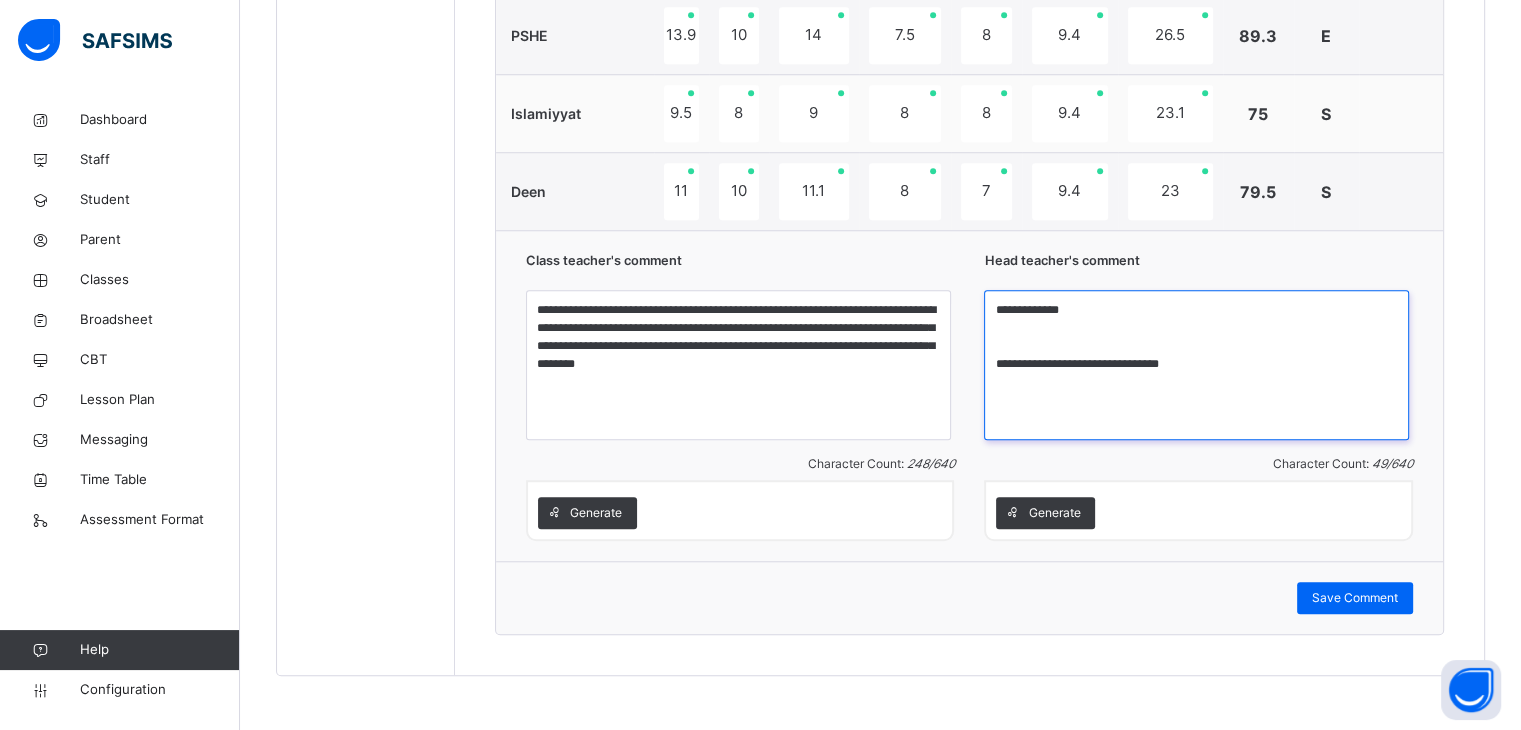 click on "**********" at bounding box center (1196, 365) 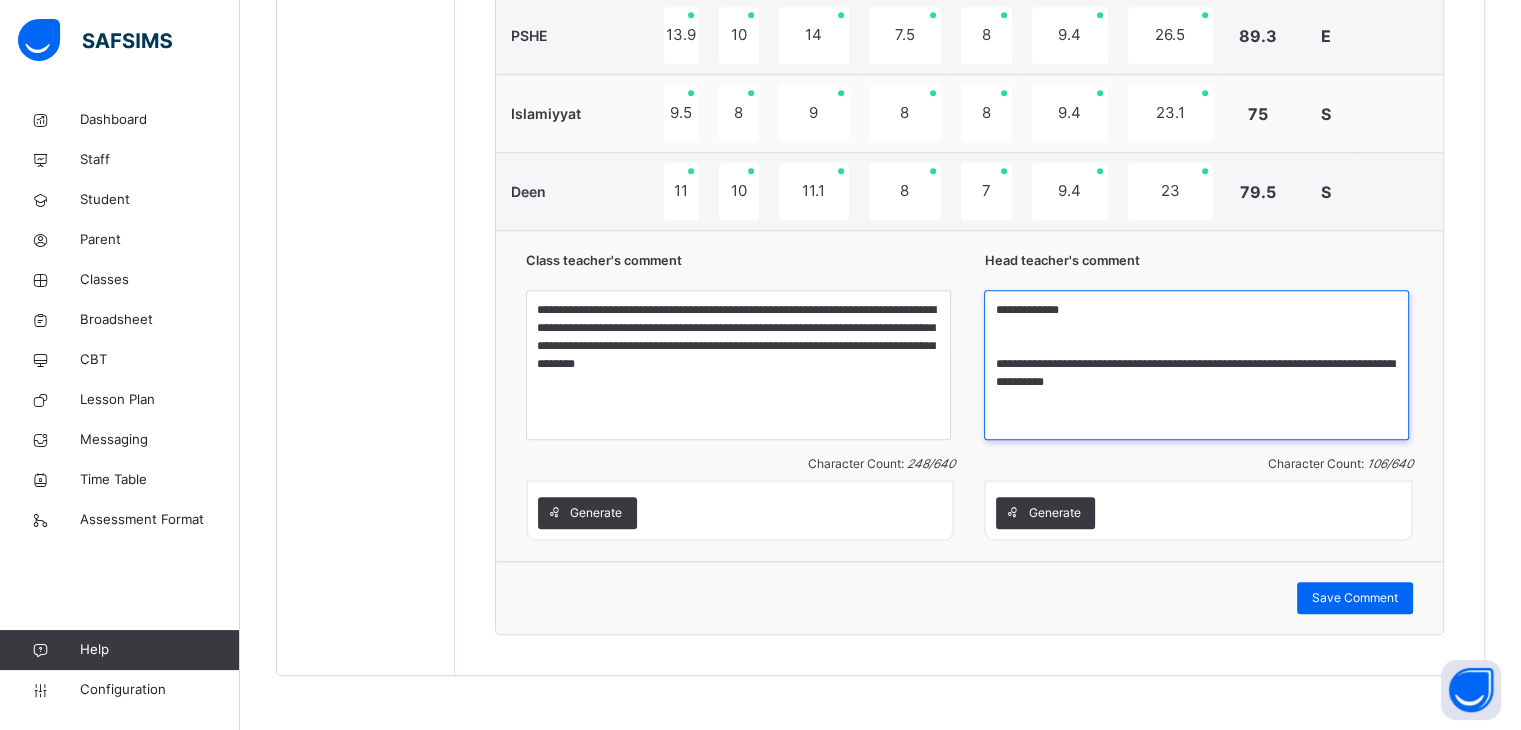 click on "**********" at bounding box center (1196, 365) 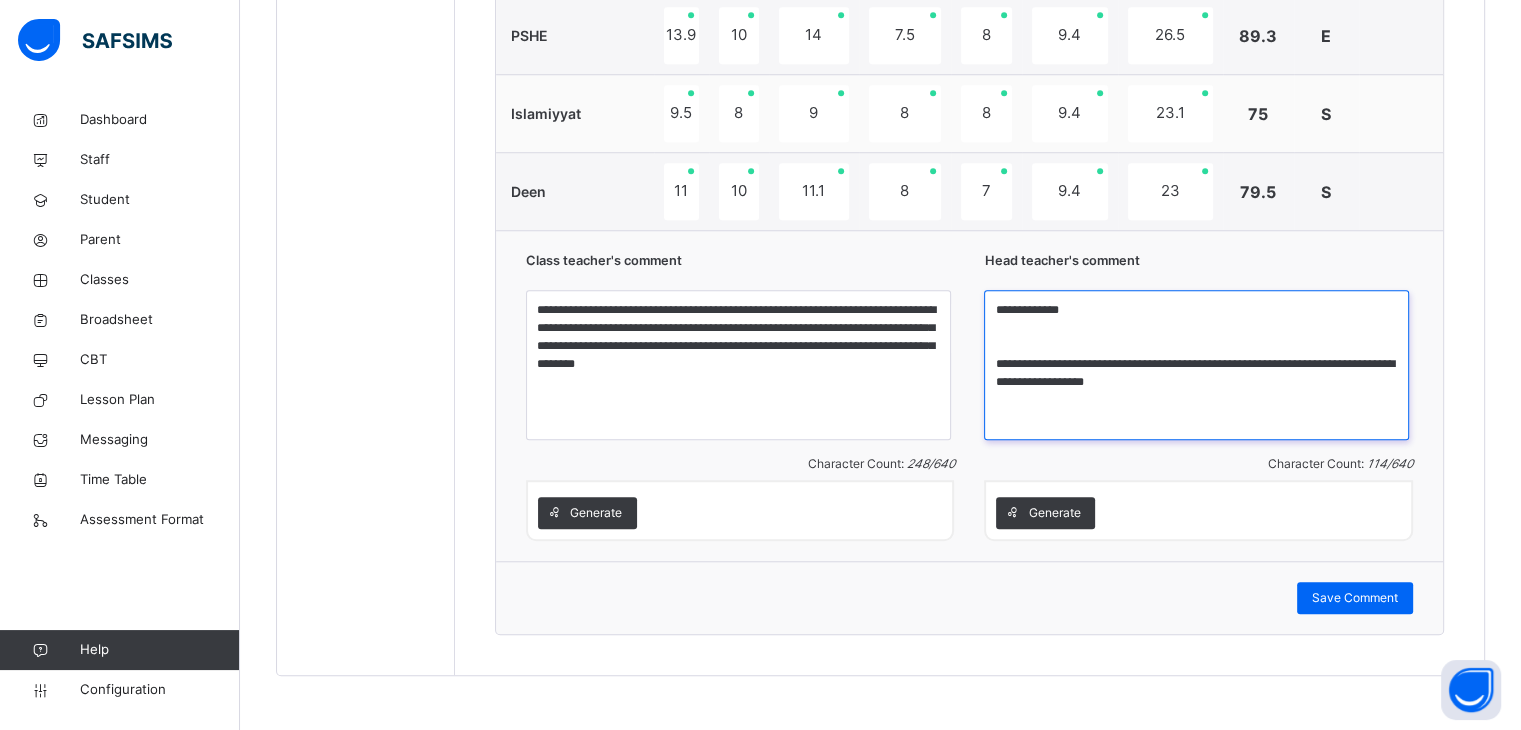 click on "**********" at bounding box center (1196, 365) 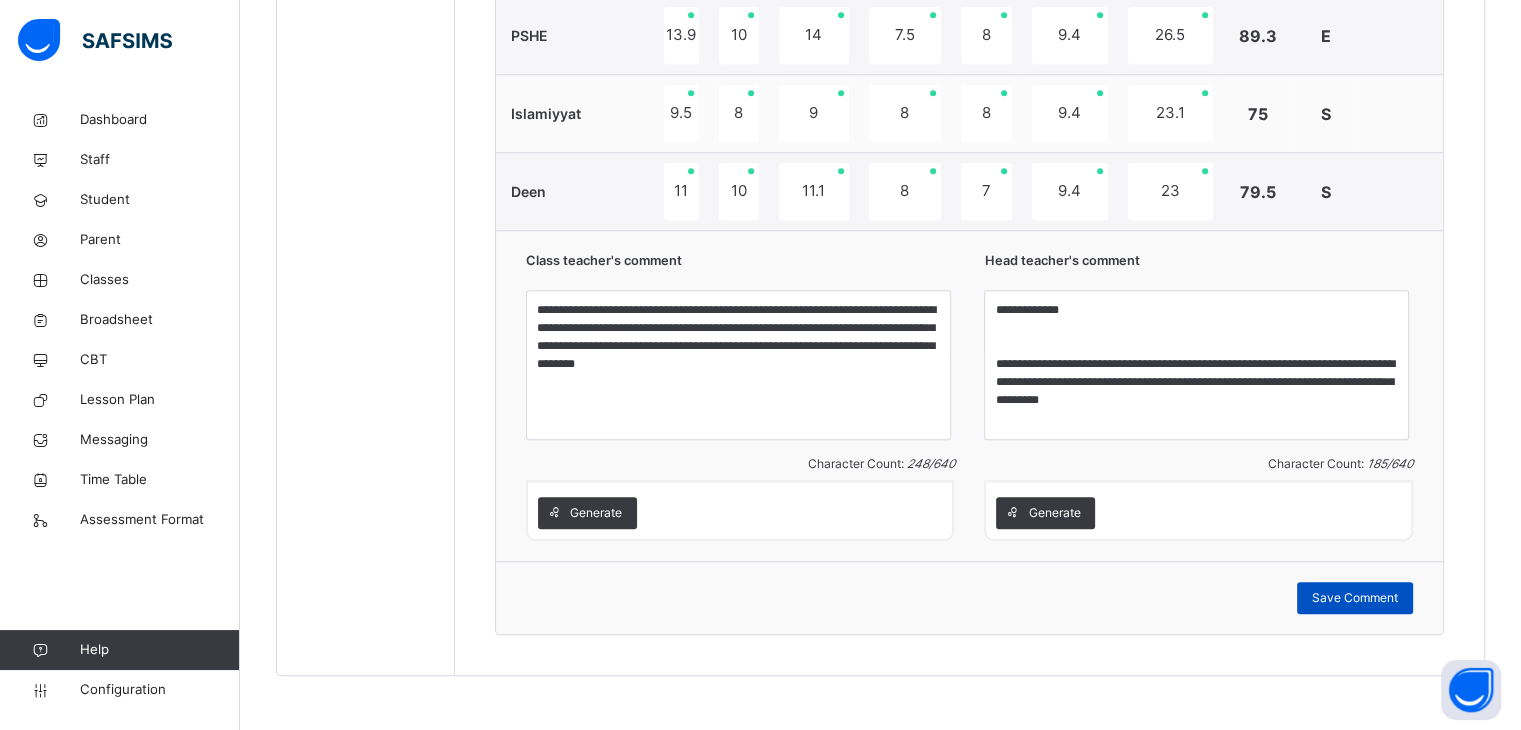 click on "Save Comment" at bounding box center [1355, 598] 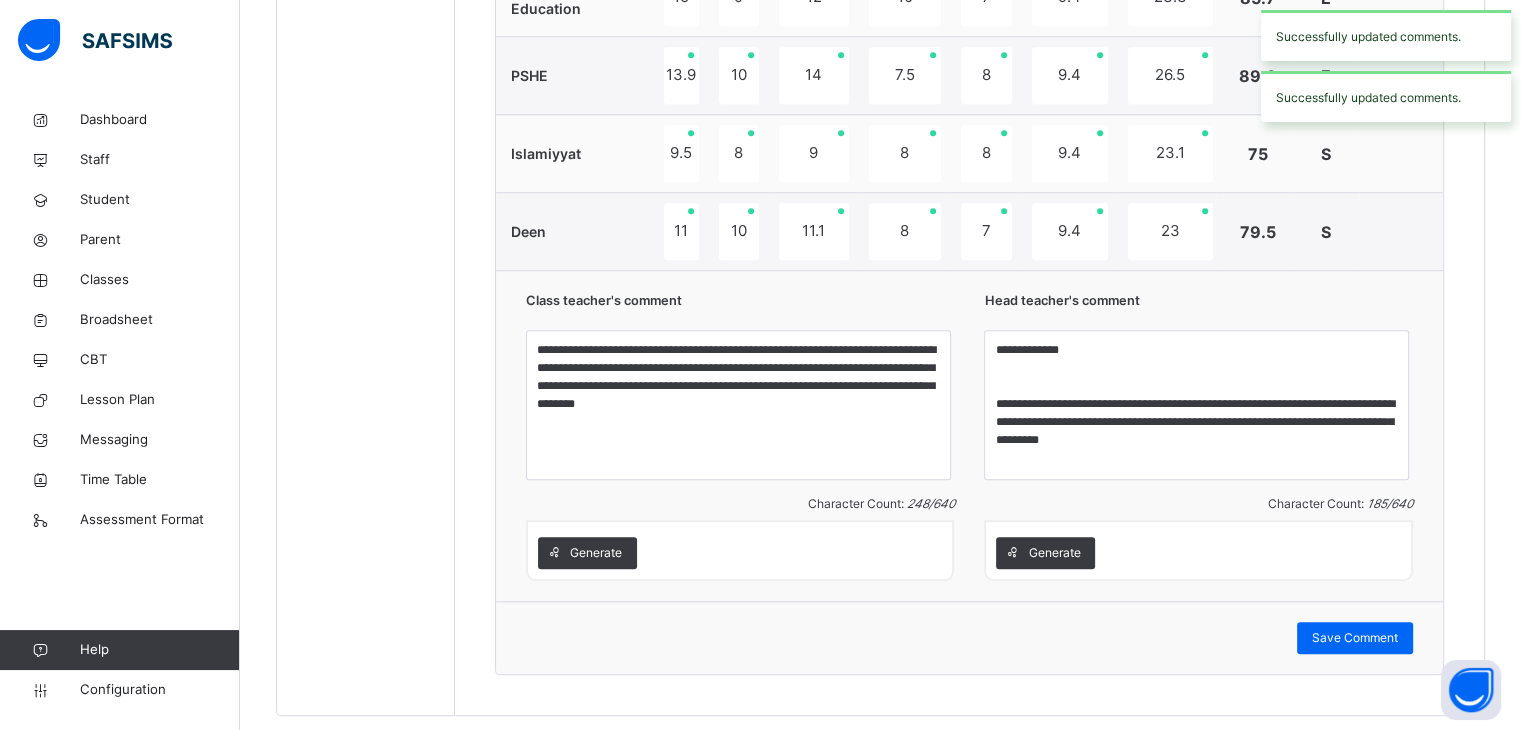 scroll, scrollTop: 1637, scrollLeft: 0, axis: vertical 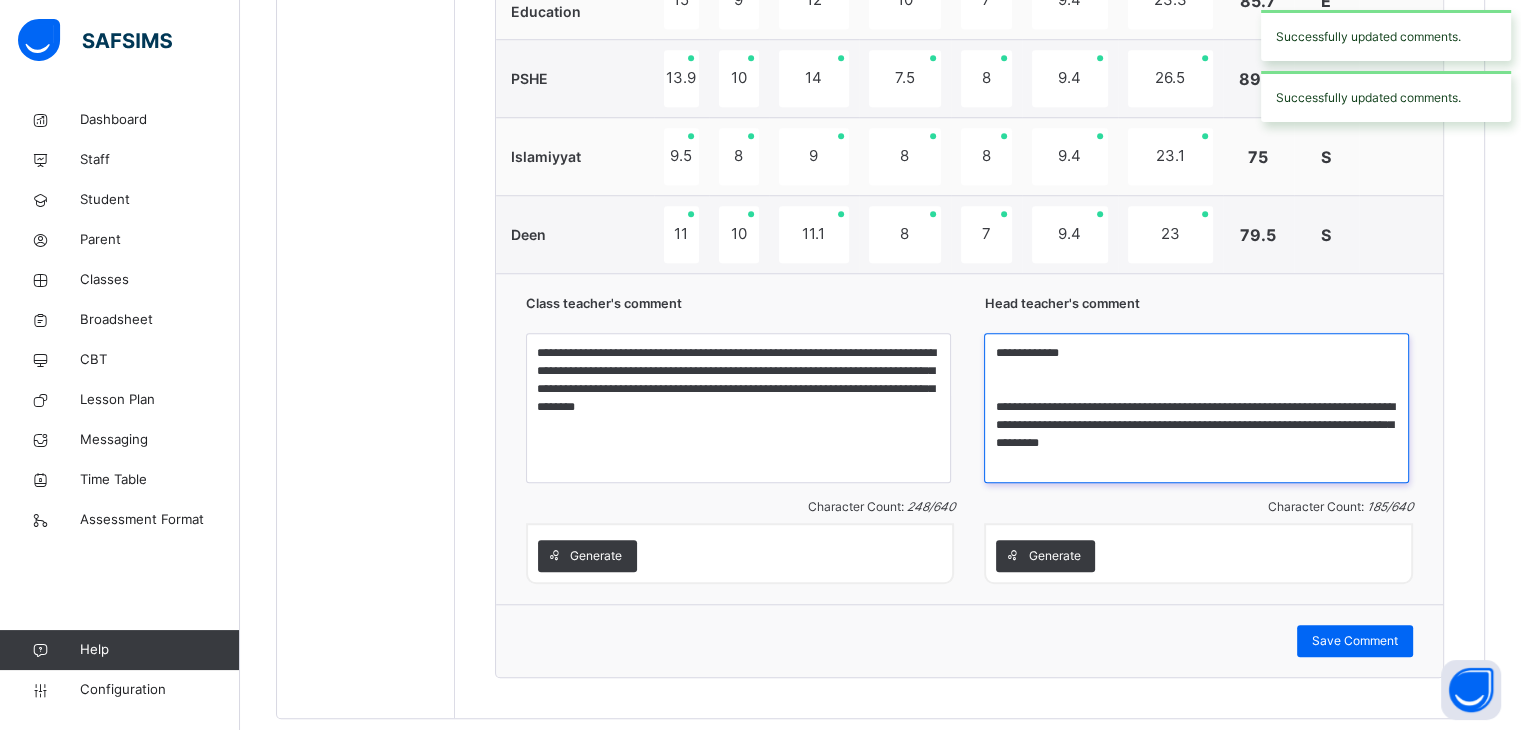 click on "**********" at bounding box center (1196, 408) 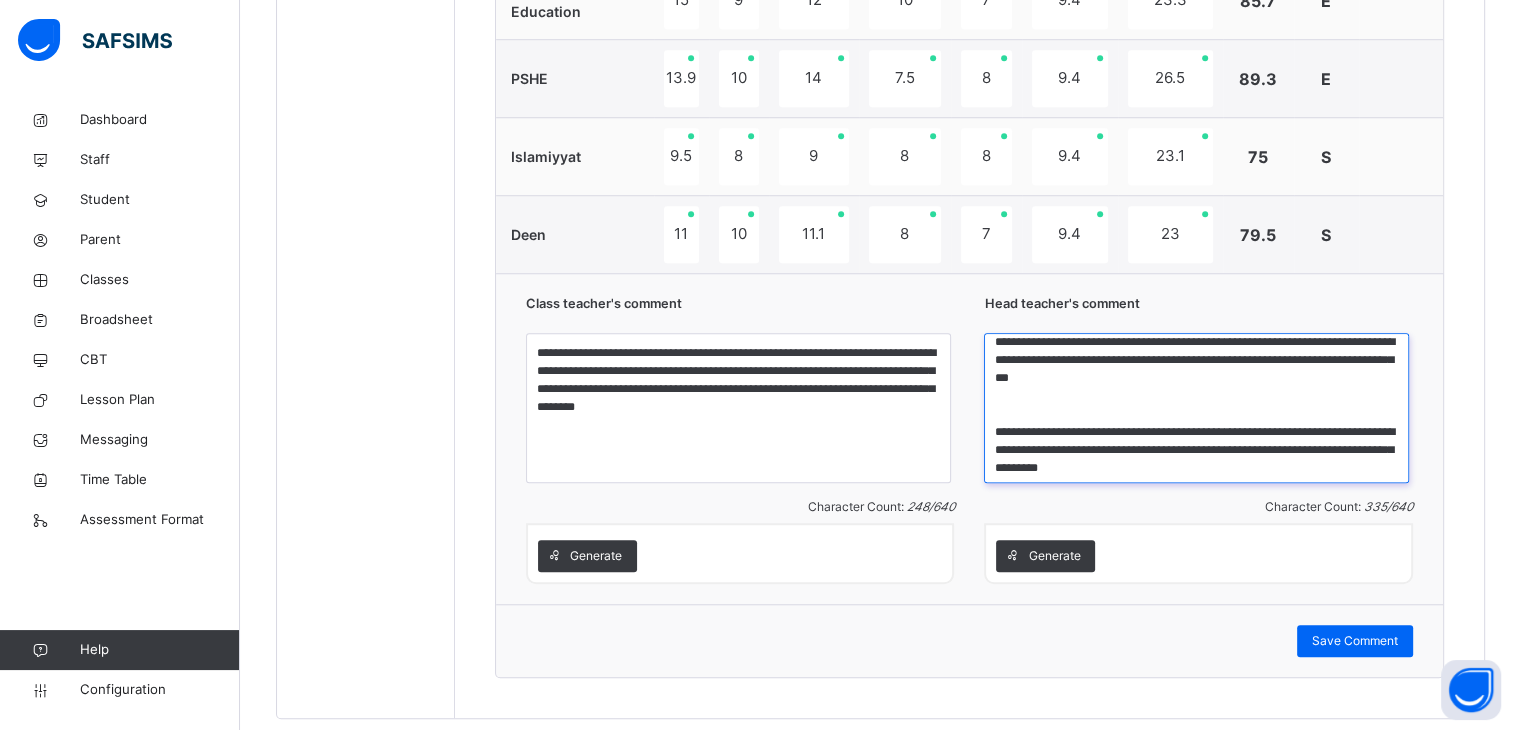 scroll, scrollTop: 15, scrollLeft: 0, axis: vertical 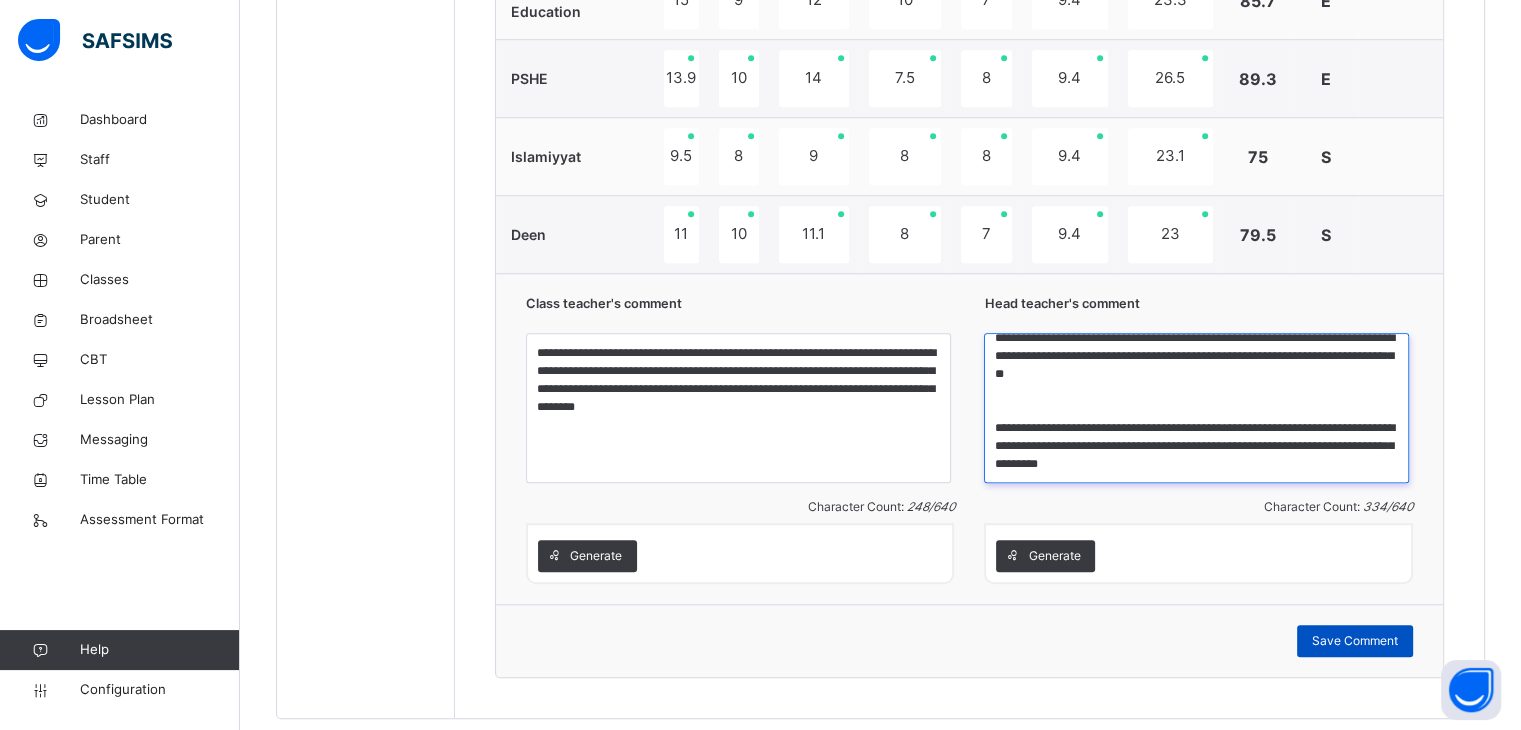 type on "**********" 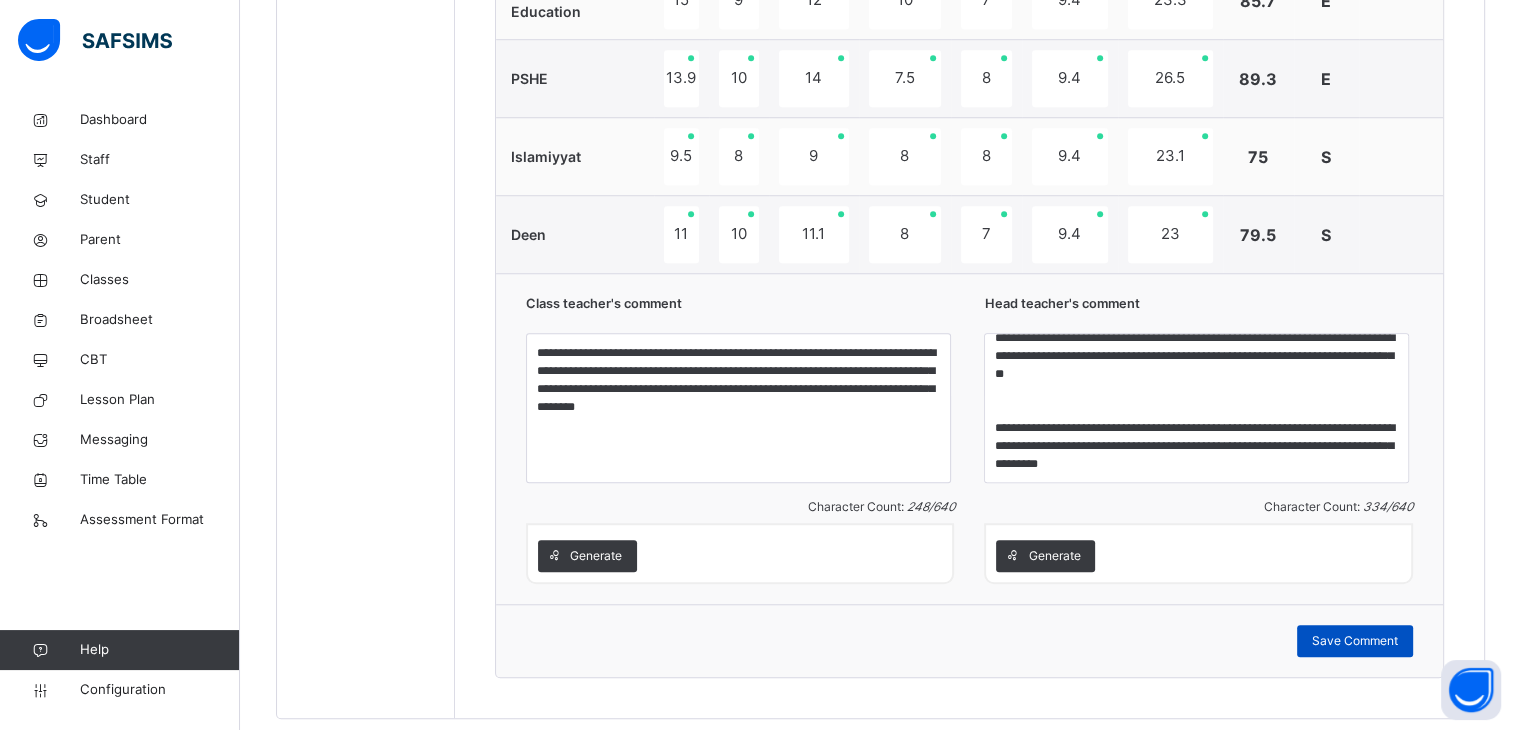 click on "Save Comment" at bounding box center (1355, 641) 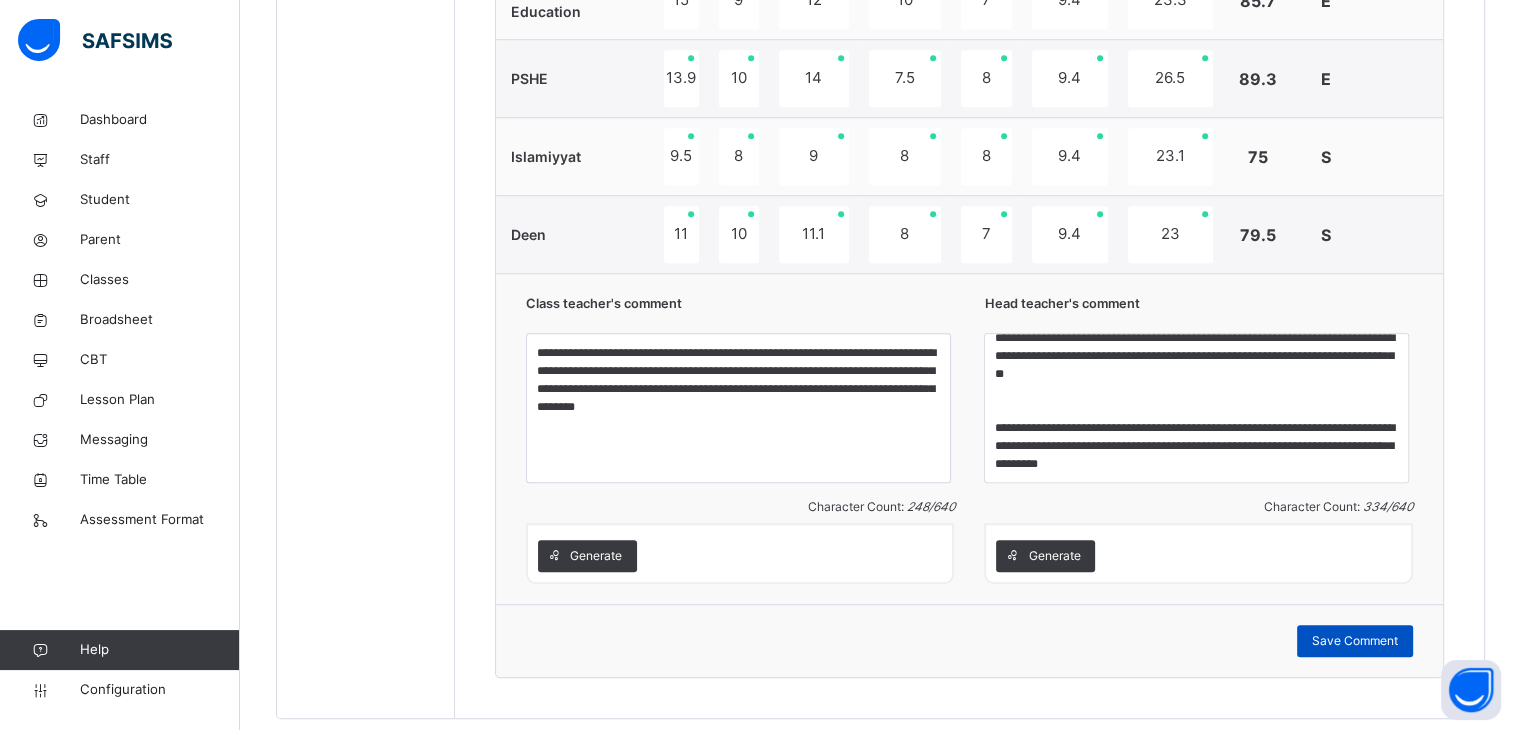 click on "Save Comment" at bounding box center [1355, 641] 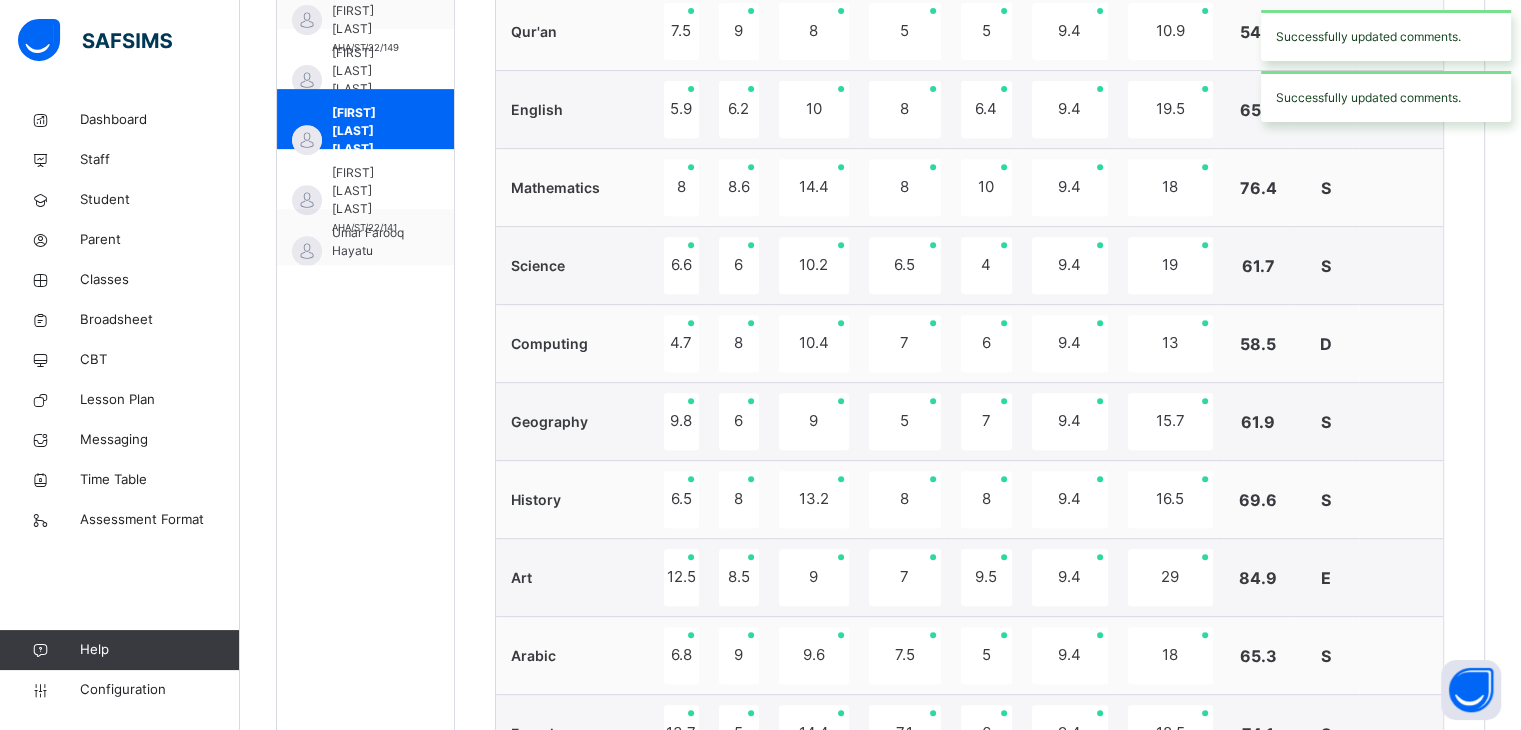 scroll, scrollTop: 820, scrollLeft: 0, axis: vertical 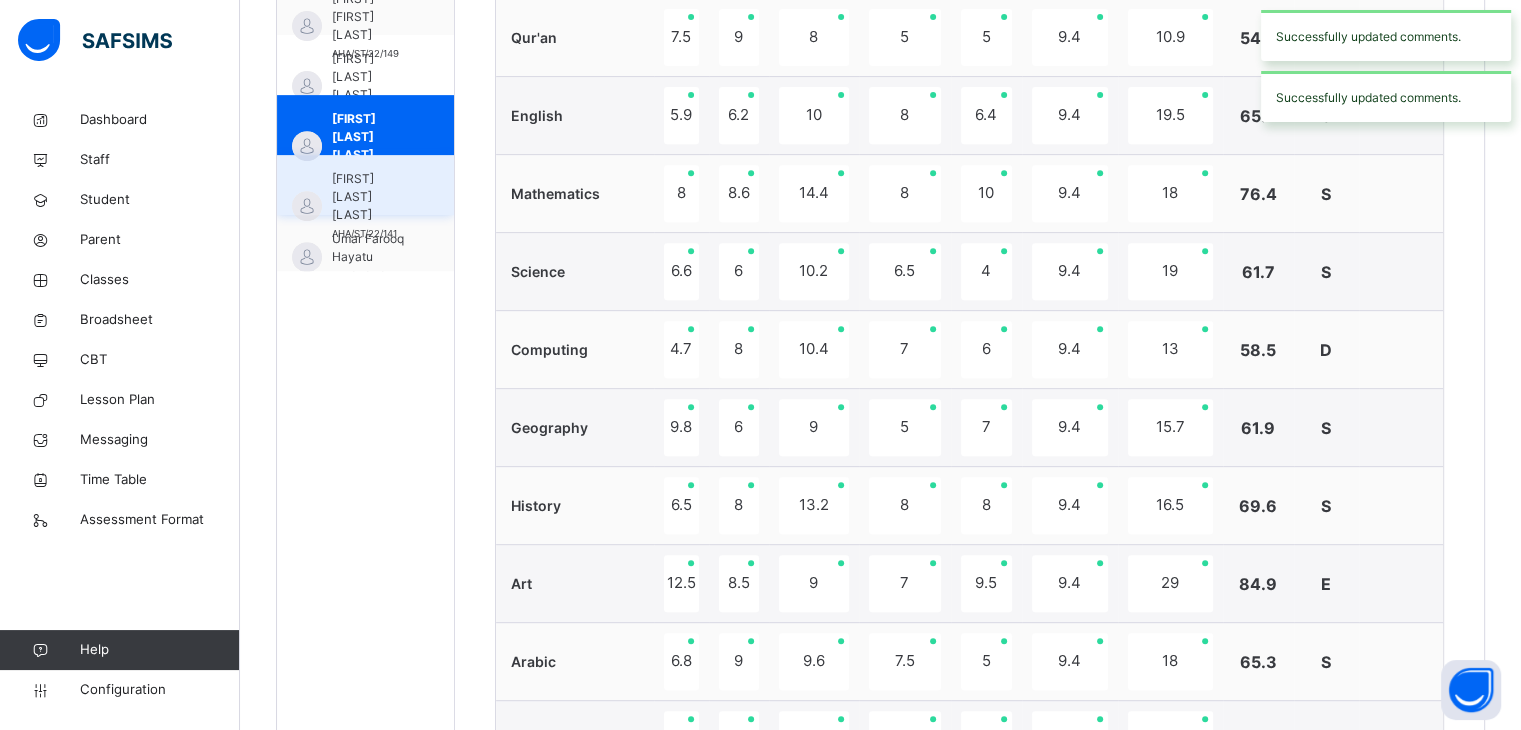 click on "[FIRST] [LAST] [LAST]" at bounding box center (370, 197) 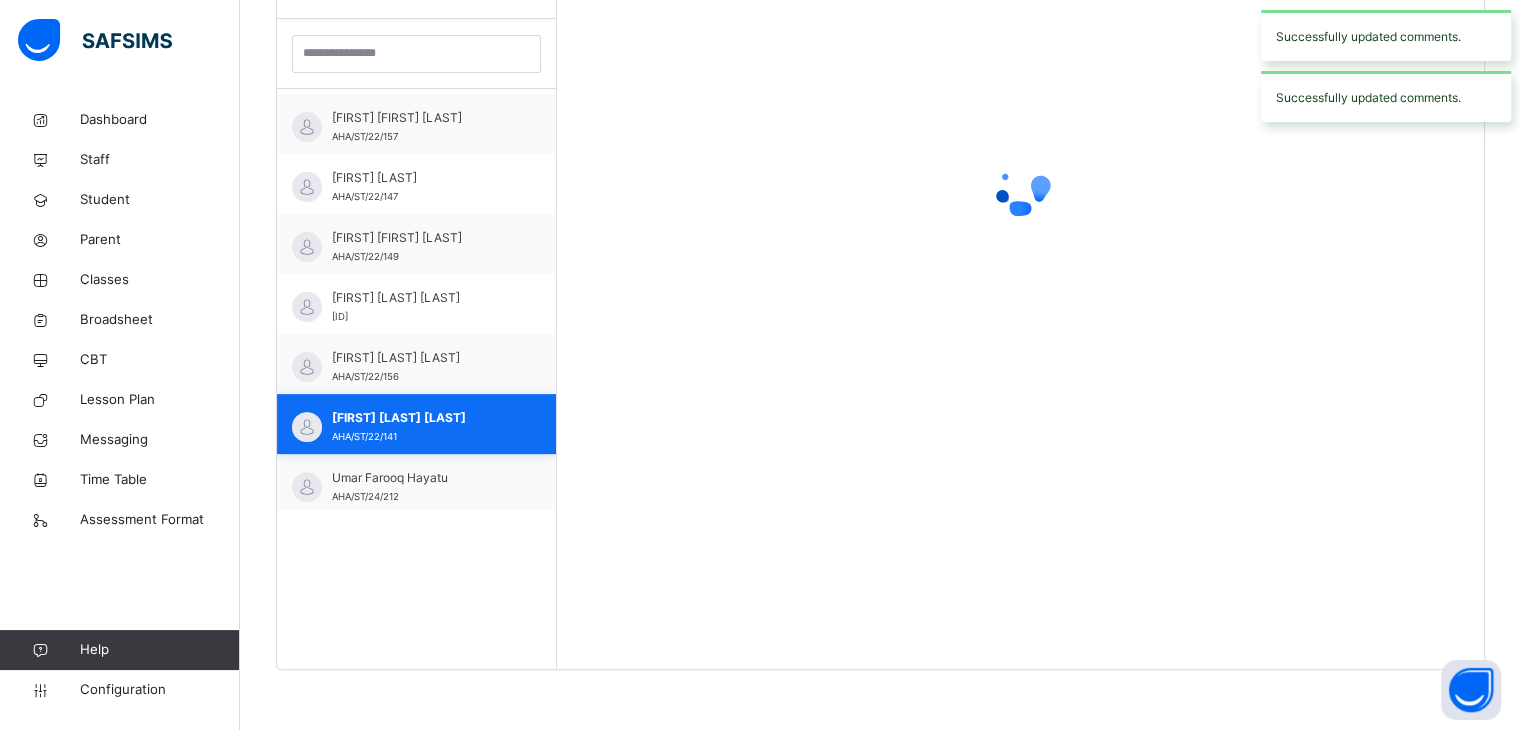 scroll, scrollTop: 580, scrollLeft: 0, axis: vertical 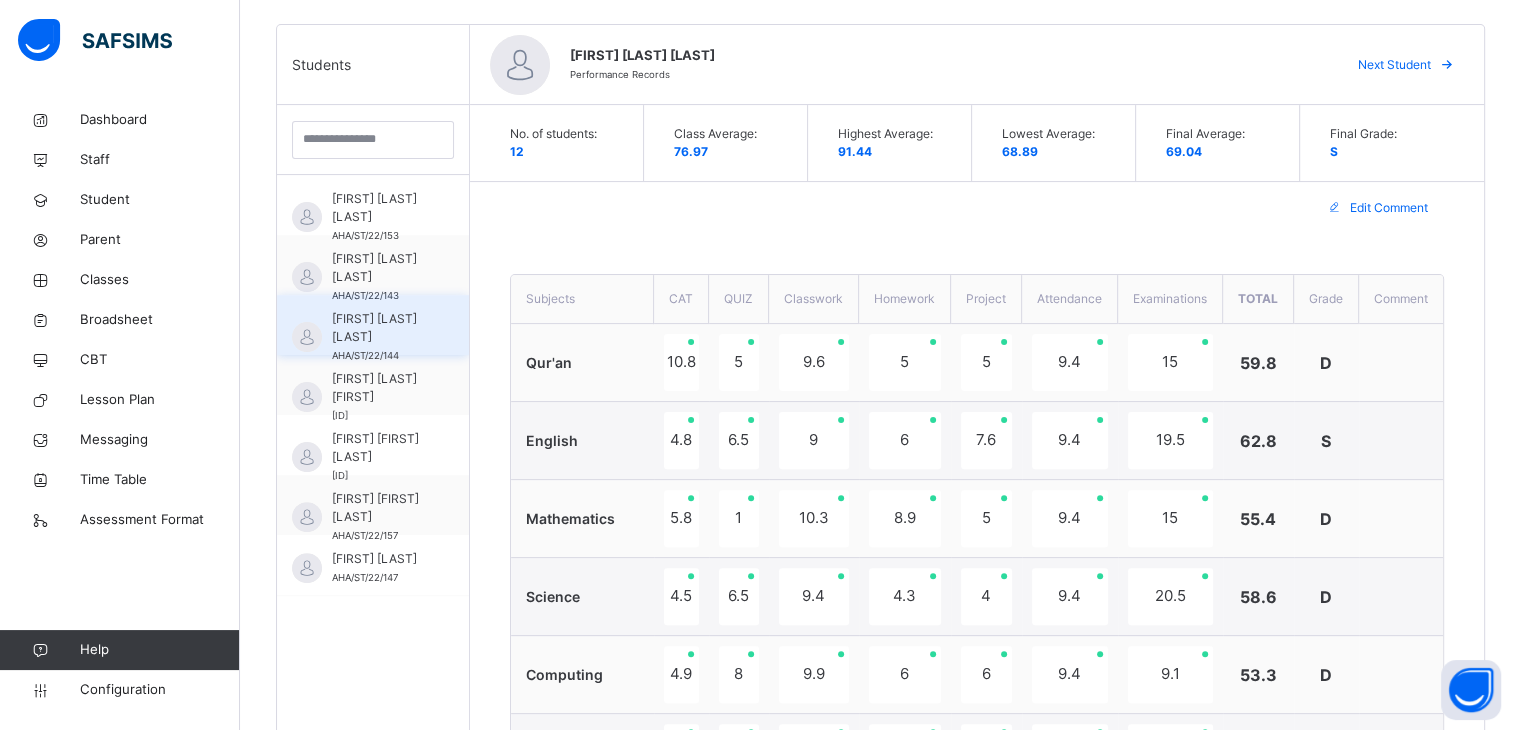 click on "[FIRST] [LAST] [LAST]" at bounding box center [378, 328] 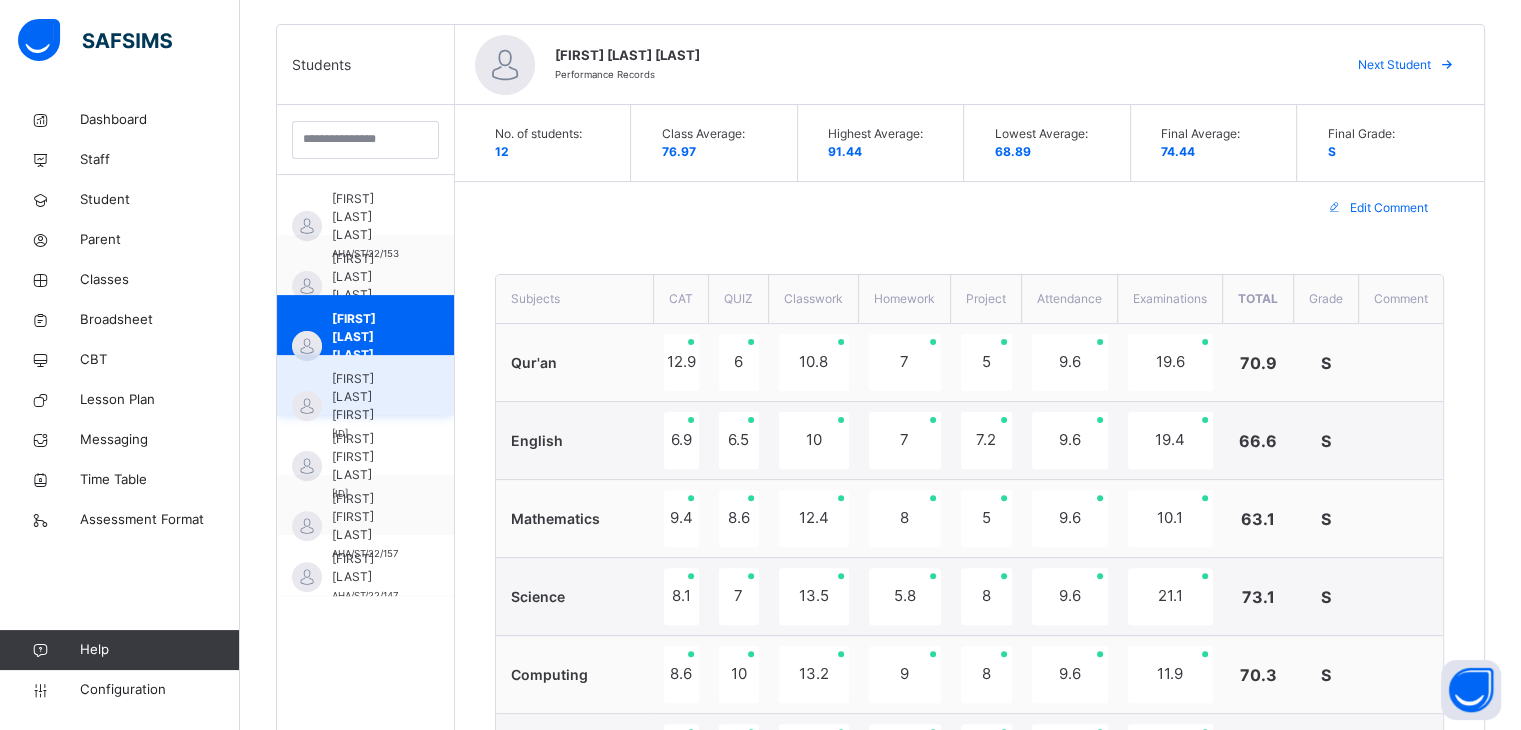 click on "[FIRST] [LAST] [FIRST]" at bounding box center [370, 397] 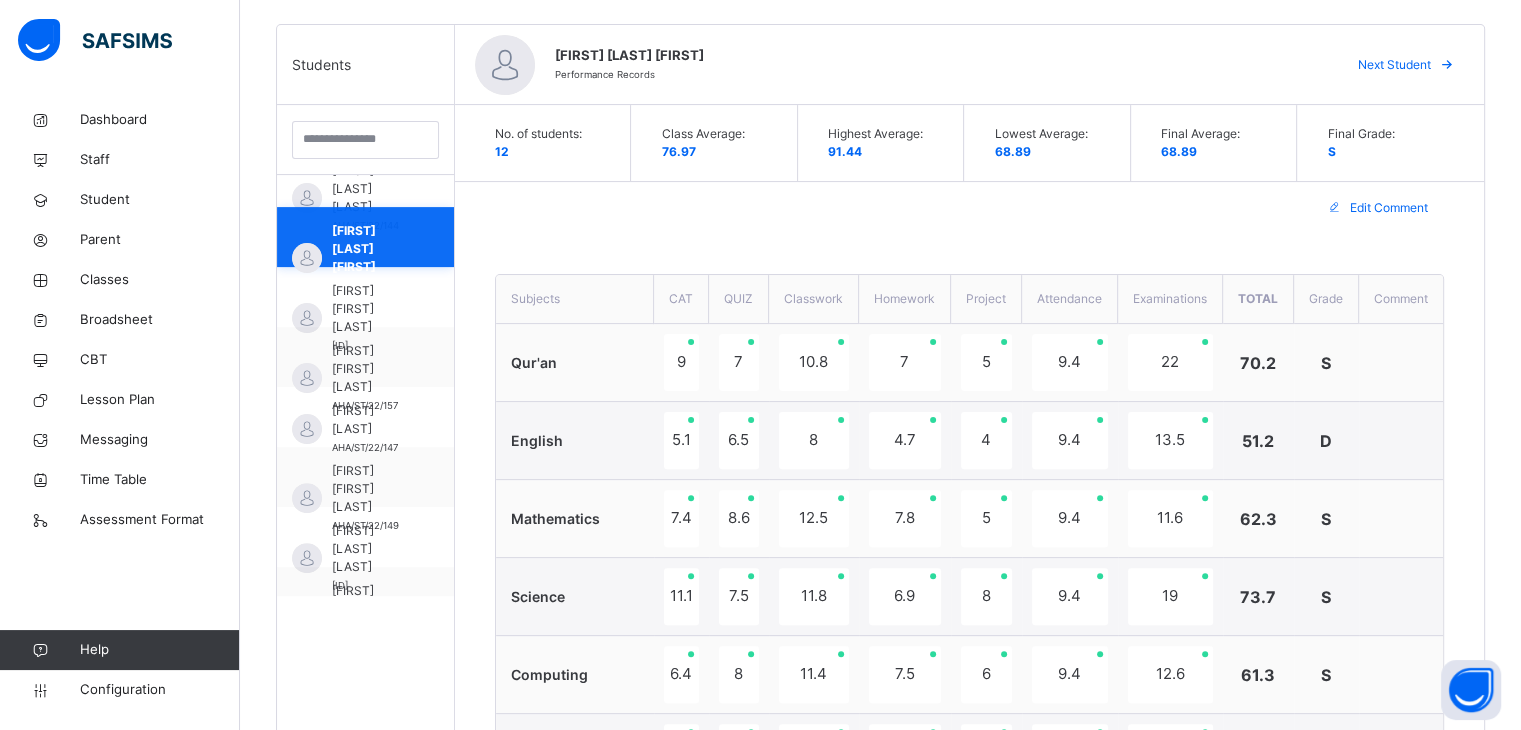 scroll, scrollTop: 308, scrollLeft: 0, axis: vertical 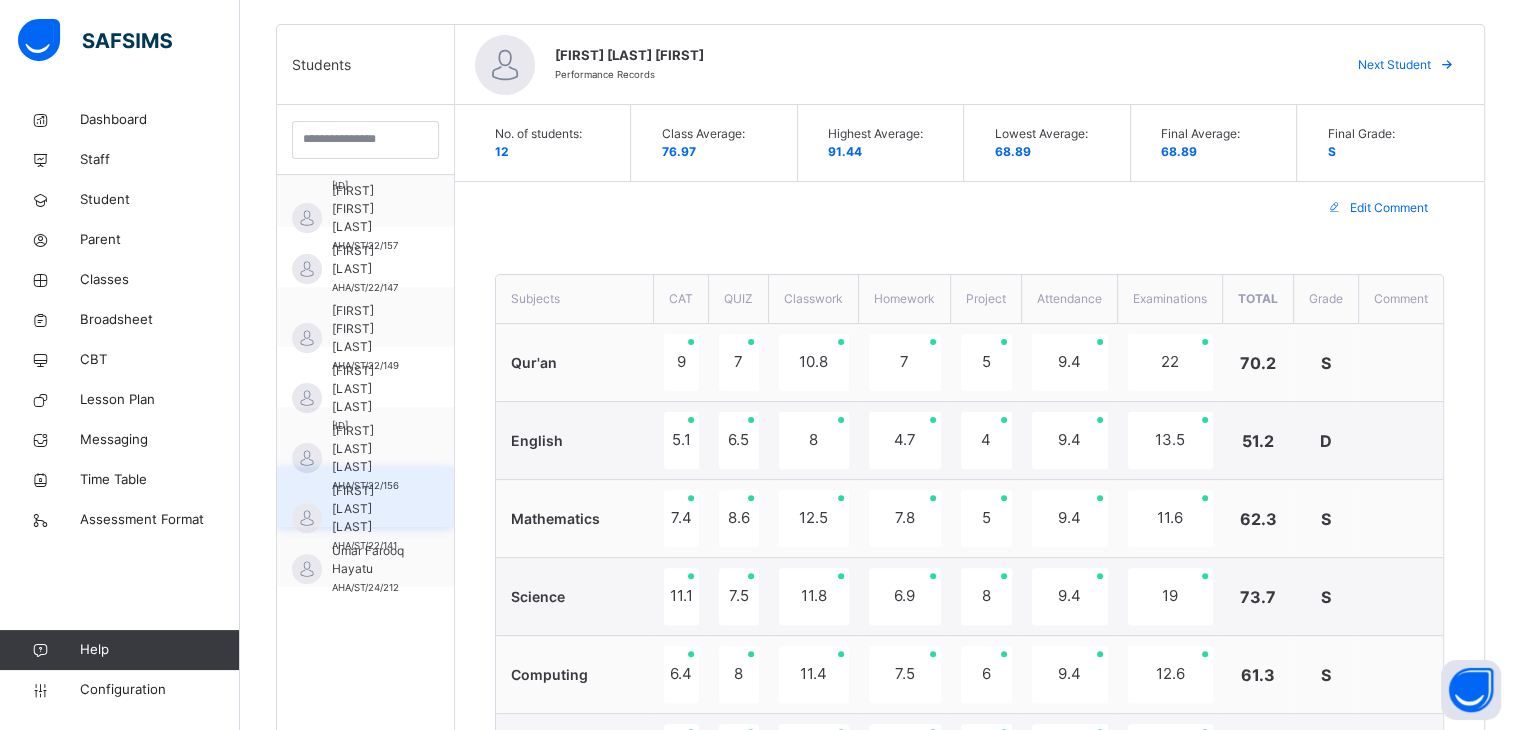 click on "[FIRST] [LAST] [LAST]" at bounding box center [370, 509] 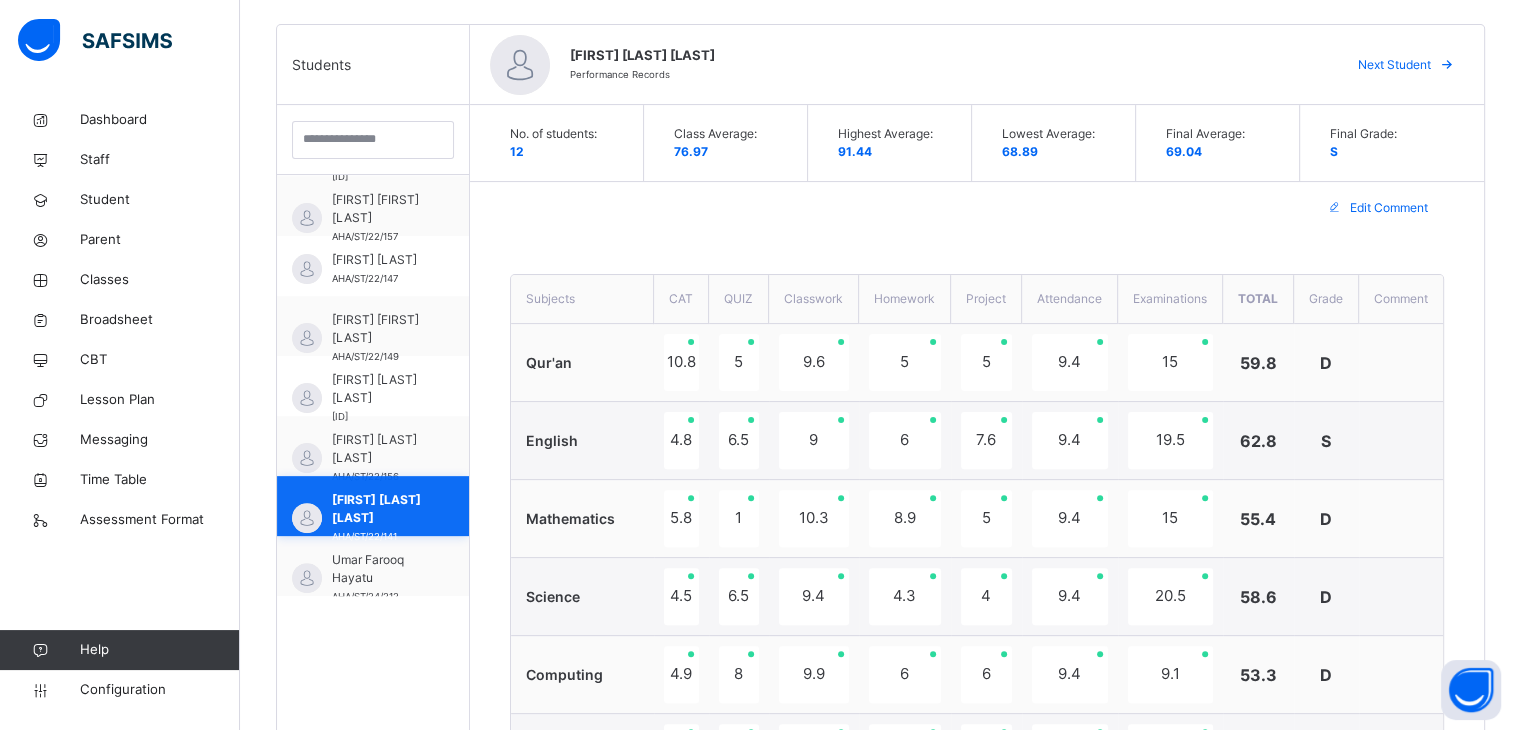 scroll, scrollTop: 308, scrollLeft: 0, axis: vertical 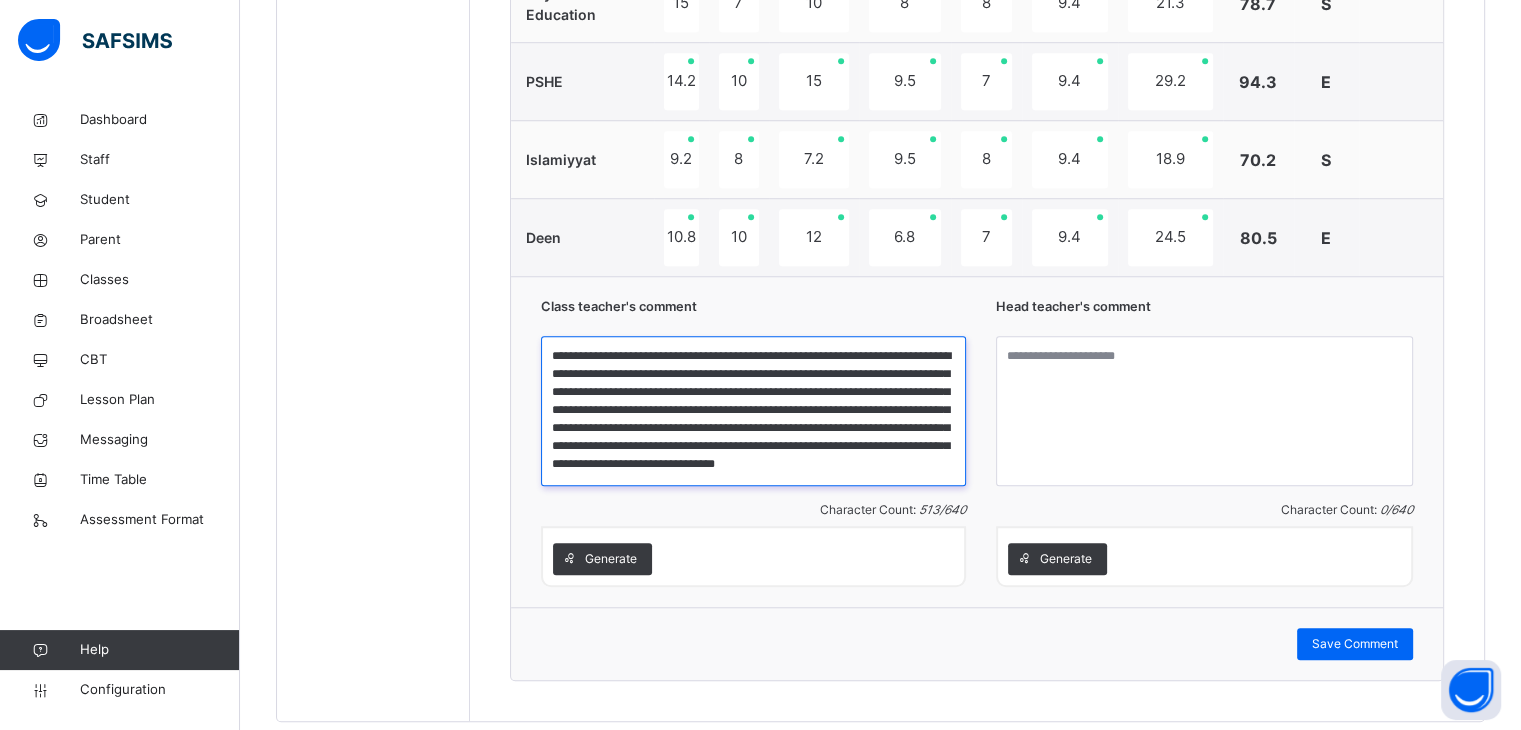 click on "**********" at bounding box center [753, 411] 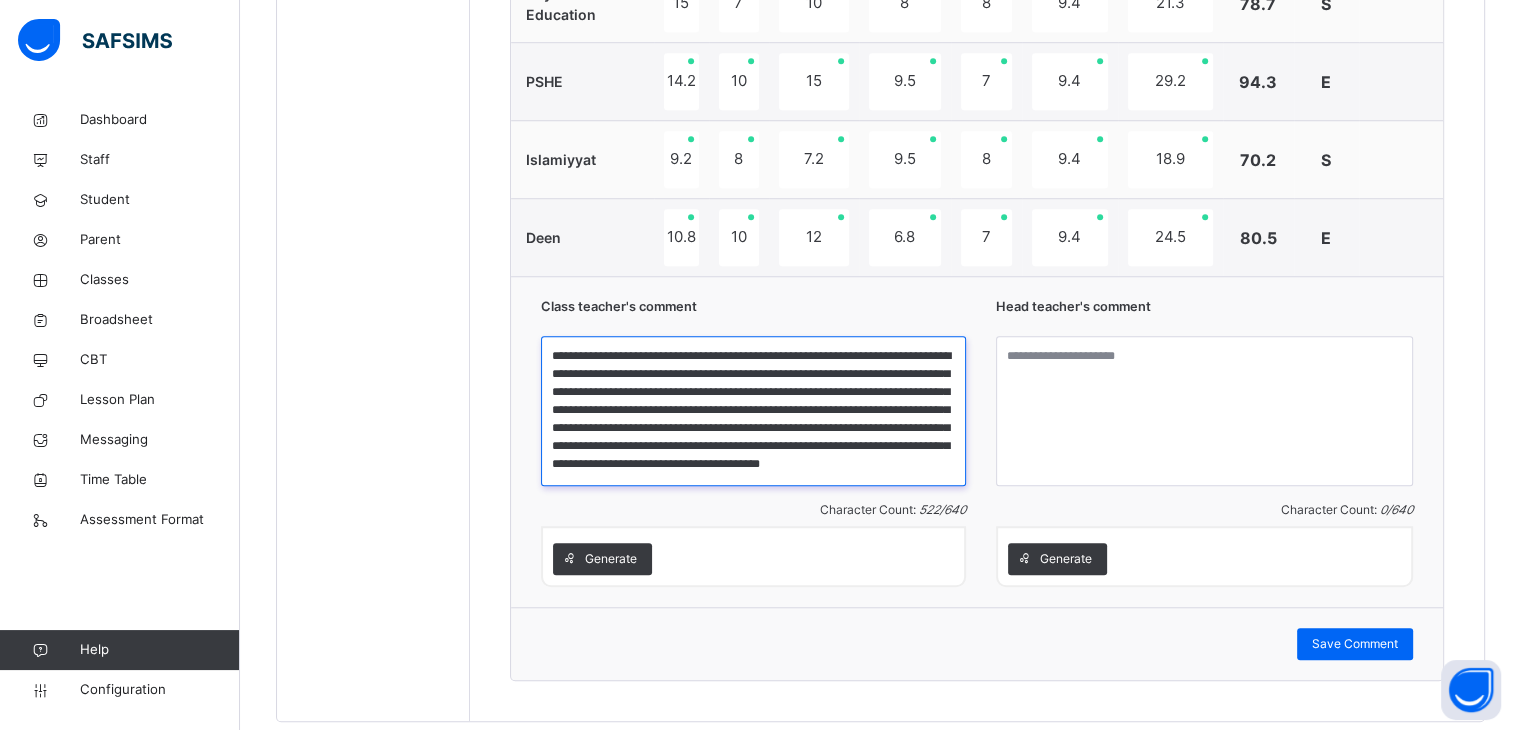 type on "**********" 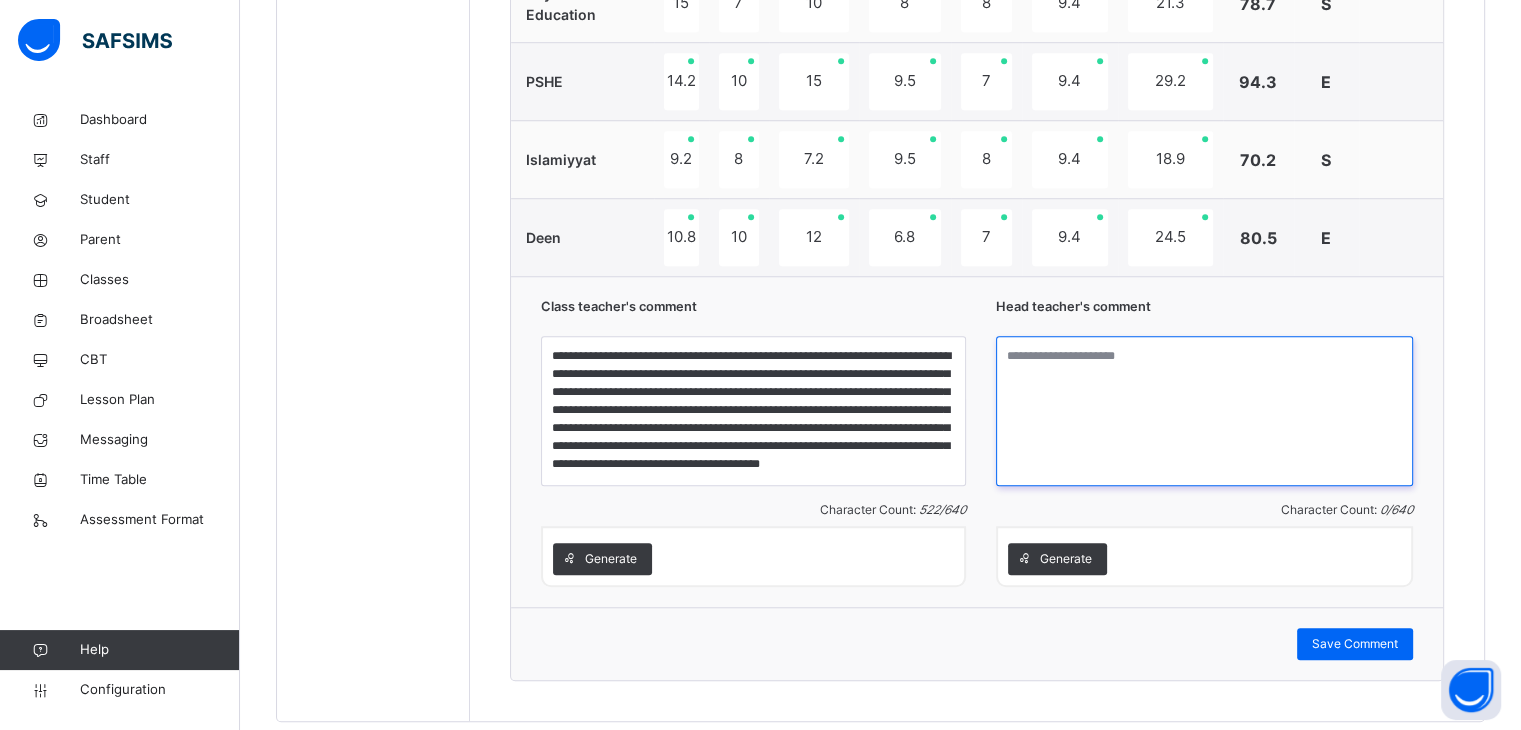 click at bounding box center (1204, 411) 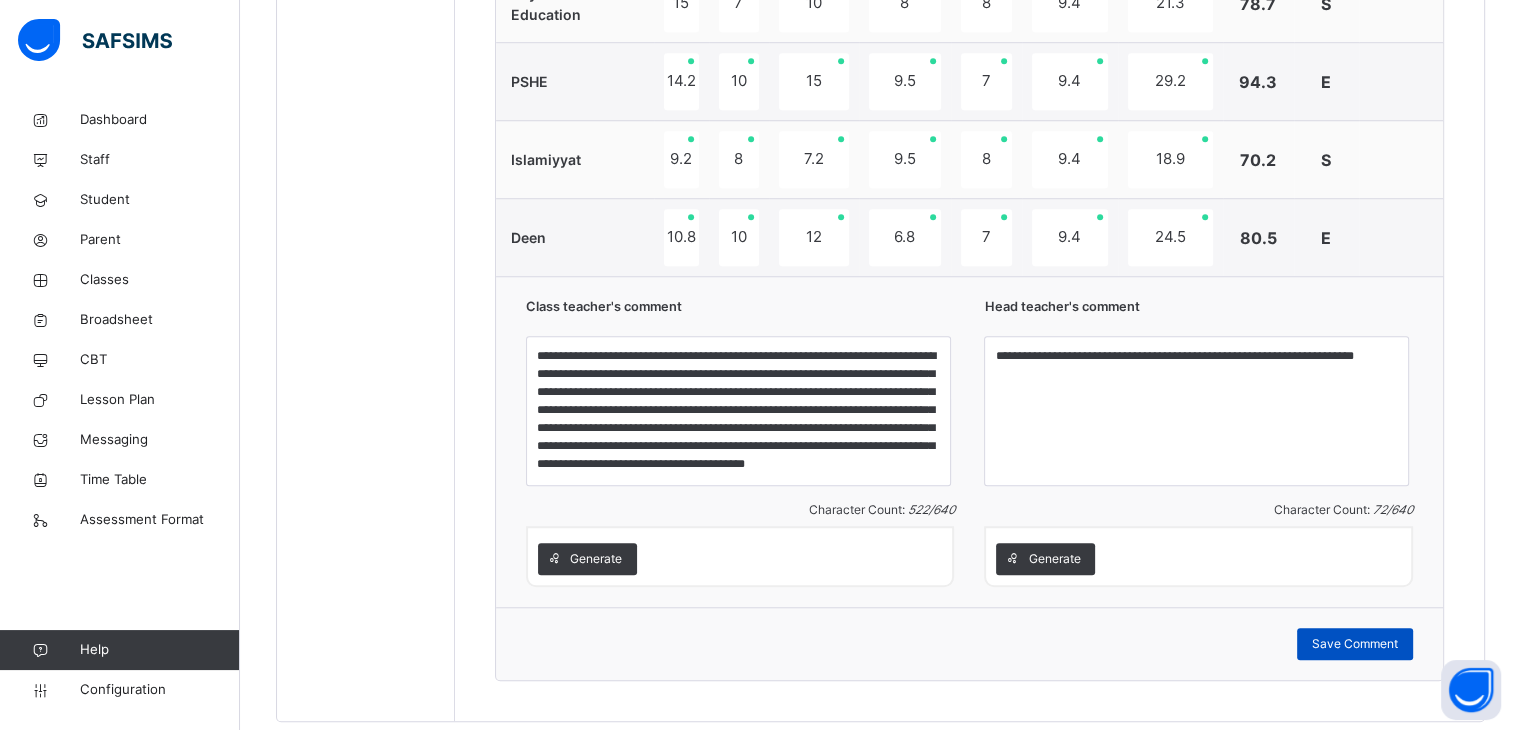 click on "Save Comment" at bounding box center (1355, 644) 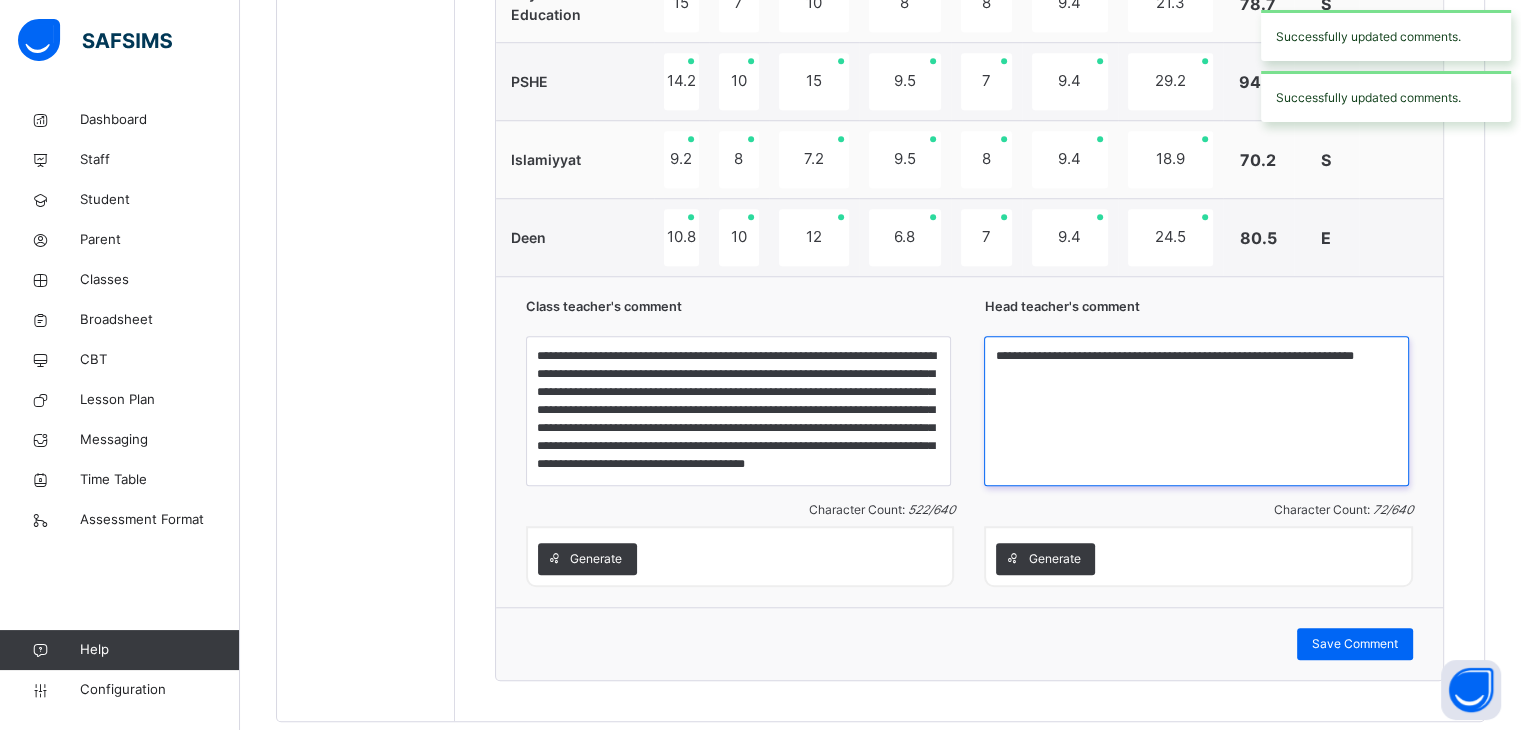 click on "**********" at bounding box center [1196, 411] 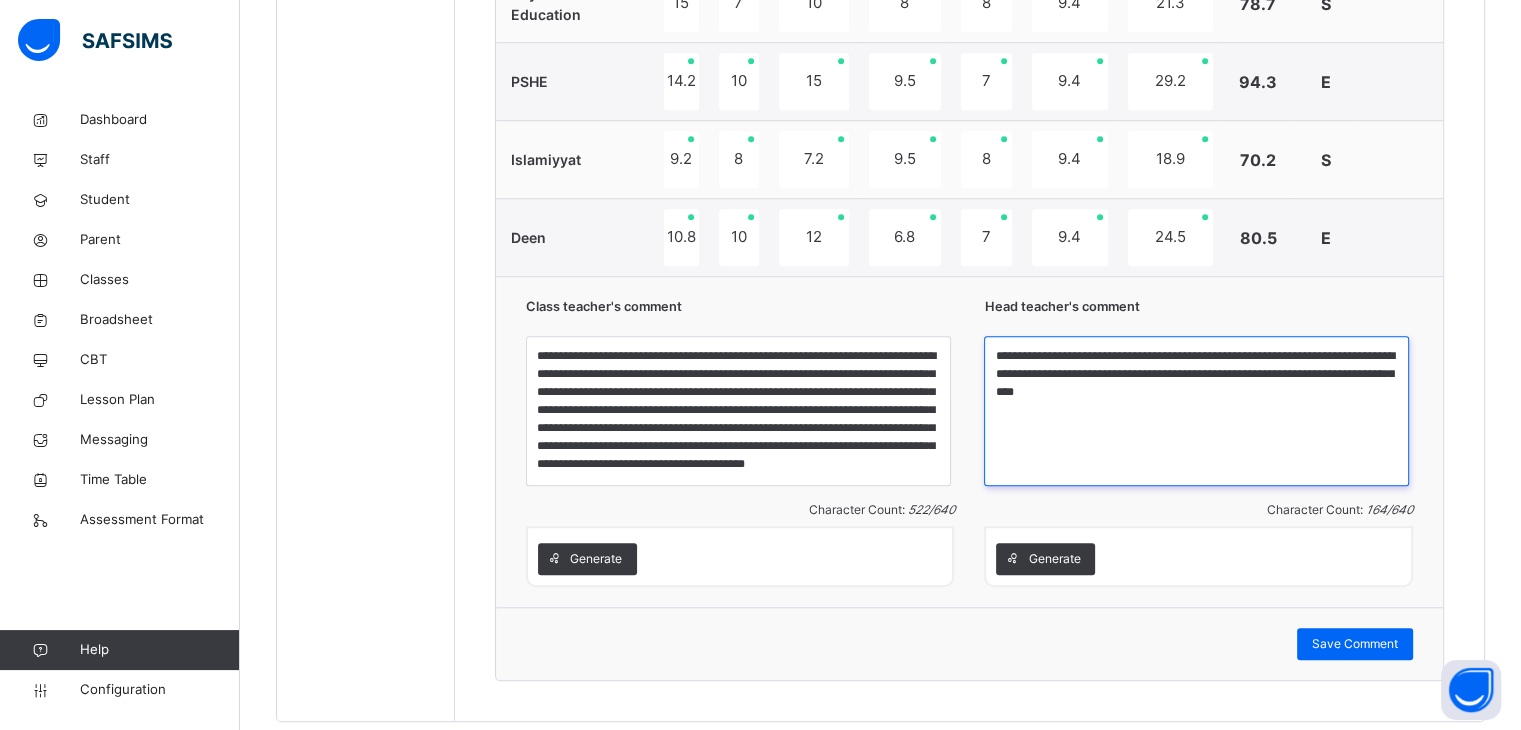 click on "**********" at bounding box center [1196, 411] 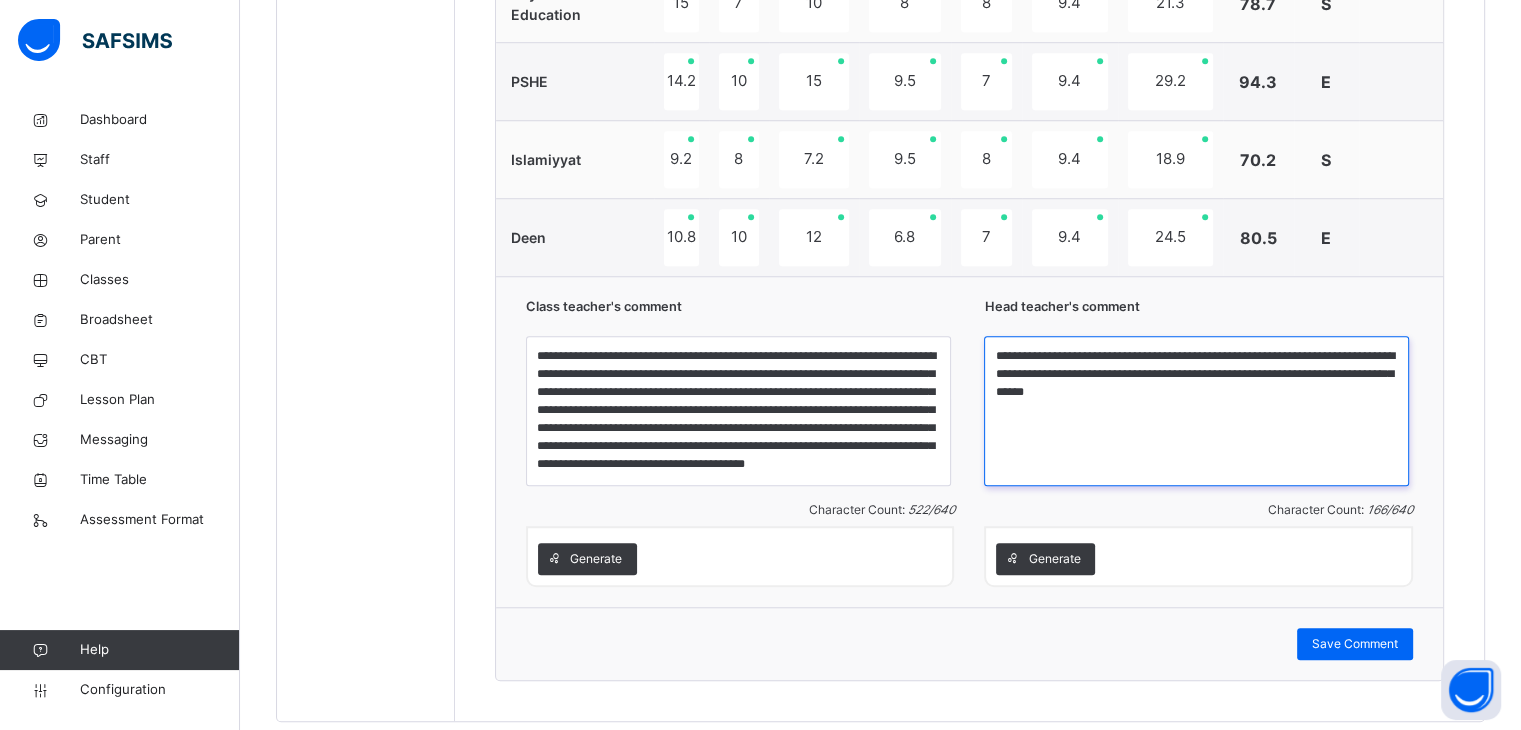 click on "**********" at bounding box center (1196, 411) 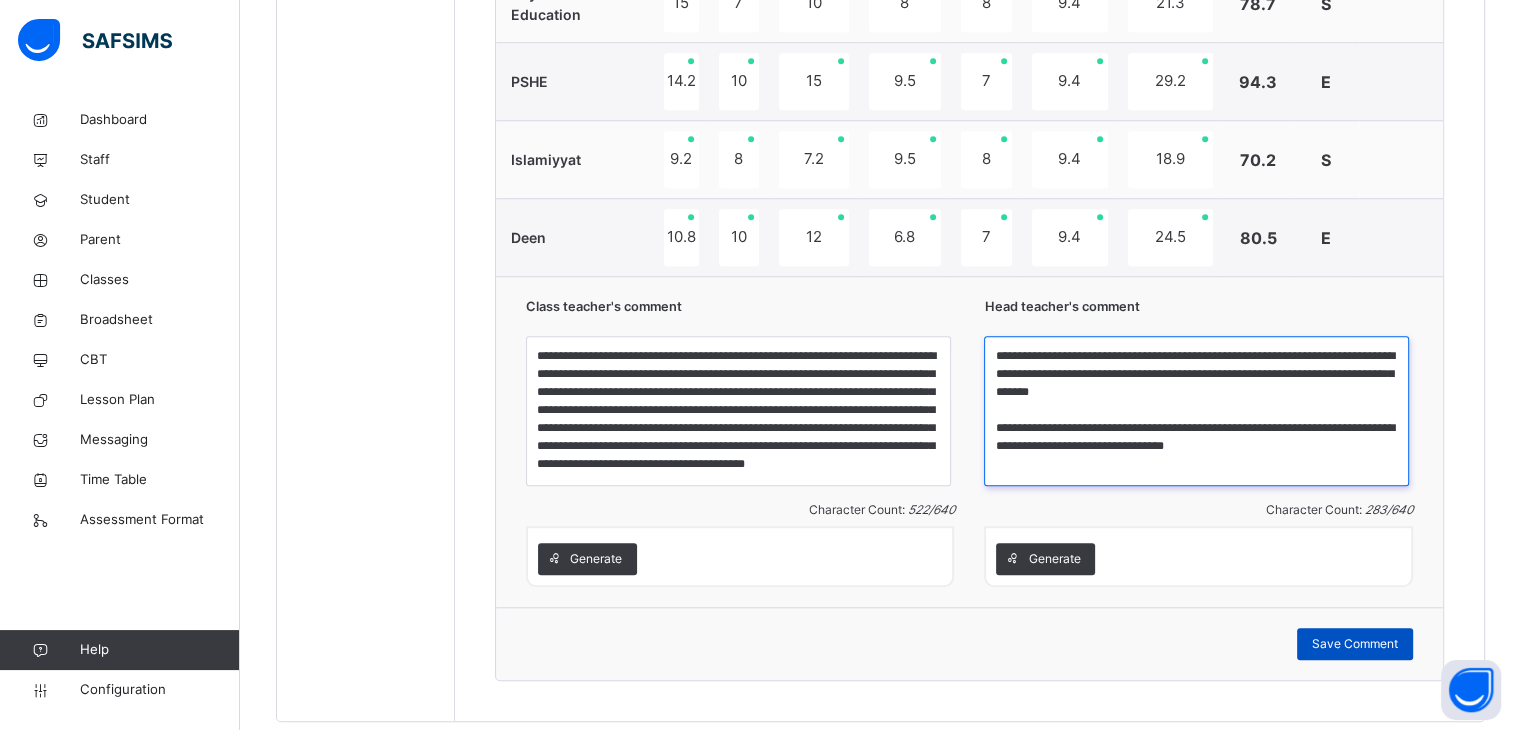 type on "**********" 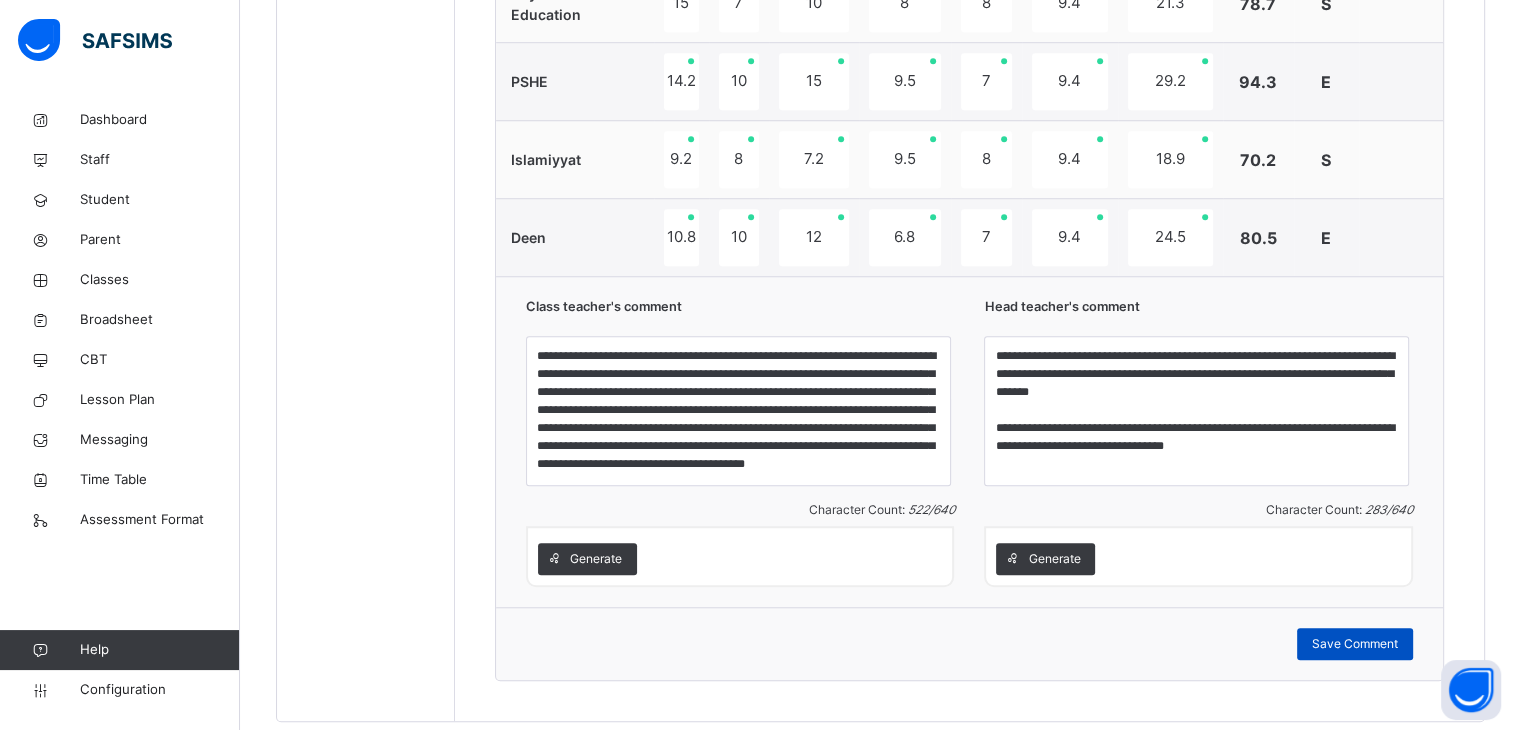 click on "Save Comment" at bounding box center [1355, 644] 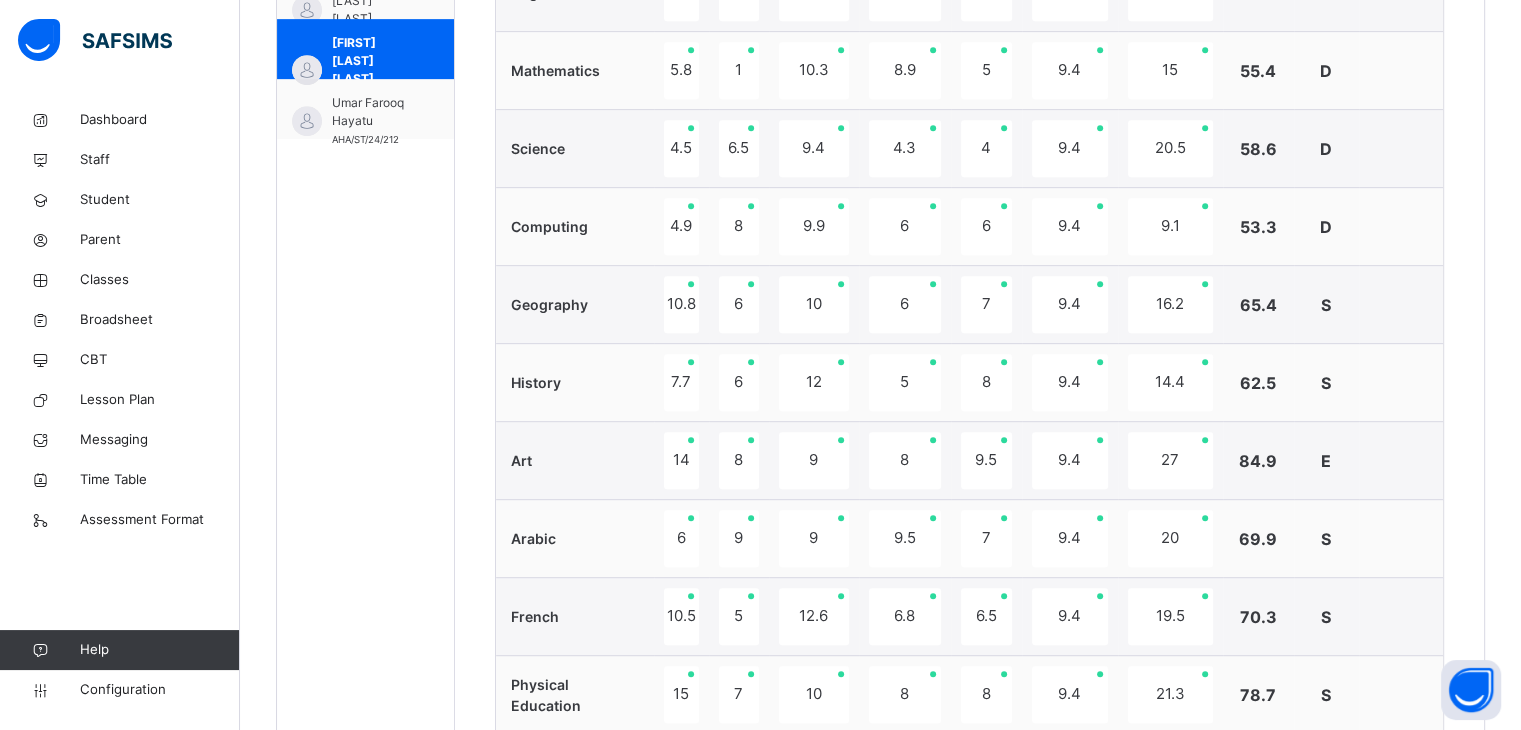scroll, scrollTop: 940, scrollLeft: 0, axis: vertical 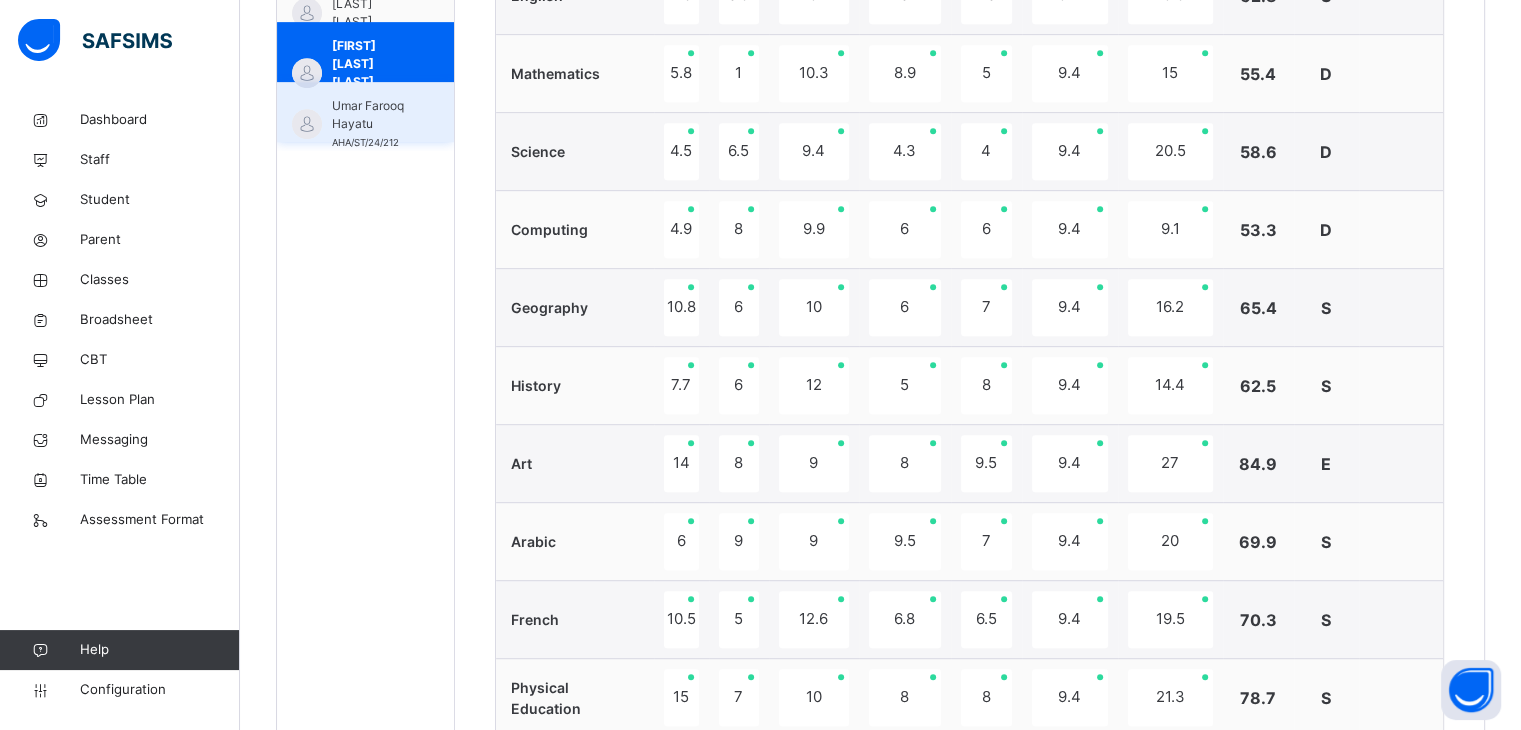 click on "Umar Farooq Hayatu" at bounding box center (370, 115) 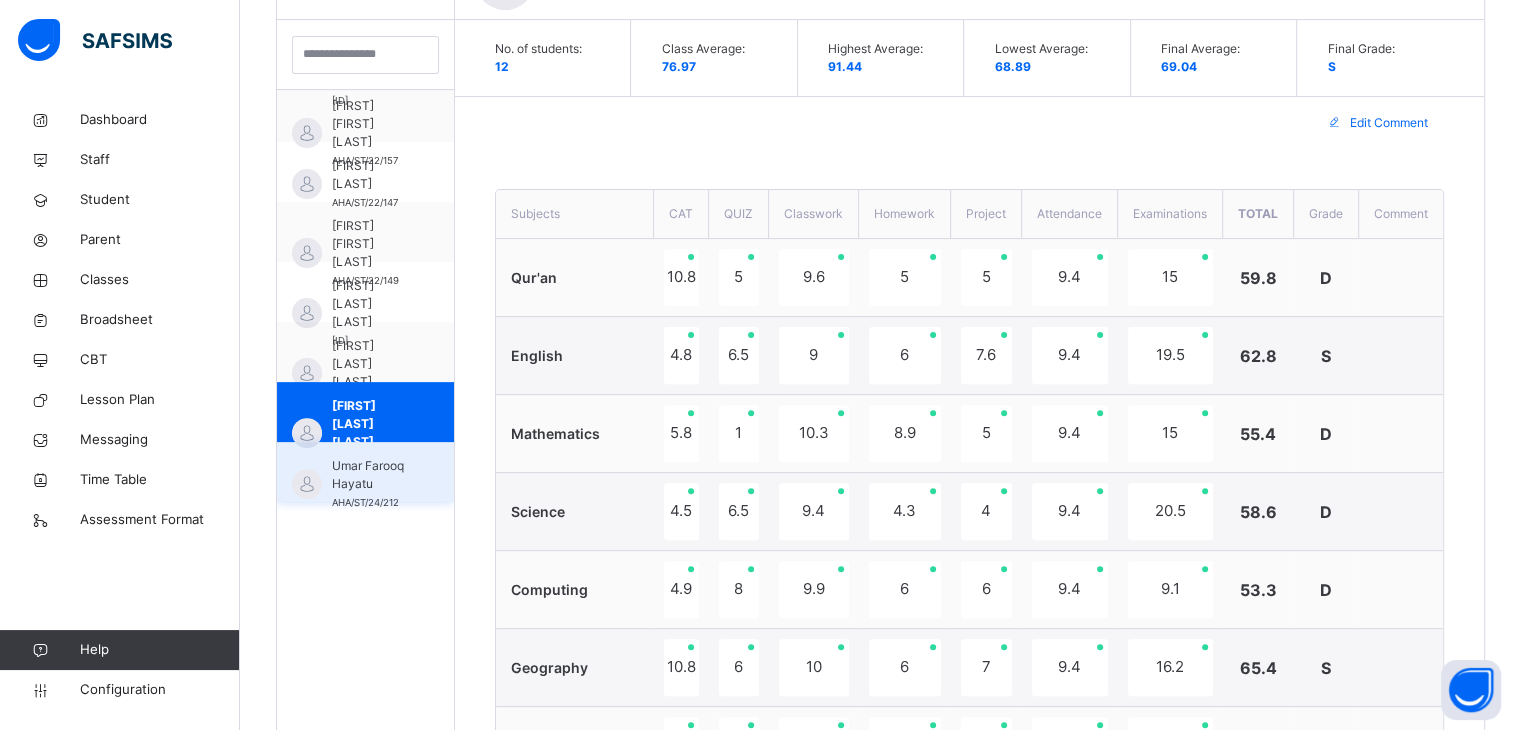 scroll, scrollTop: 299, scrollLeft: 0, axis: vertical 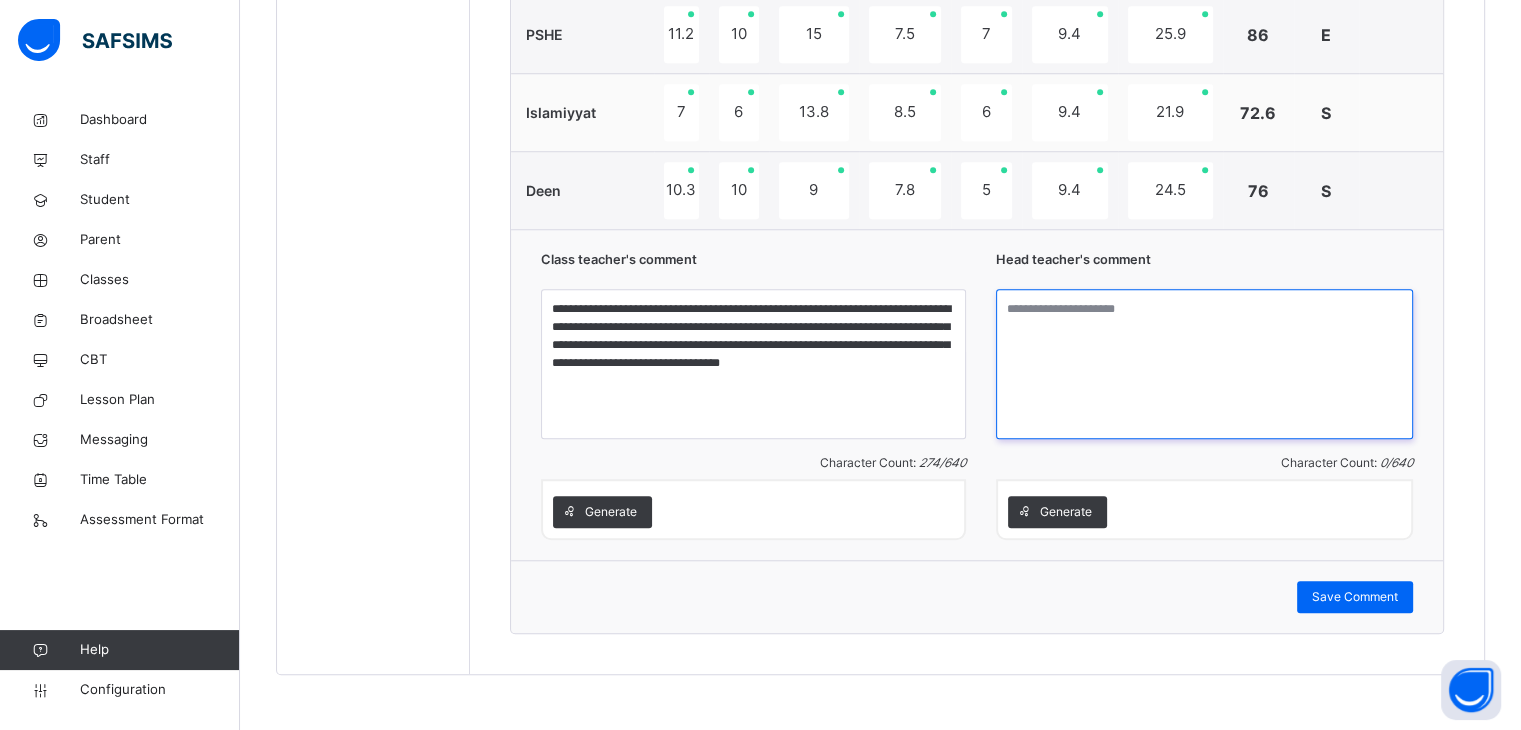 click at bounding box center (1204, 364) 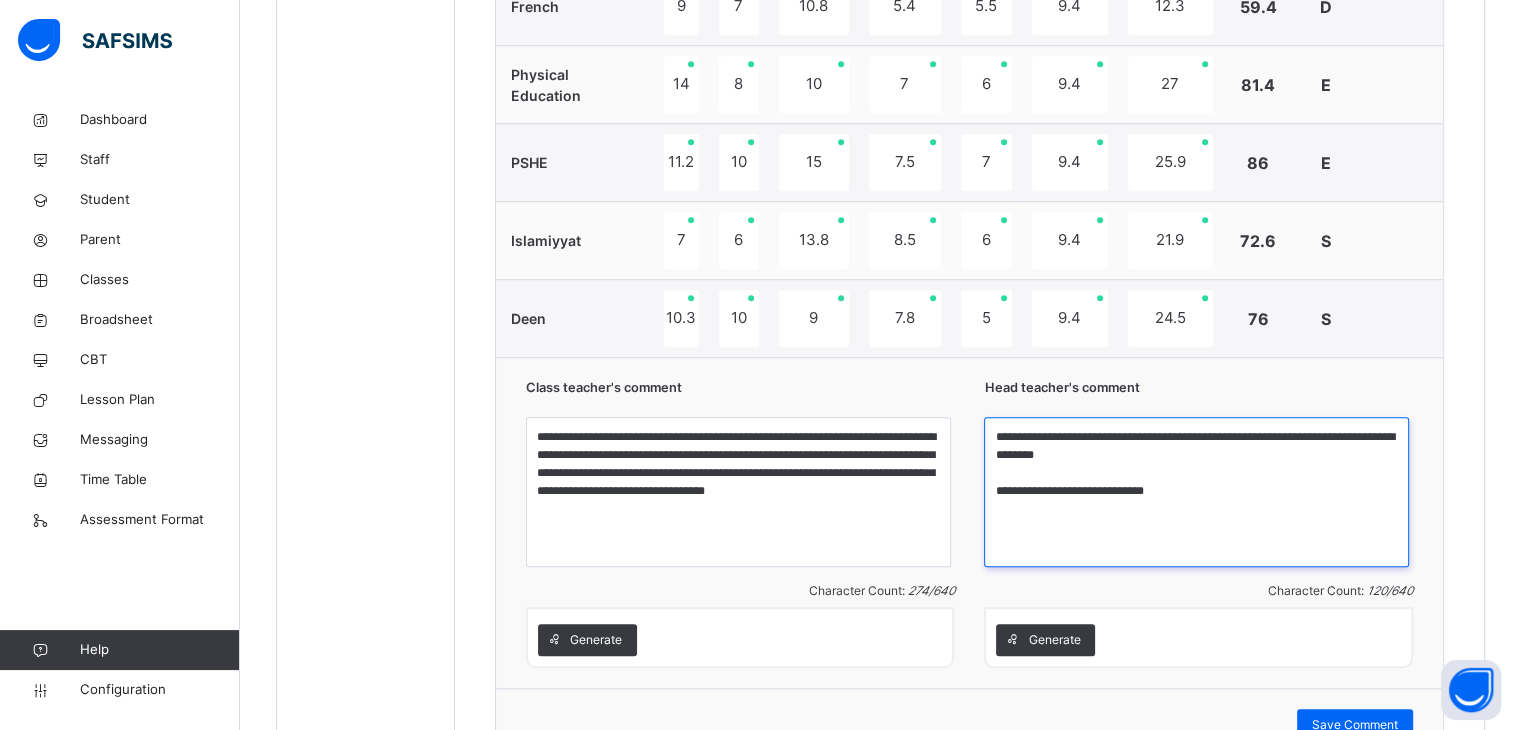 scroll, scrollTop: 1681, scrollLeft: 0, axis: vertical 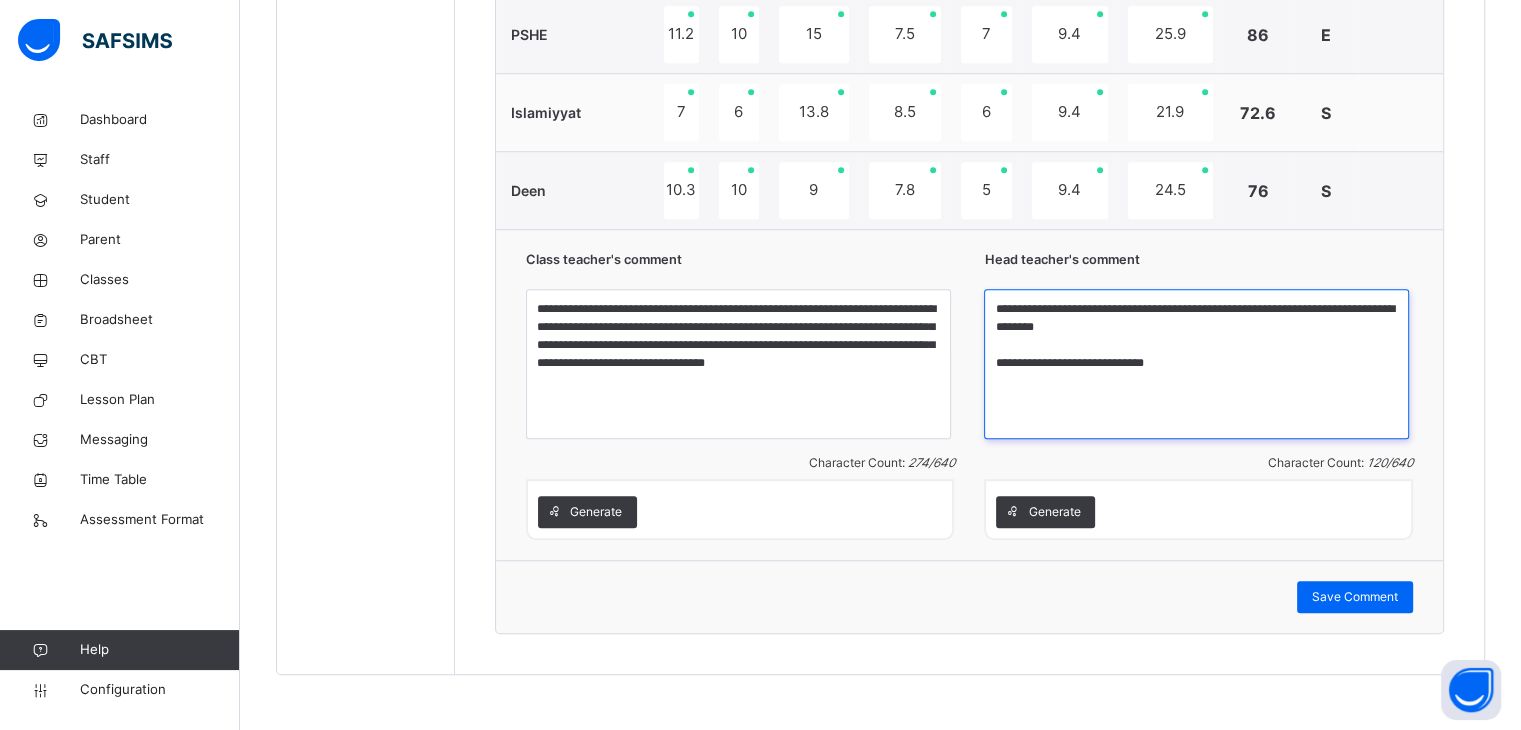 click on "**********" at bounding box center [1196, 364] 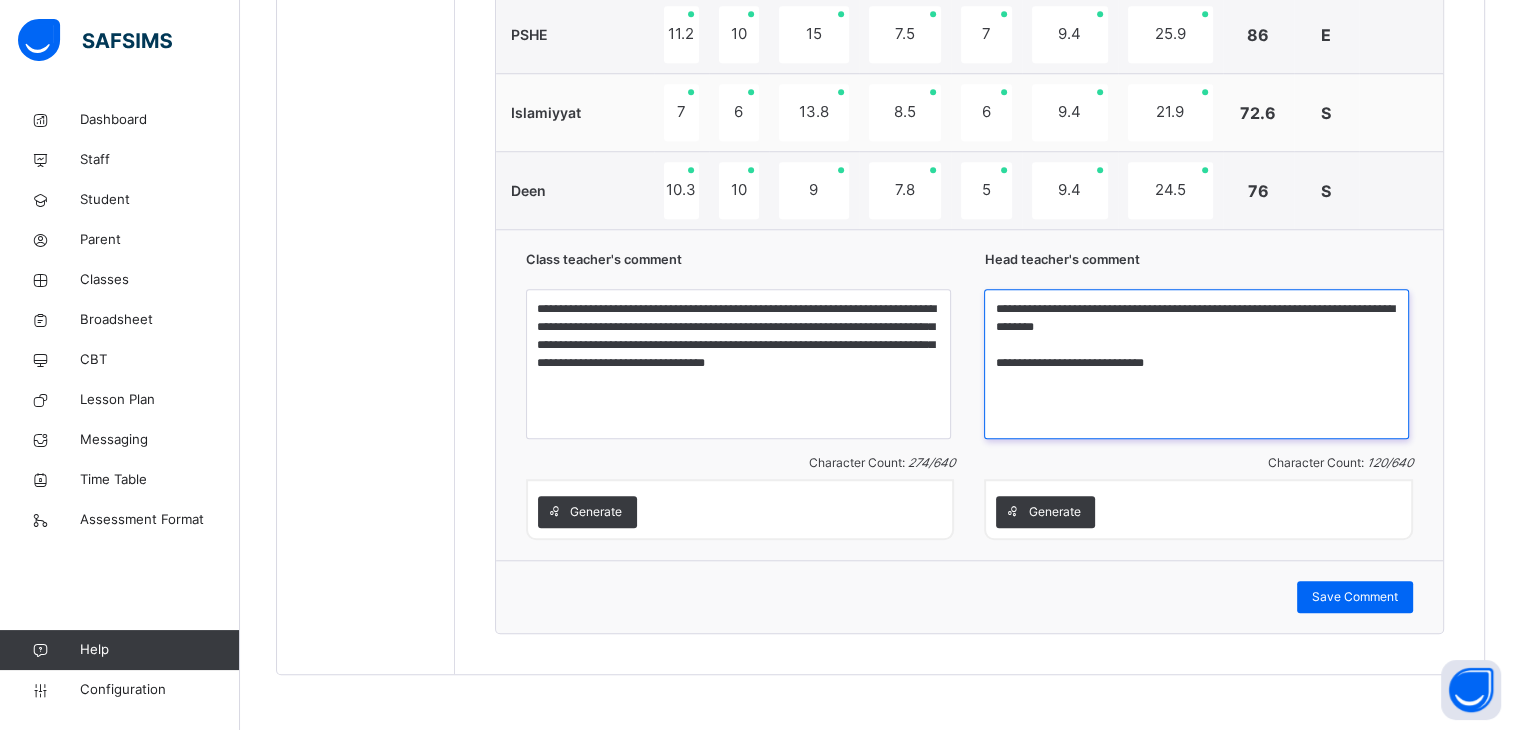 scroll, scrollTop: 1680, scrollLeft: 0, axis: vertical 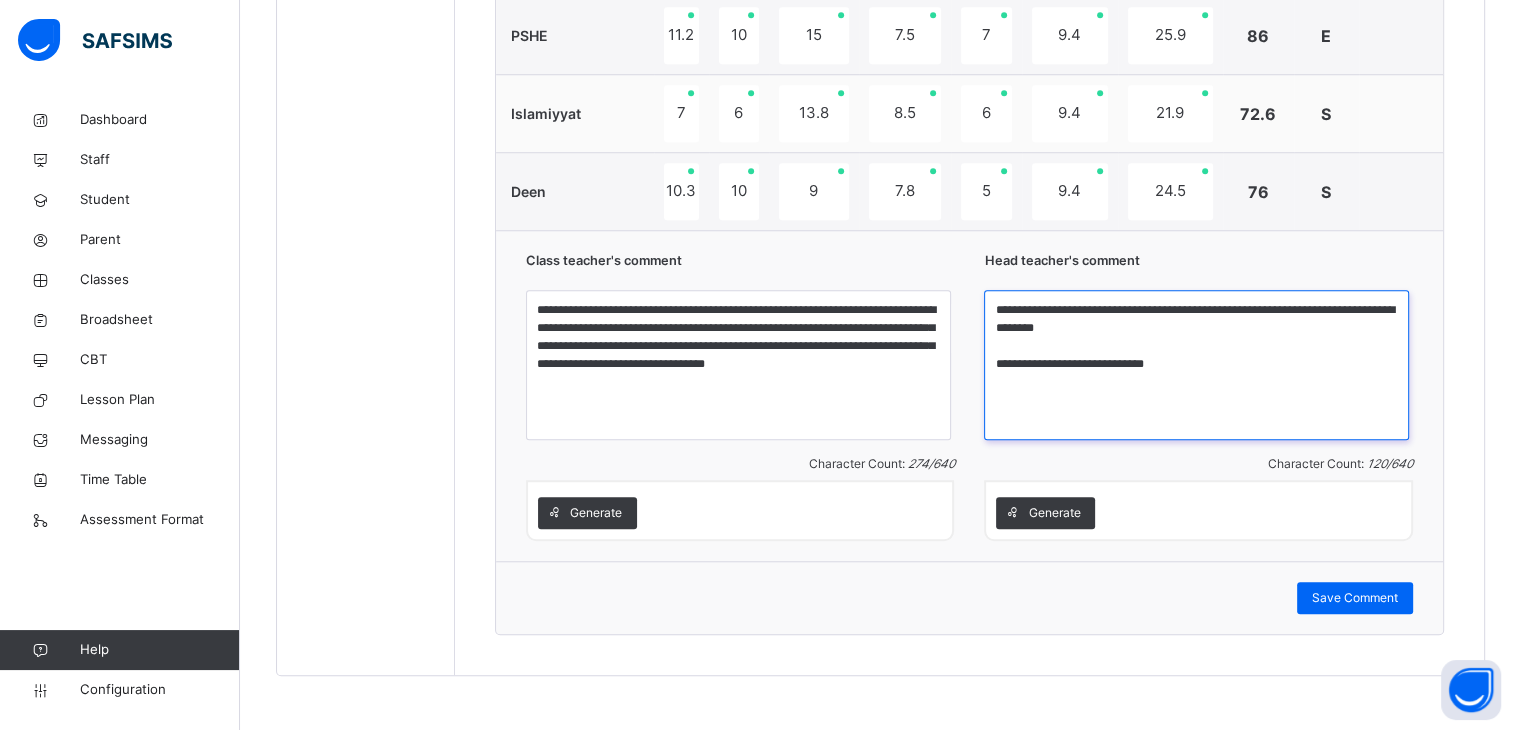 click on "**********" at bounding box center (1196, 365) 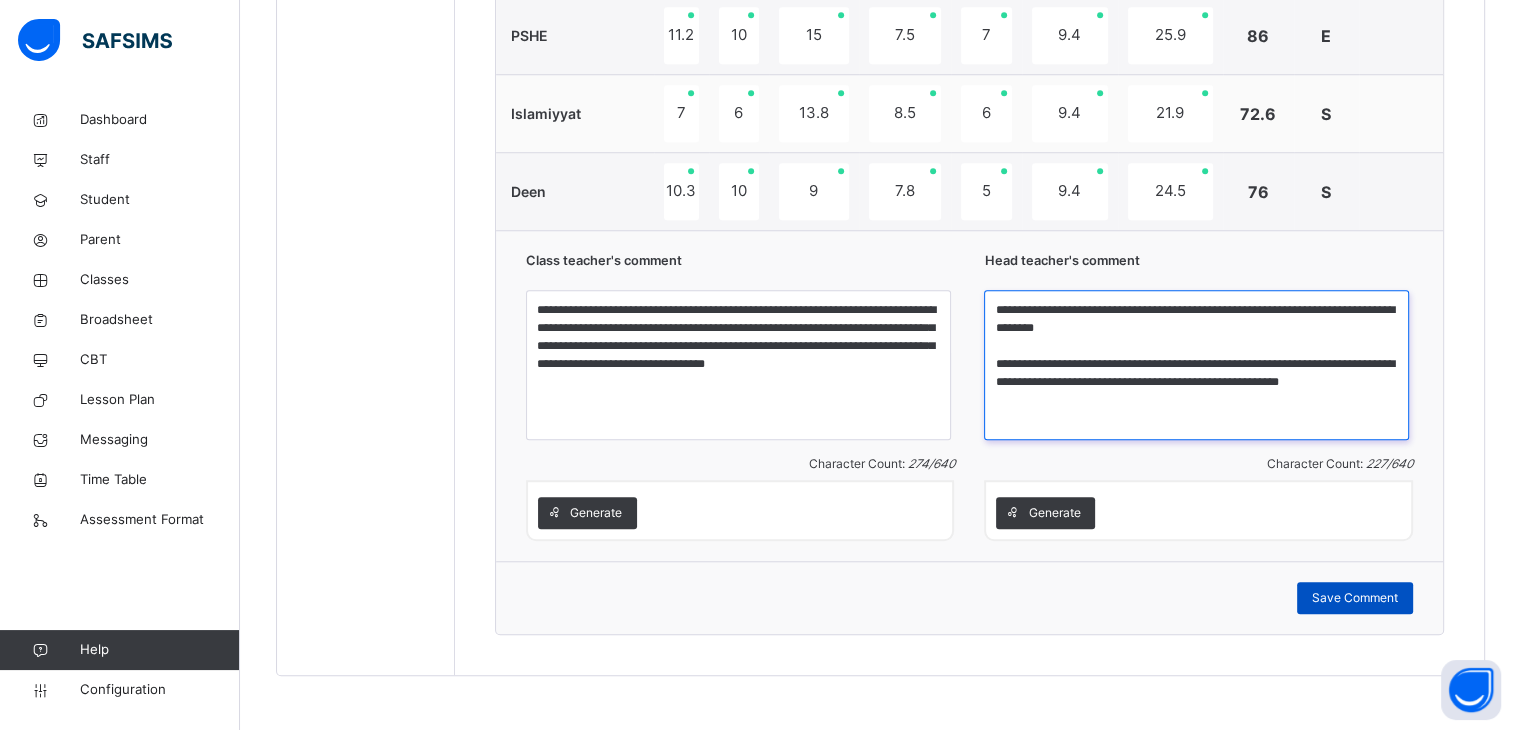 type on "**********" 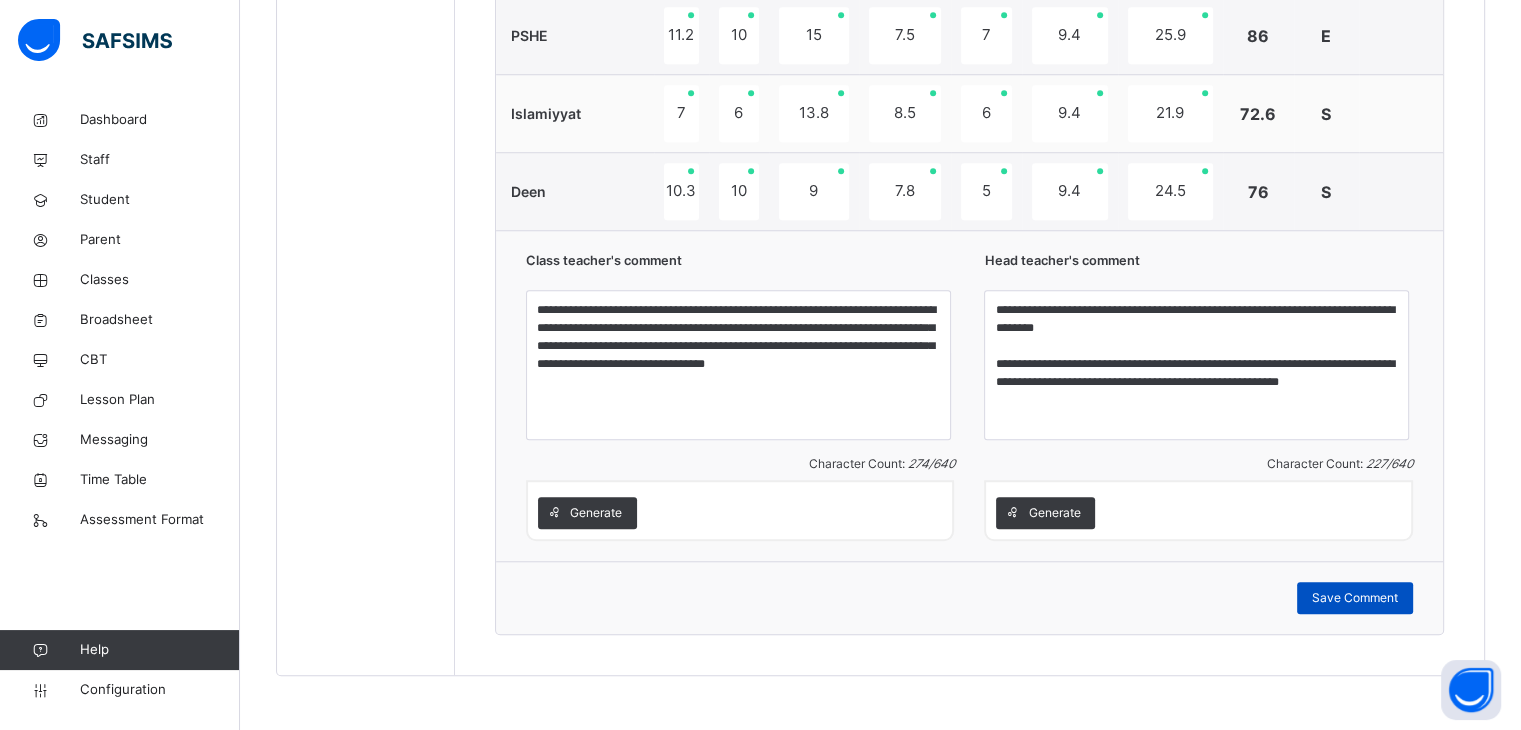 click on "Save Comment" at bounding box center (1355, 598) 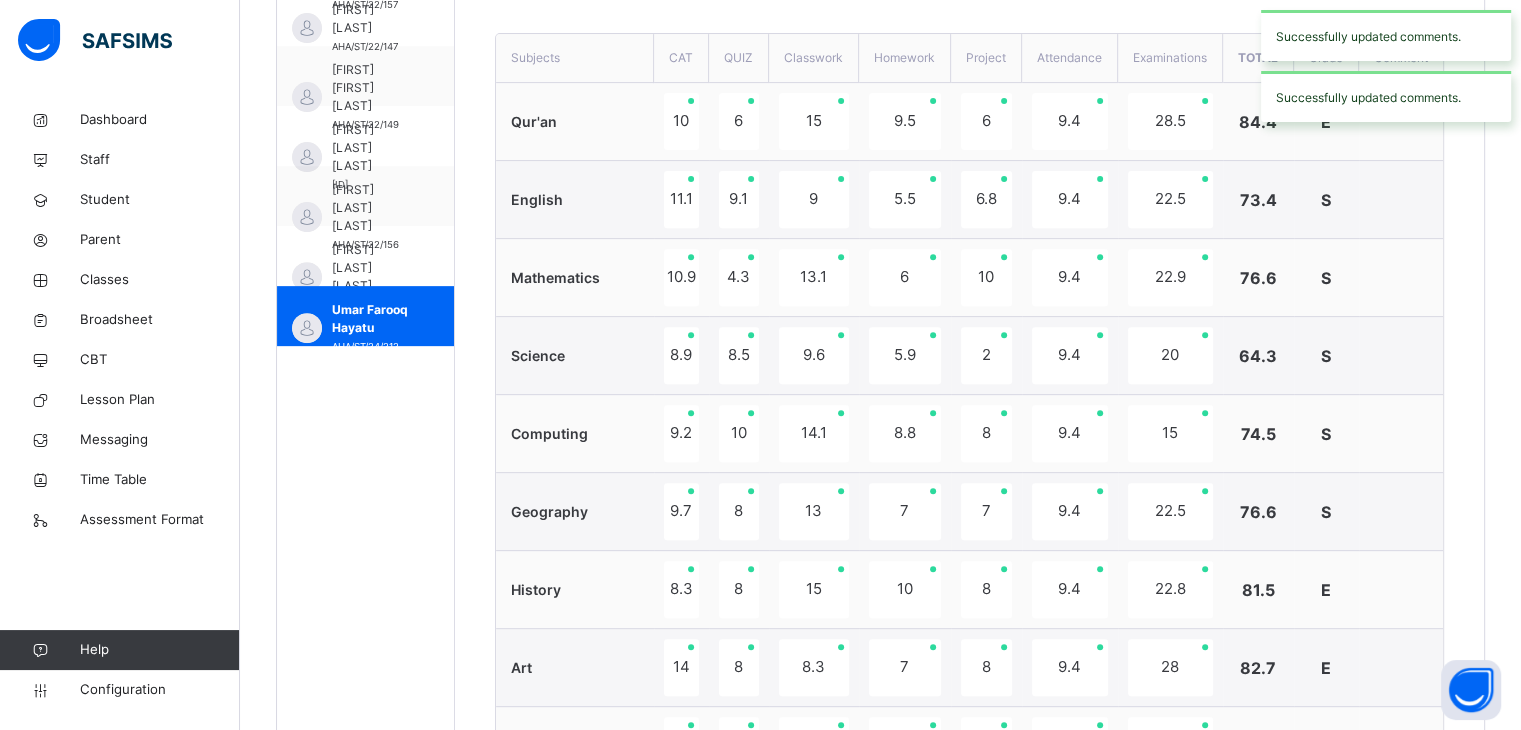scroll, scrollTop: 732, scrollLeft: 0, axis: vertical 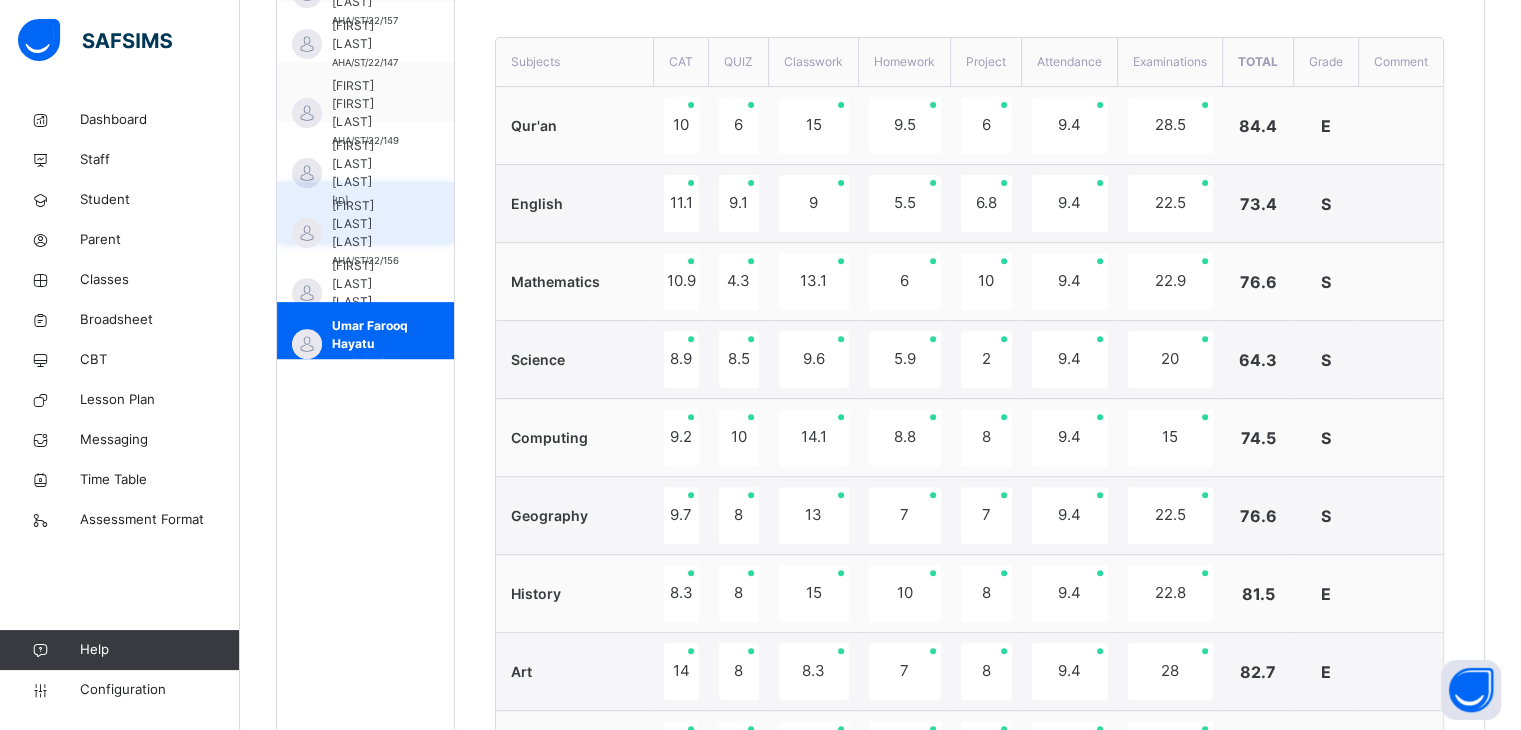 click on "[FIRST] [LAST] [LAST]" at bounding box center [370, 224] 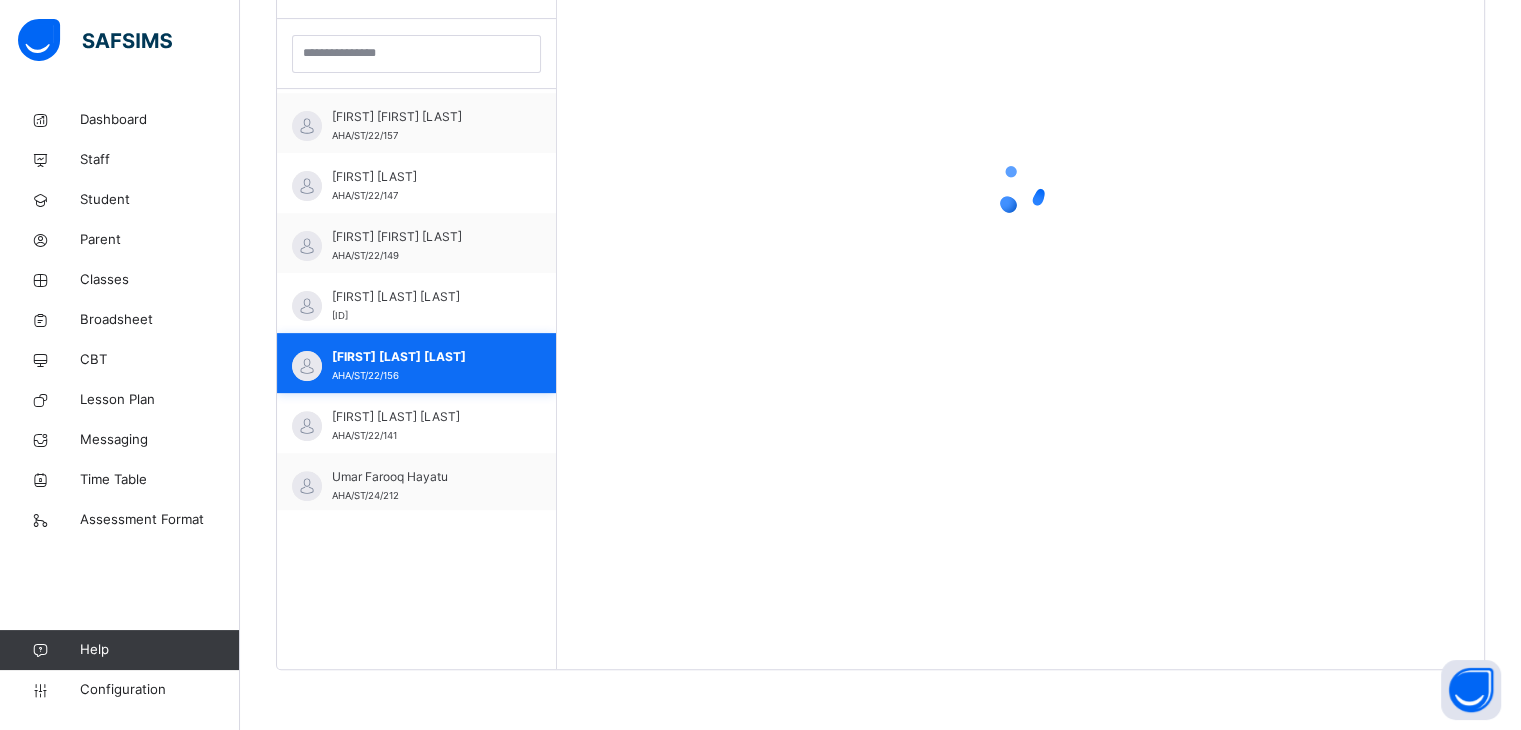 scroll, scrollTop: 580, scrollLeft: 0, axis: vertical 